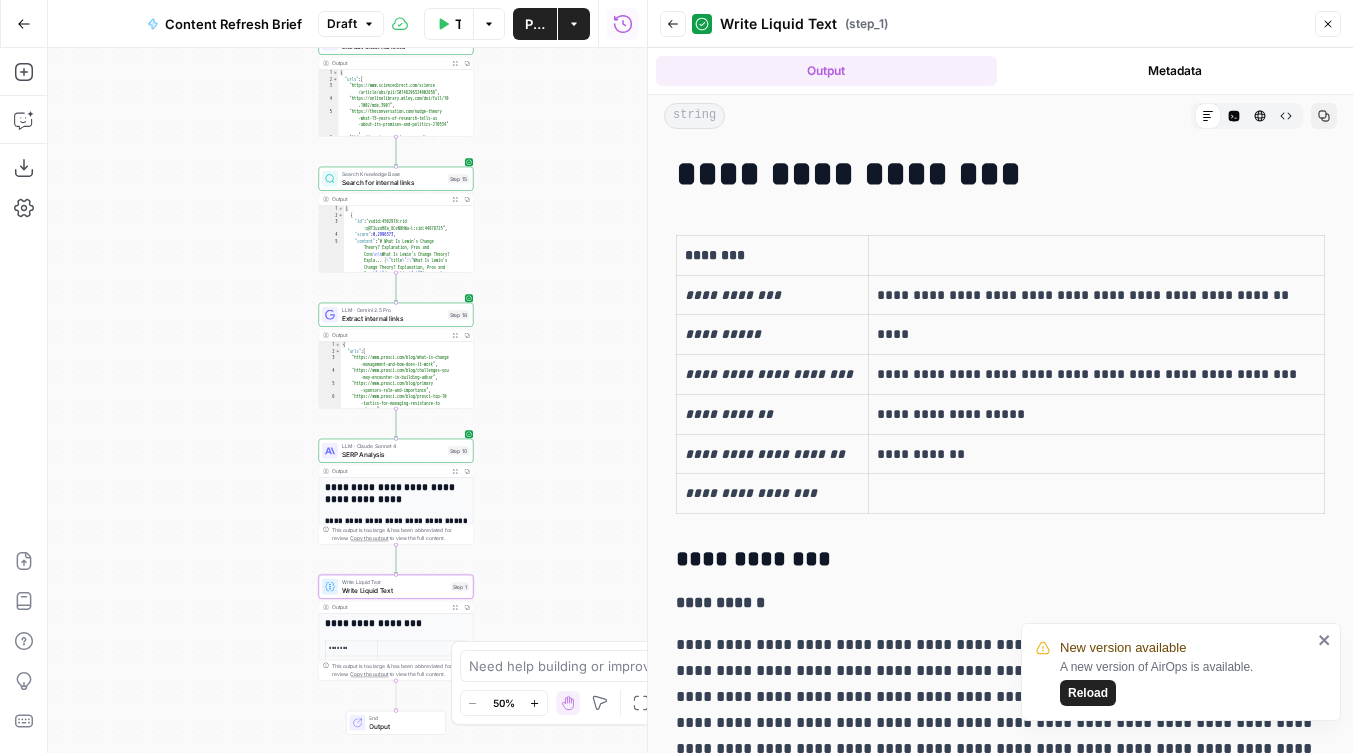 scroll, scrollTop: 0, scrollLeft: 0, axis: both 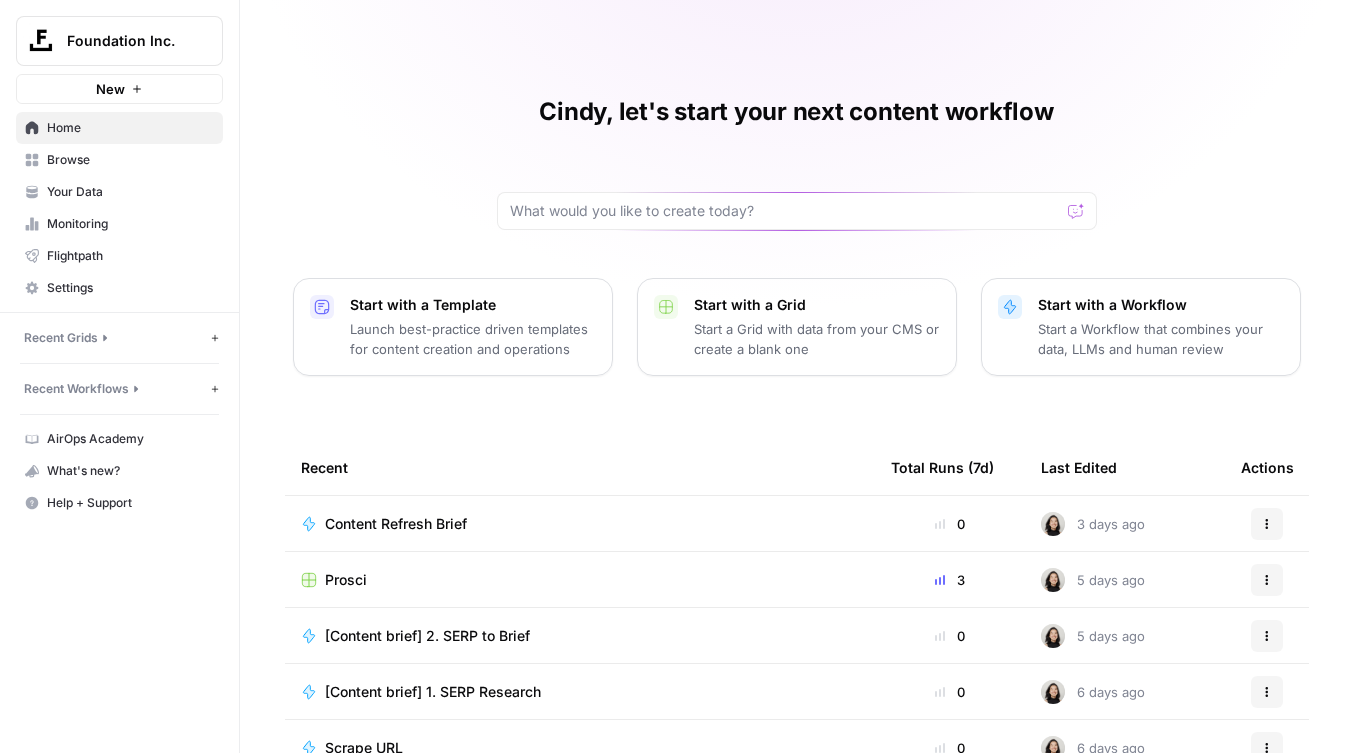 click 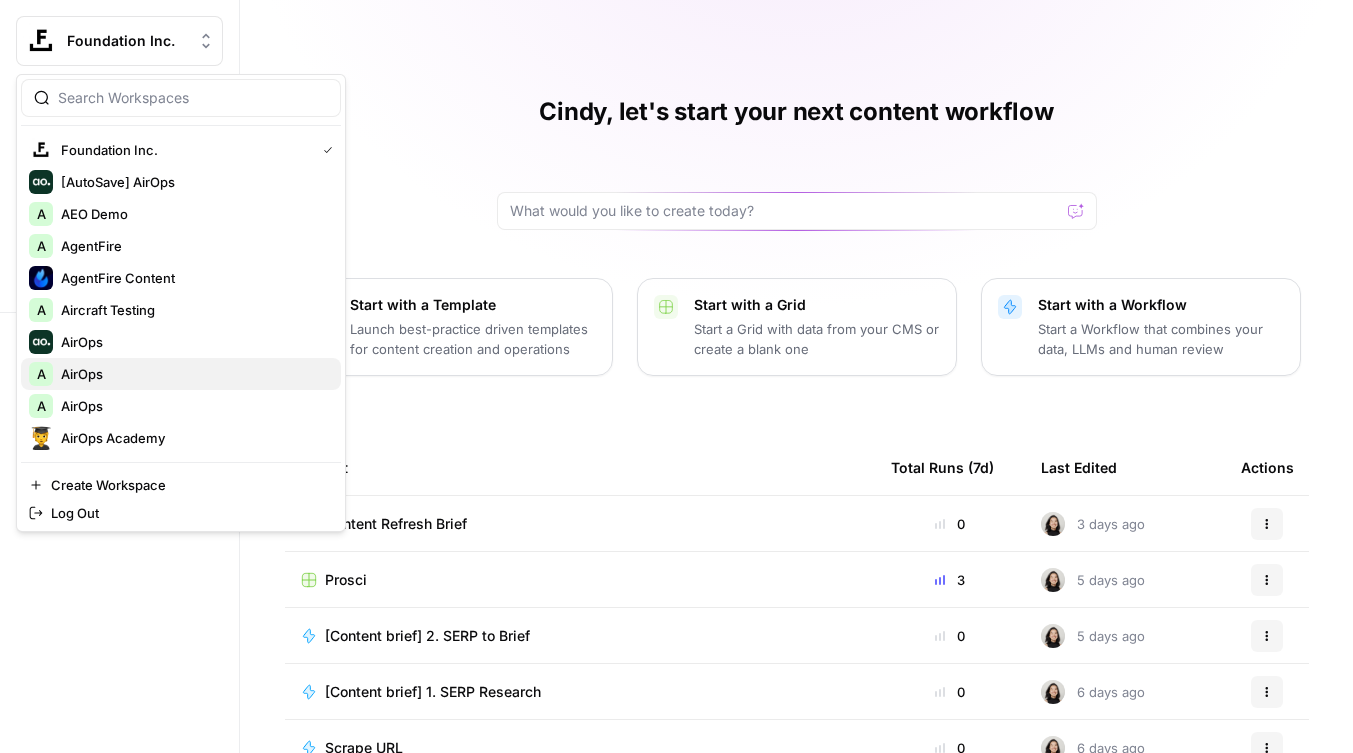 click on "A AirOps" at bounding box center [181, 374] 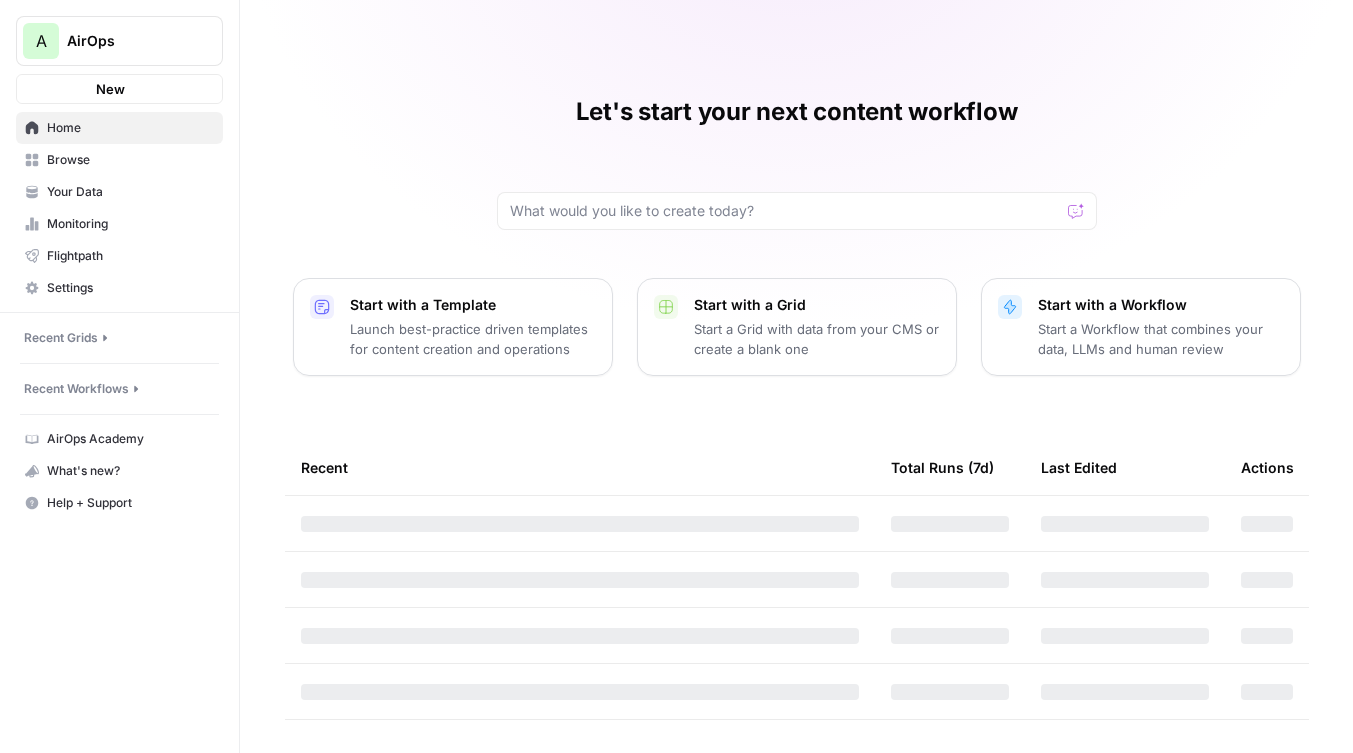 scroll, scrollTop: 0, scrollLeft: 0, axis: both 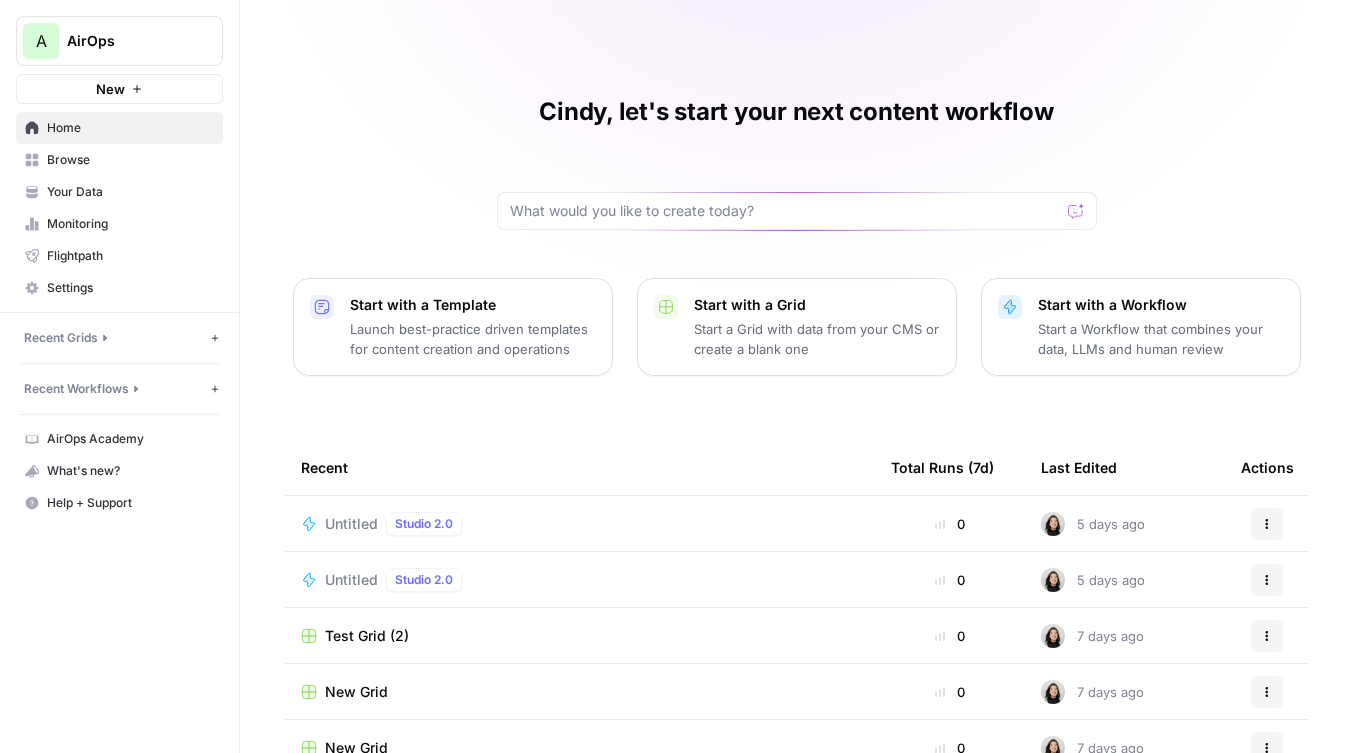 click on "Untitled Studio 2.0" at bounding box center (397, 524) 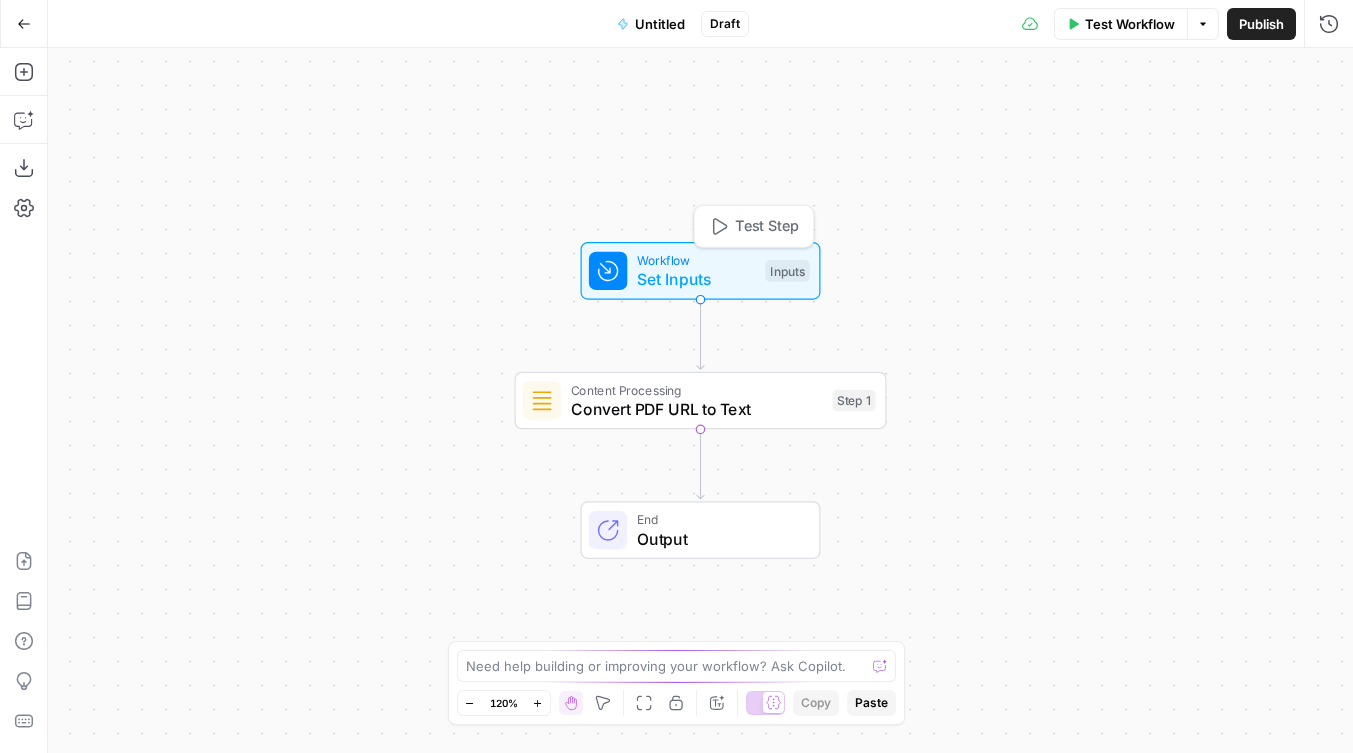 click on "Set Inputs" at bounding box center [696, 279] 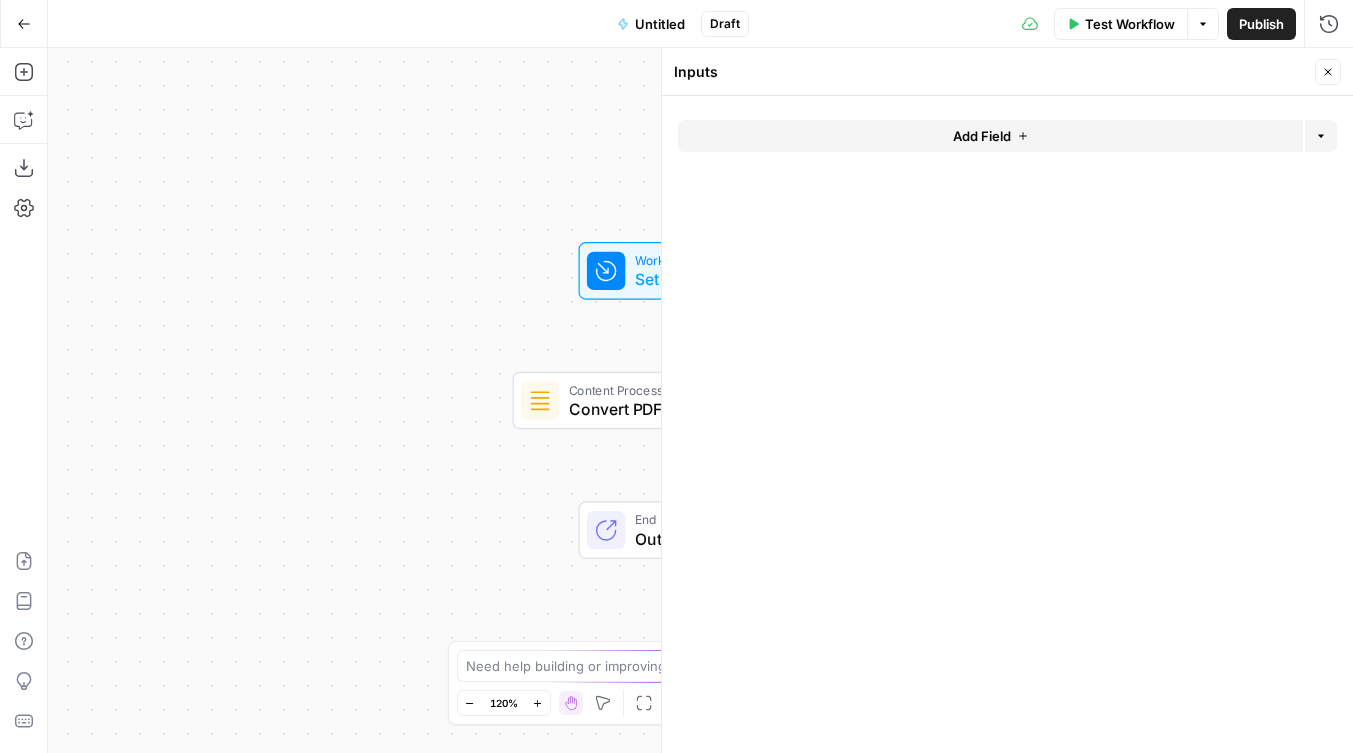 drag, startPoint x: 502, startPoint y: 254, endPoint x: 360, endPoint y: 260, distance: 142.12671 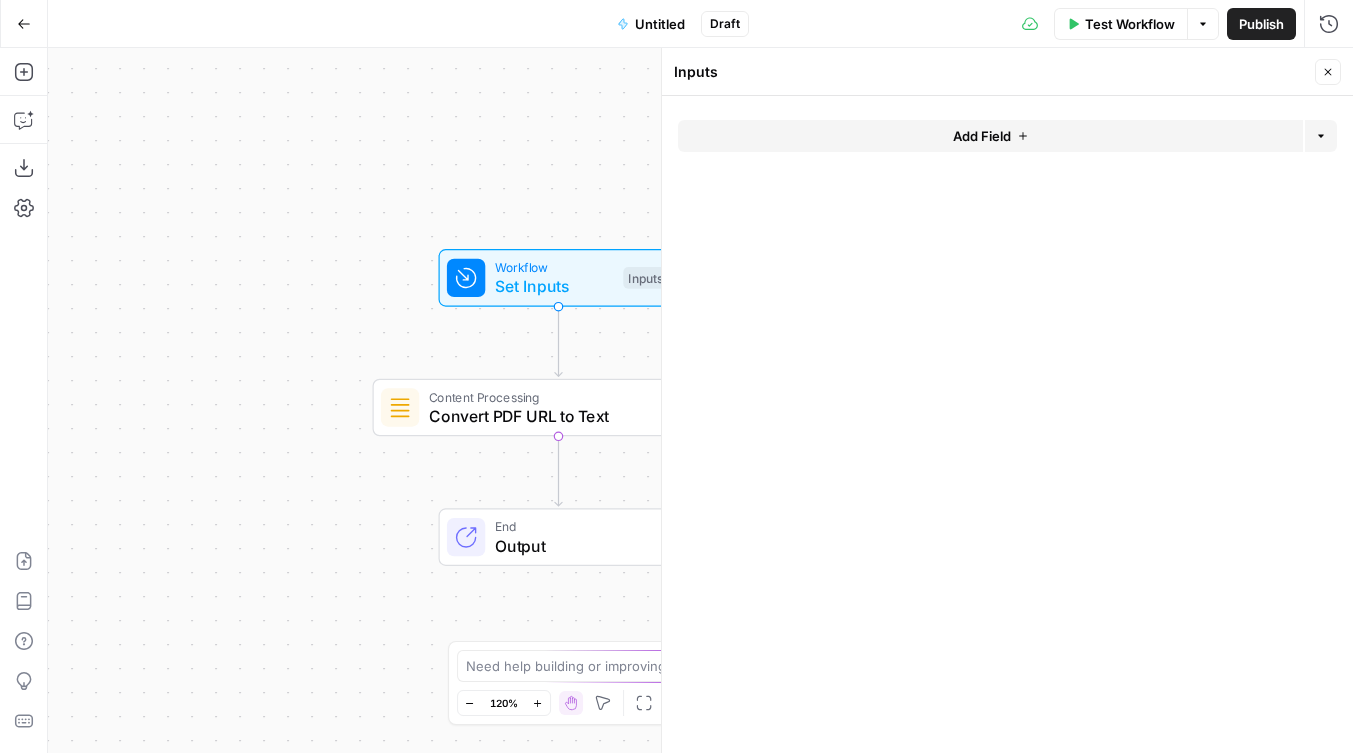 click on "Add Steps Copilot Download as JSON Settings Import JSON AirOps Academy Help Give Feedback Shortcuts" at bounding box center [24, 400] 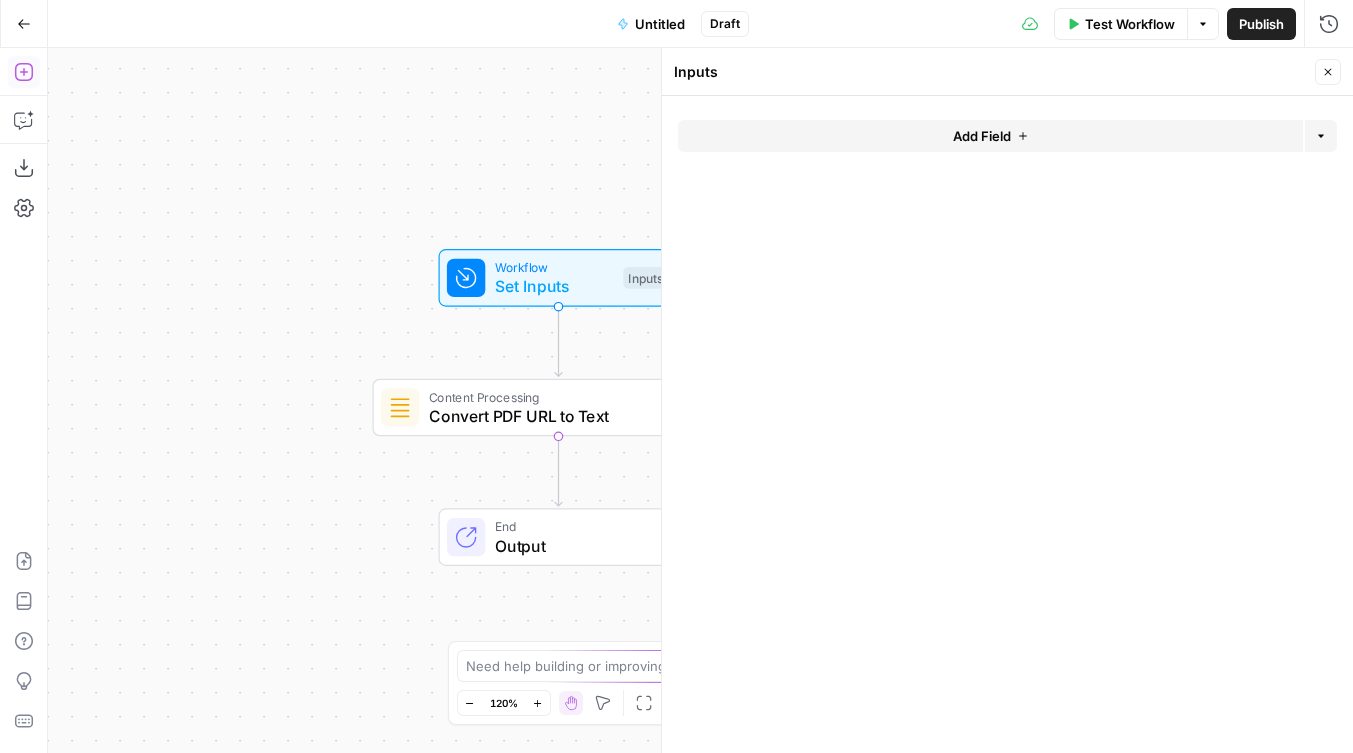 click 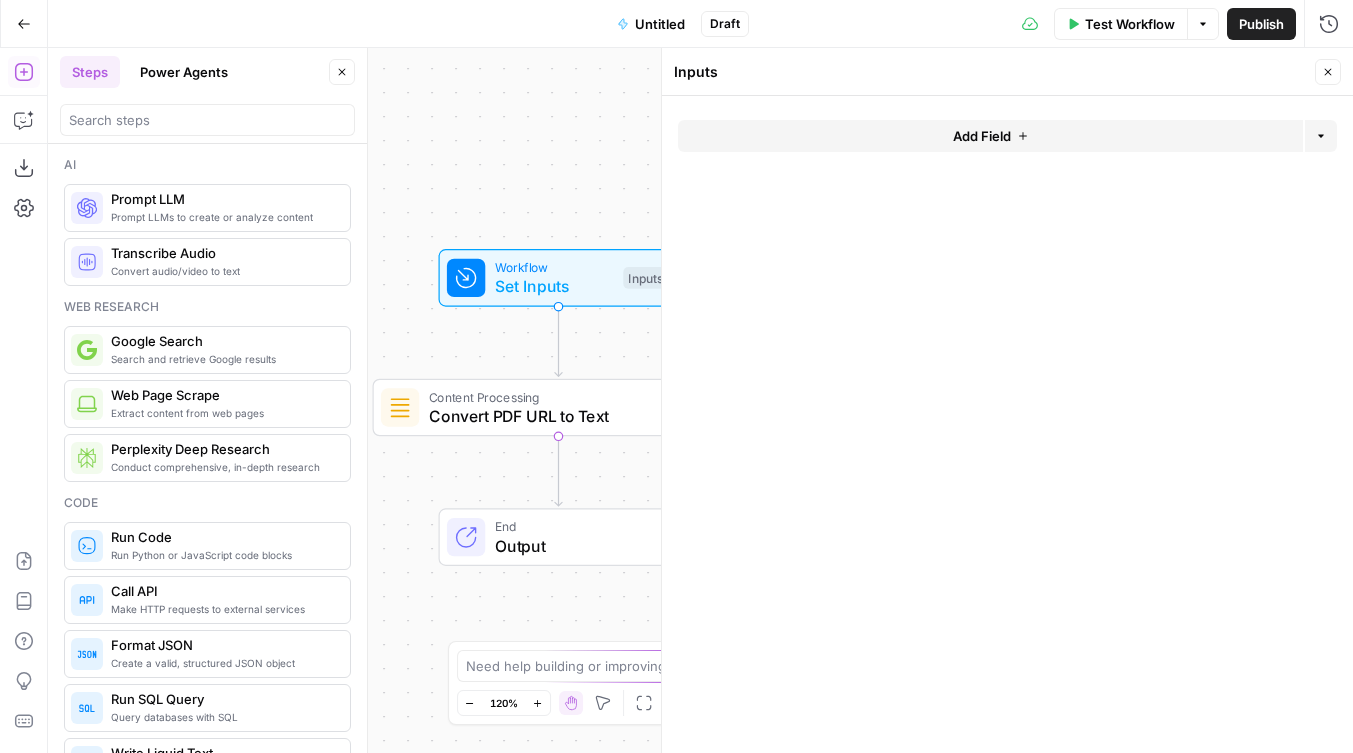 click on "Steps Power Agents Close" at bounding box center [207, 96] 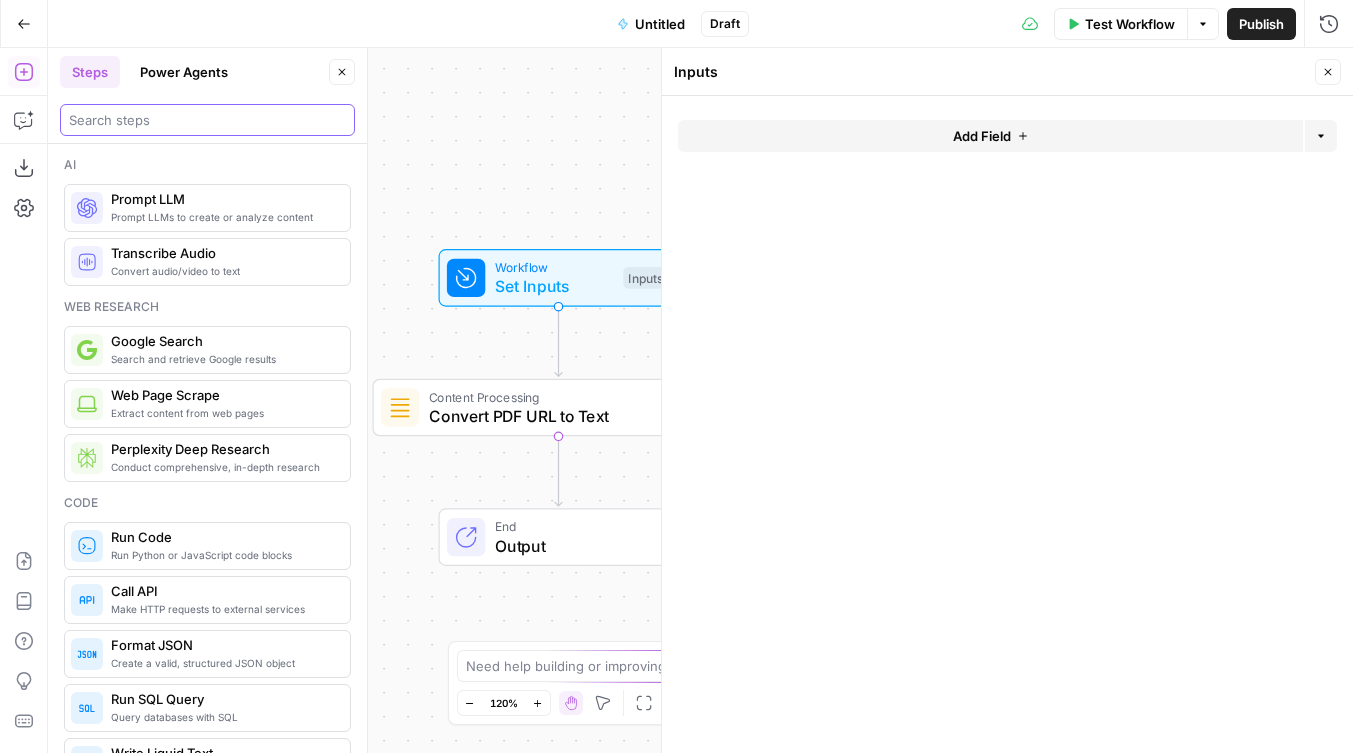 click at bounding box center (207, 120) 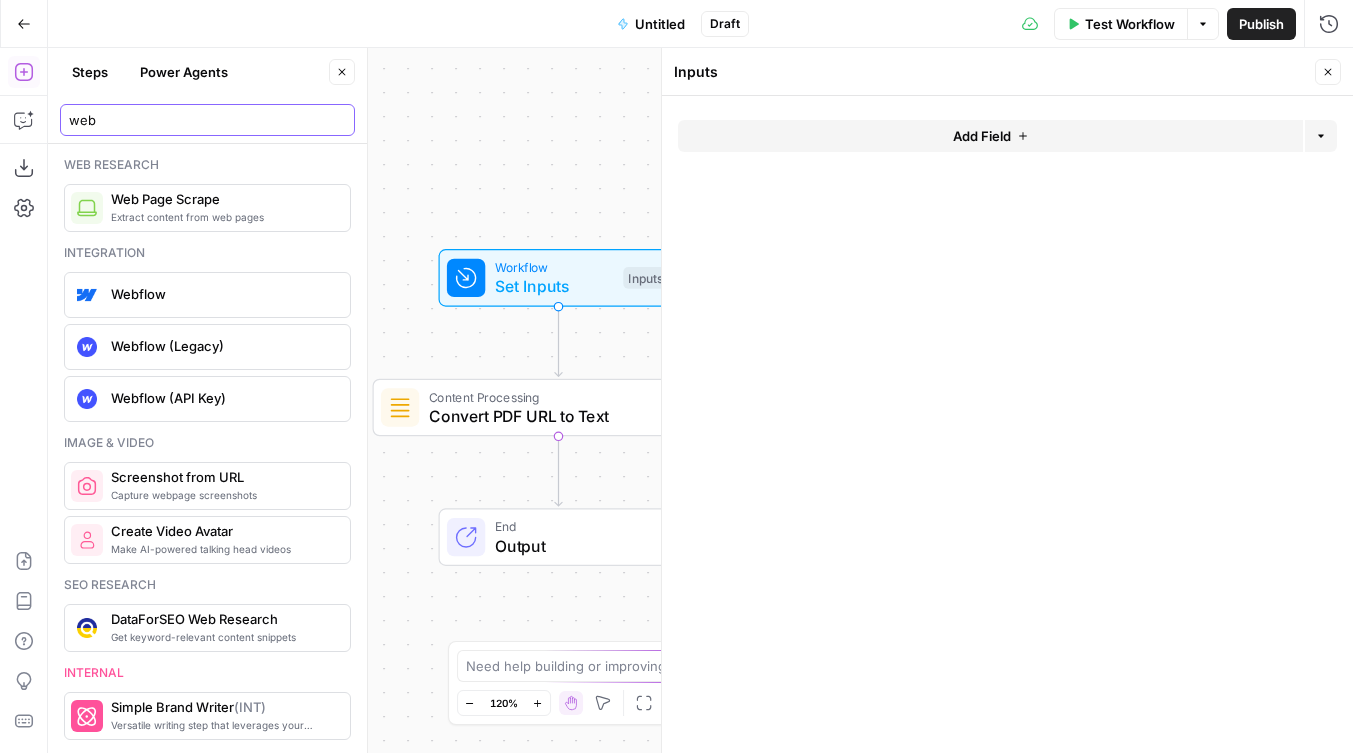 type on "web" 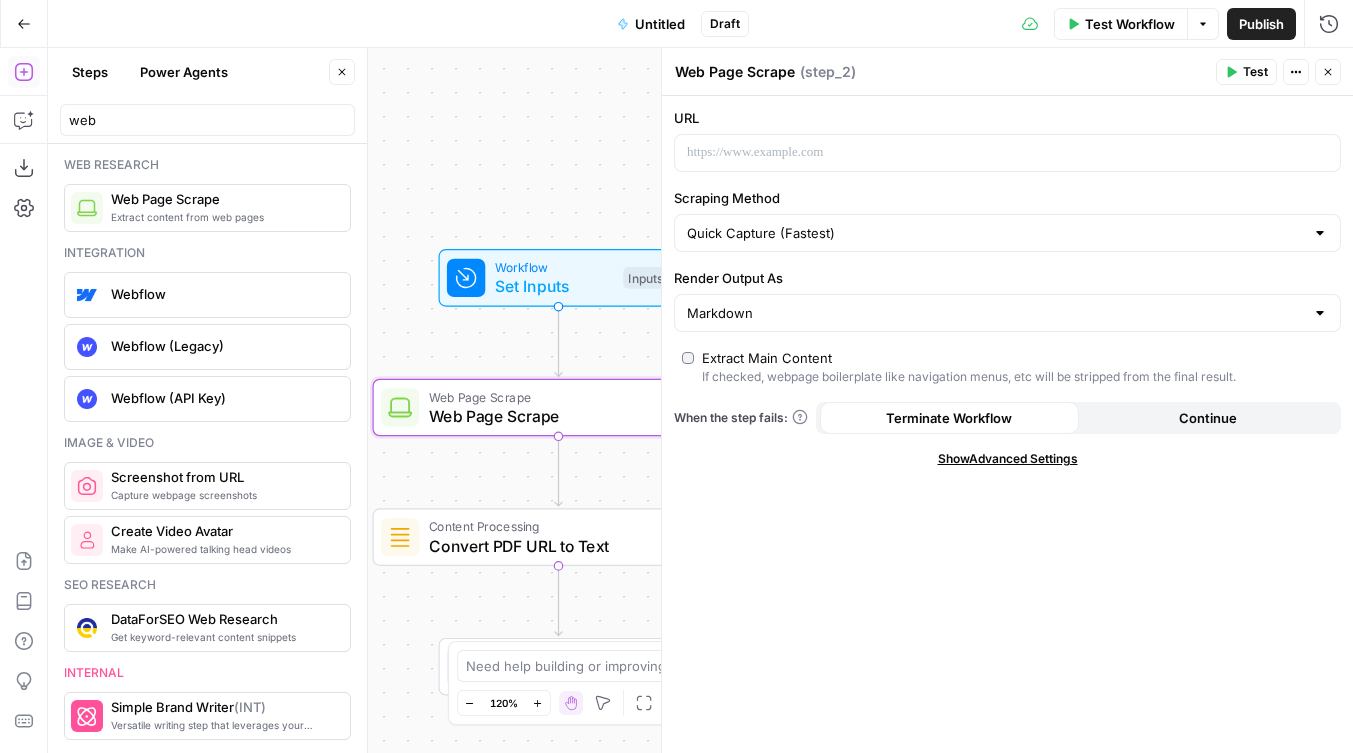 drag, startPoint x: 147, startPoint y: 203, endPoint x: 1083, endPoint y: 11, distance: 955.4894 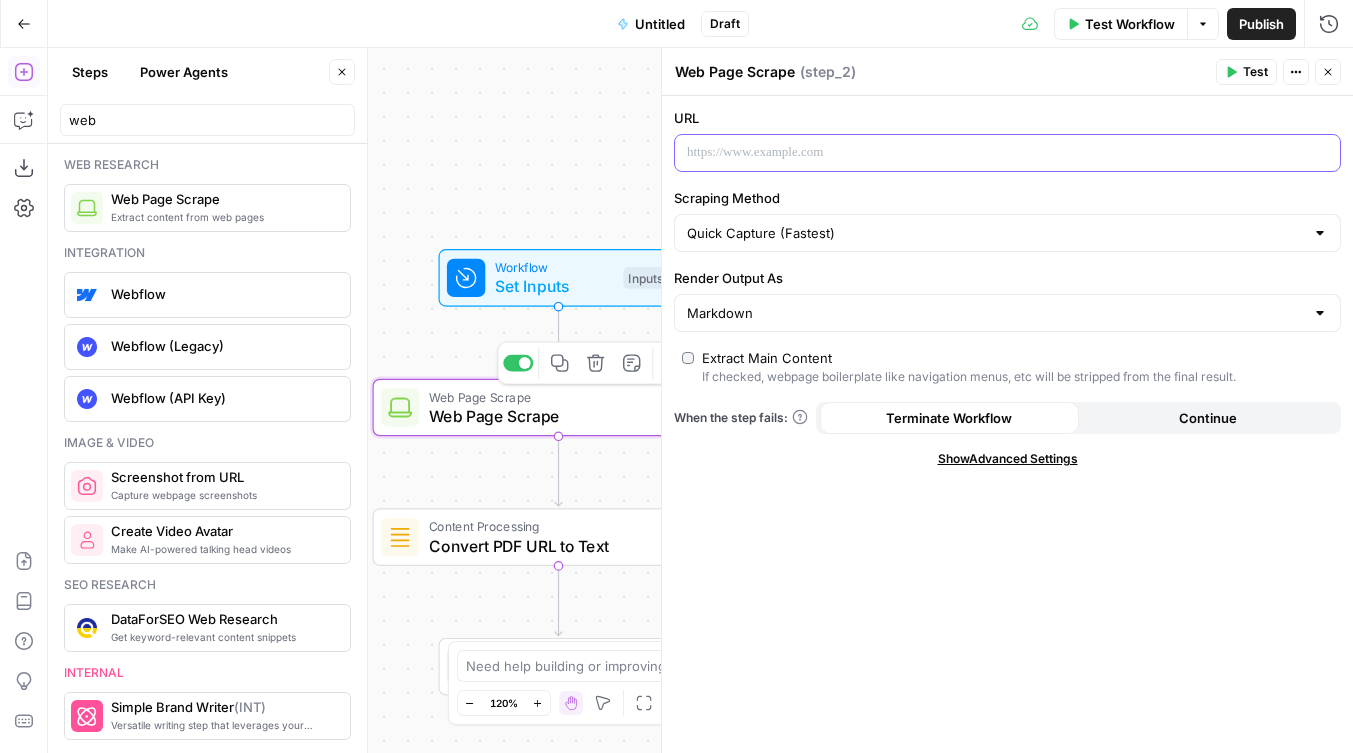 click at bounding box center [991, 153] 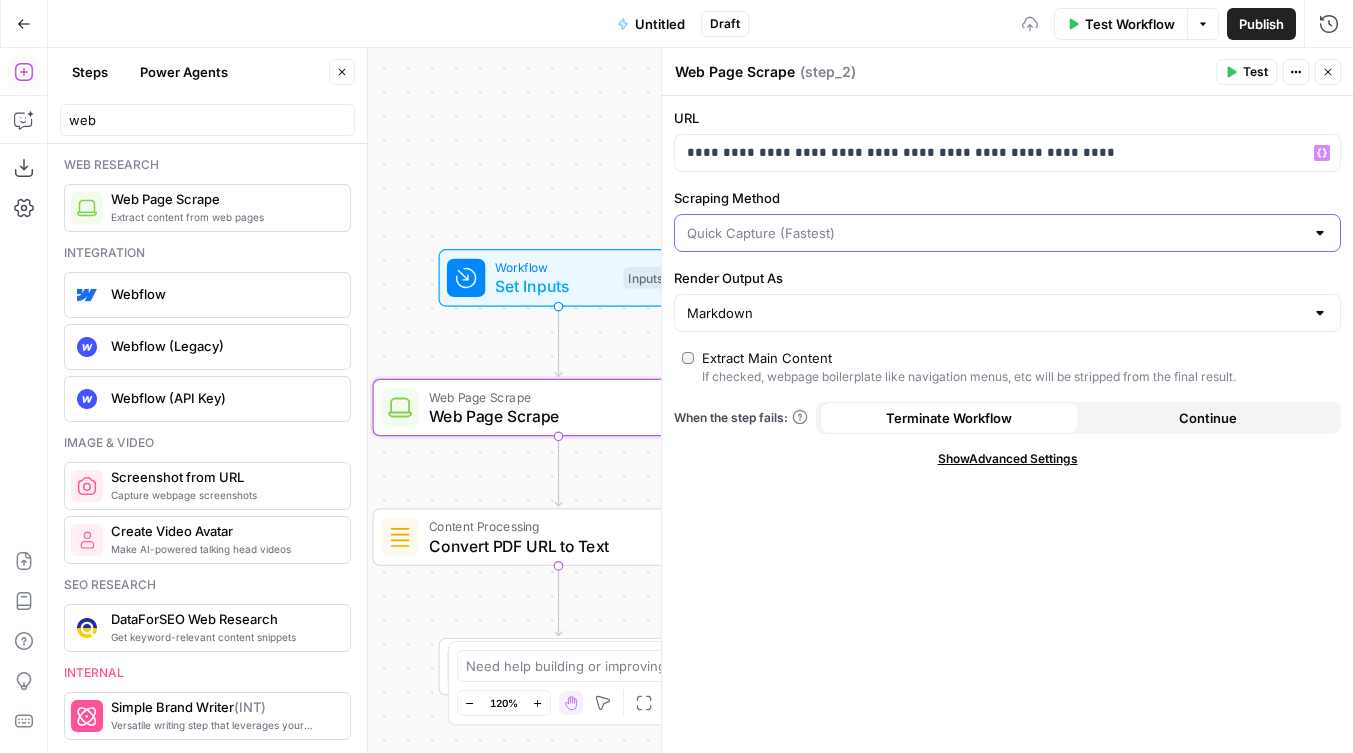 click on "Scraping Method" at bounding box center [995, 233] 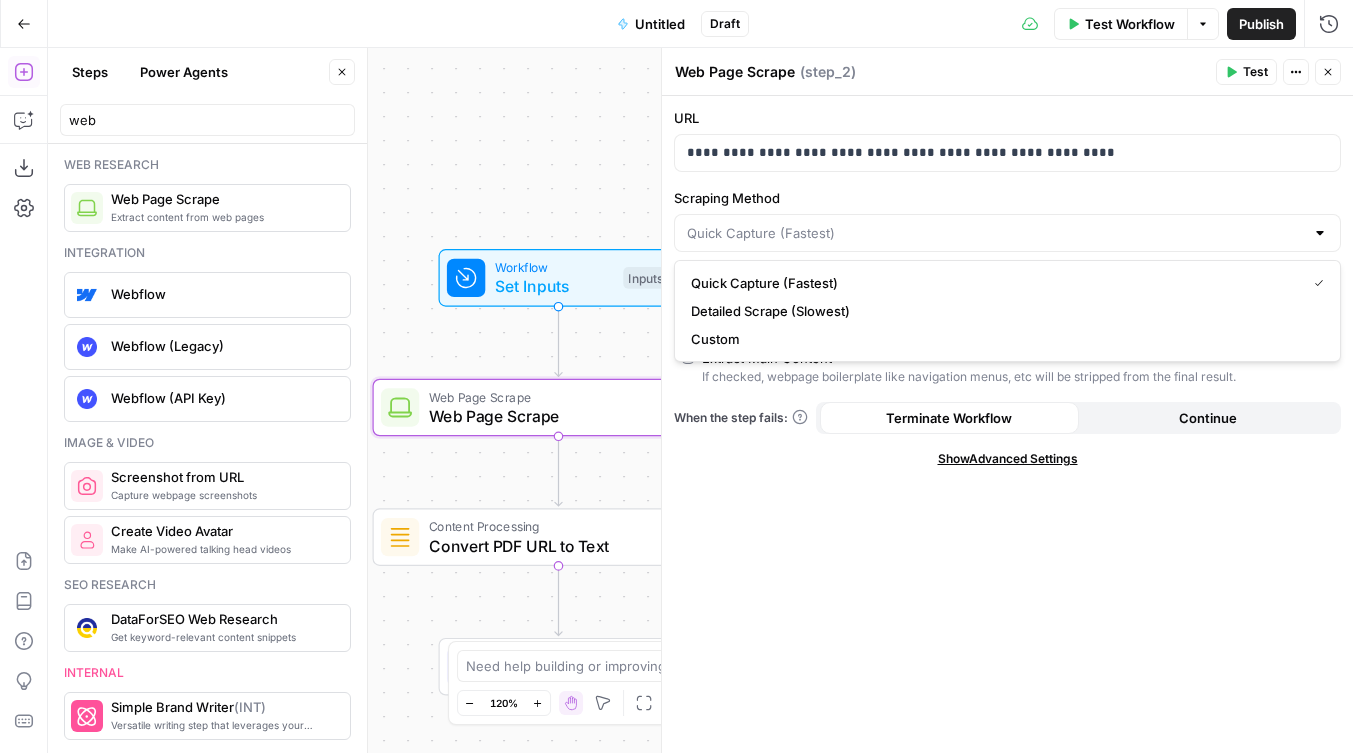 type on "Quick Capture (Fastest)" 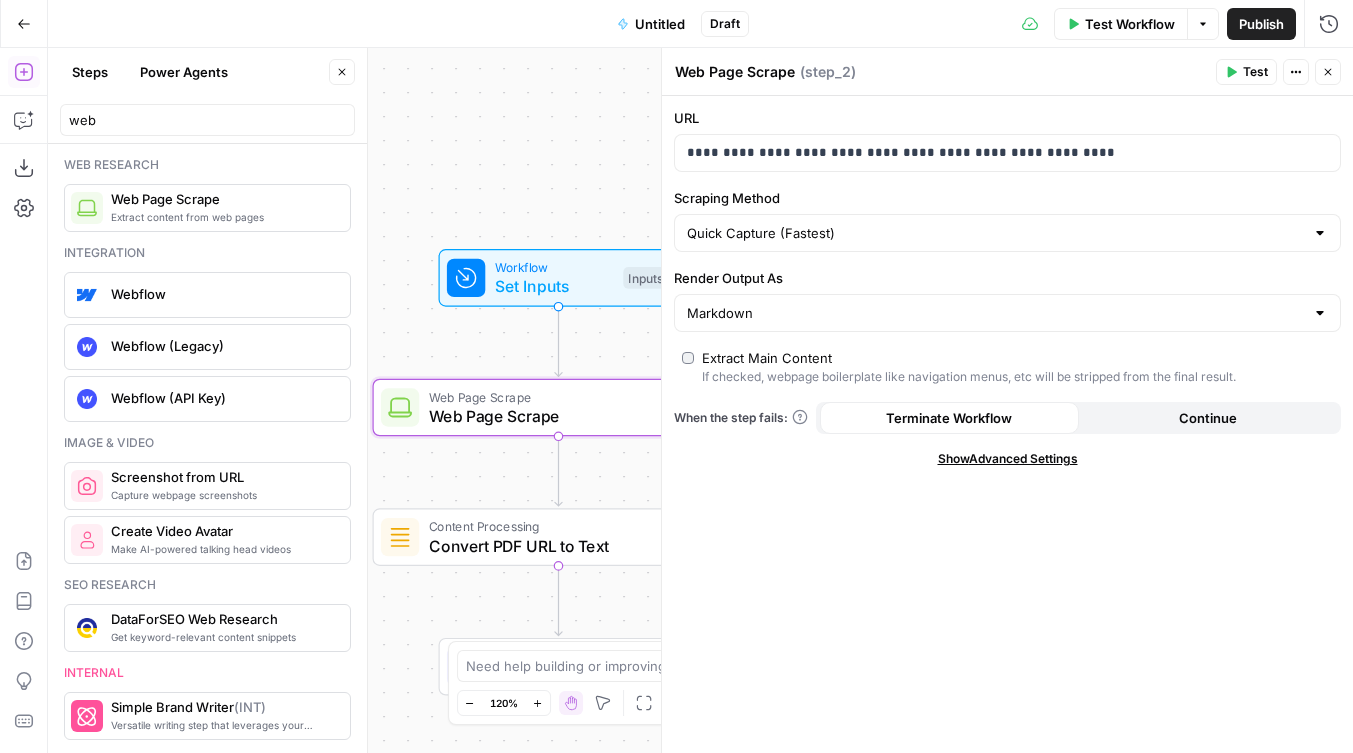 click on "**********" at bounding box center [1007, 424] 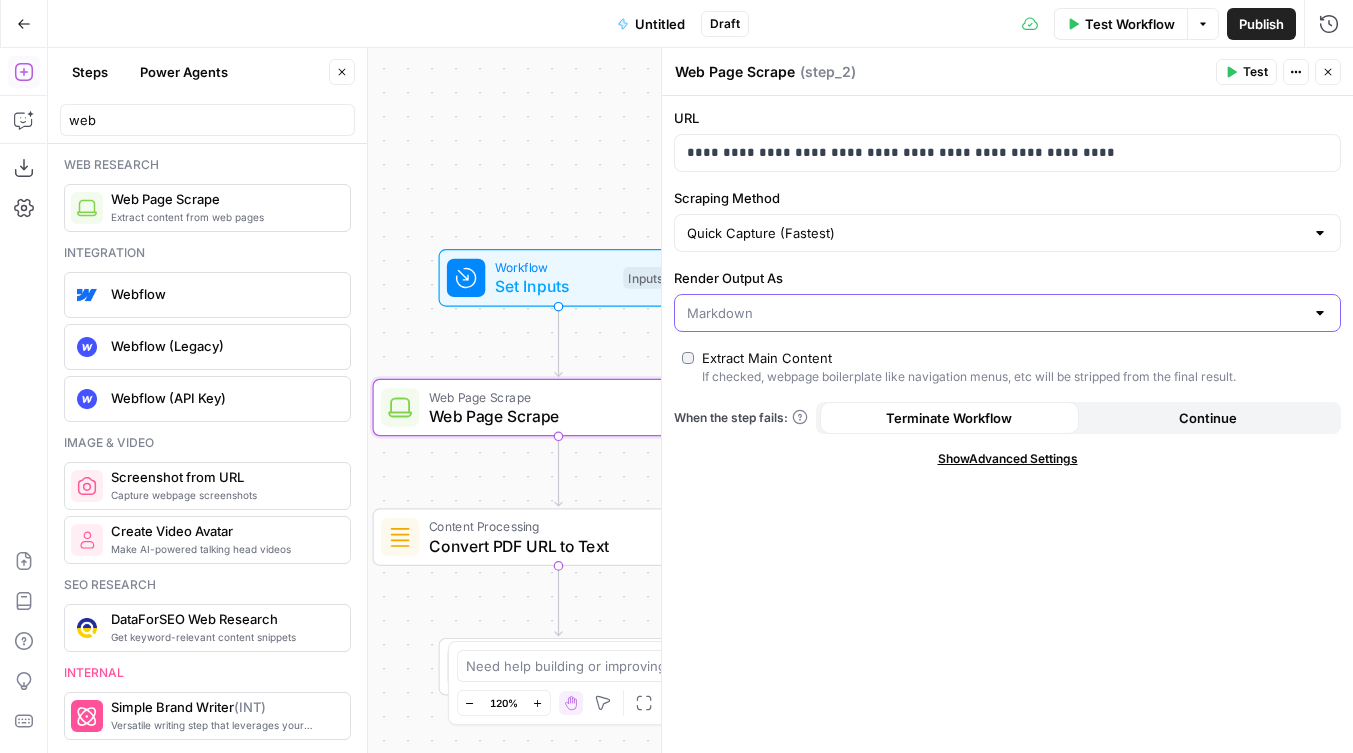 click on "Render Output As" at bounding box center [995, 313] 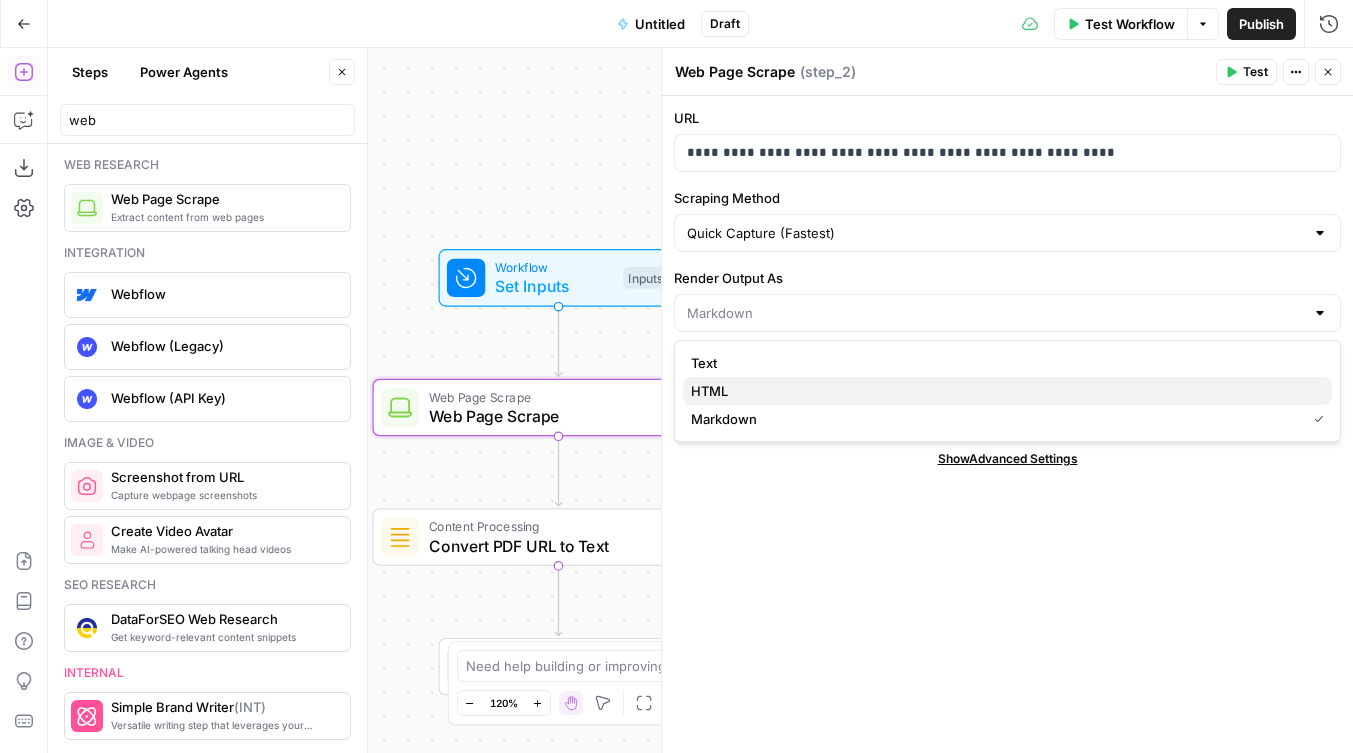 click on "HTML" at bounding box center (1003, 391) 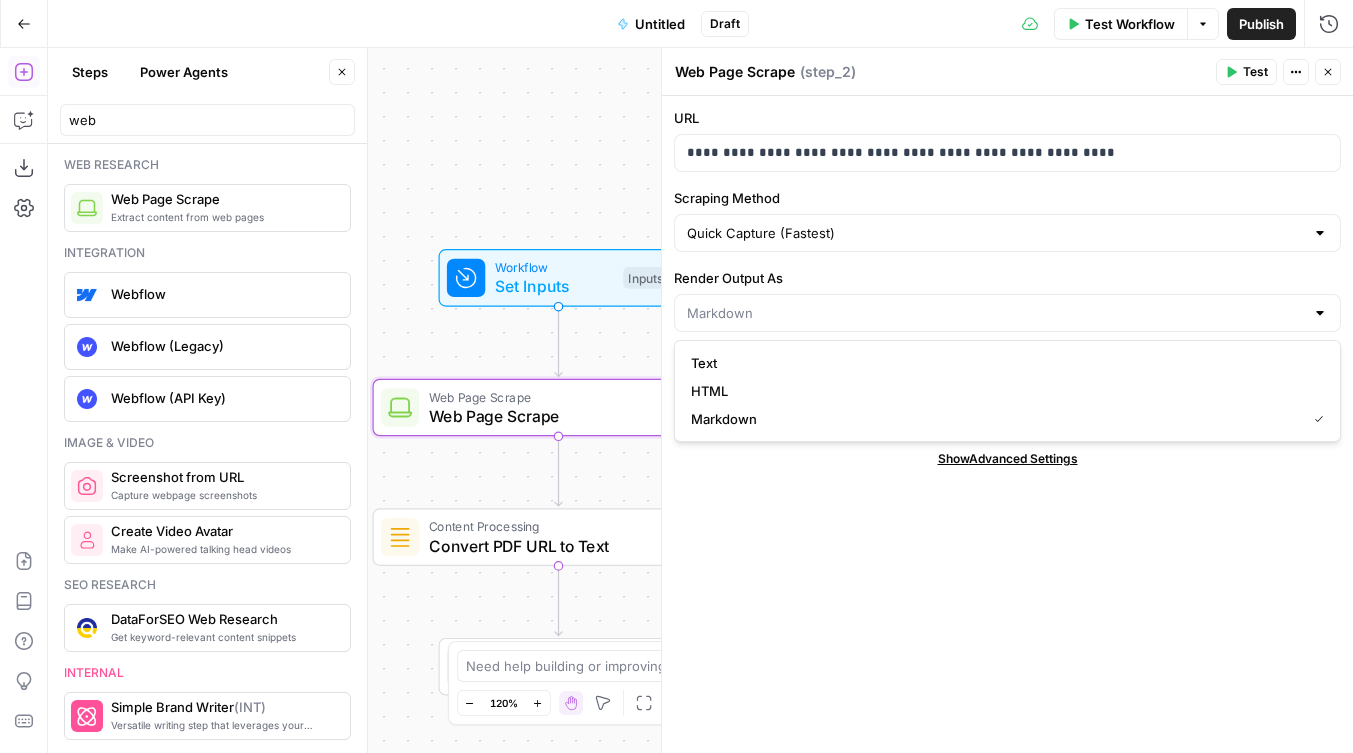 type on "HTML" 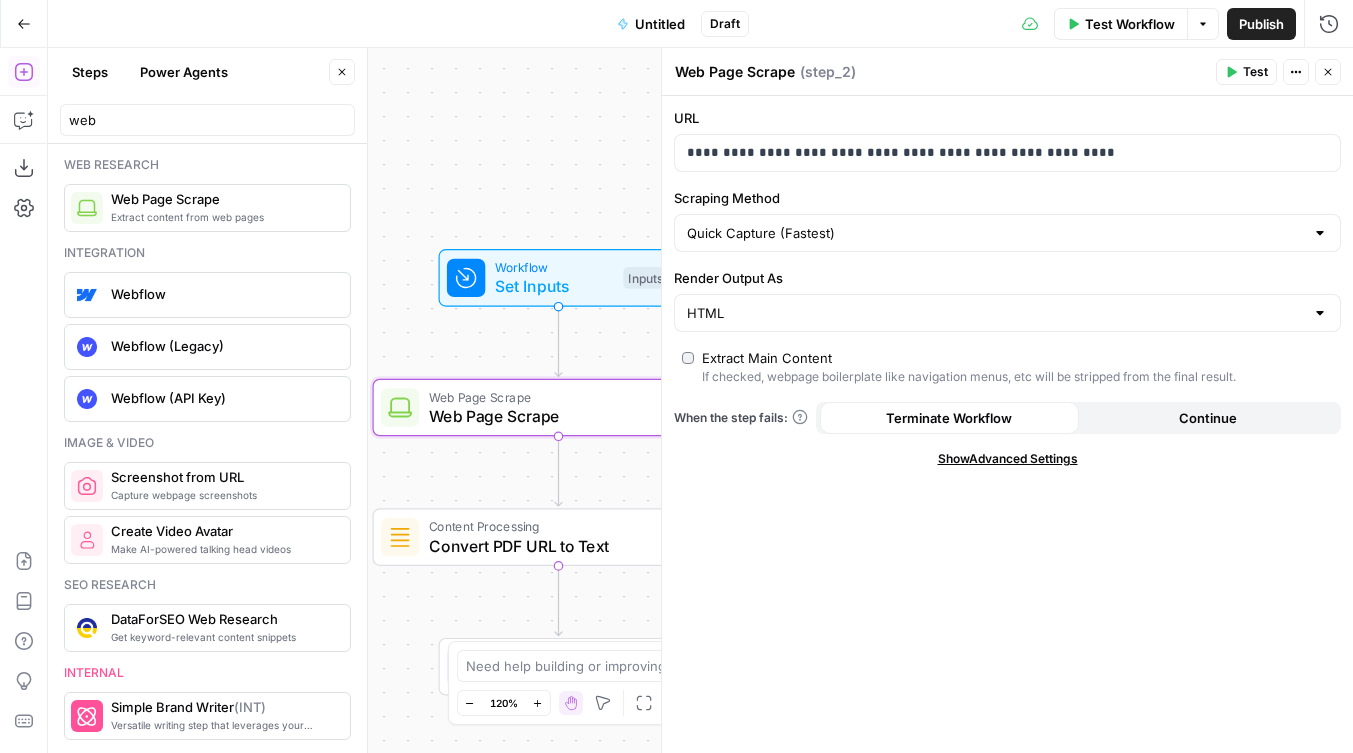 click on "Quick Capture (Fastest)" at bounding box center (1007, 233) 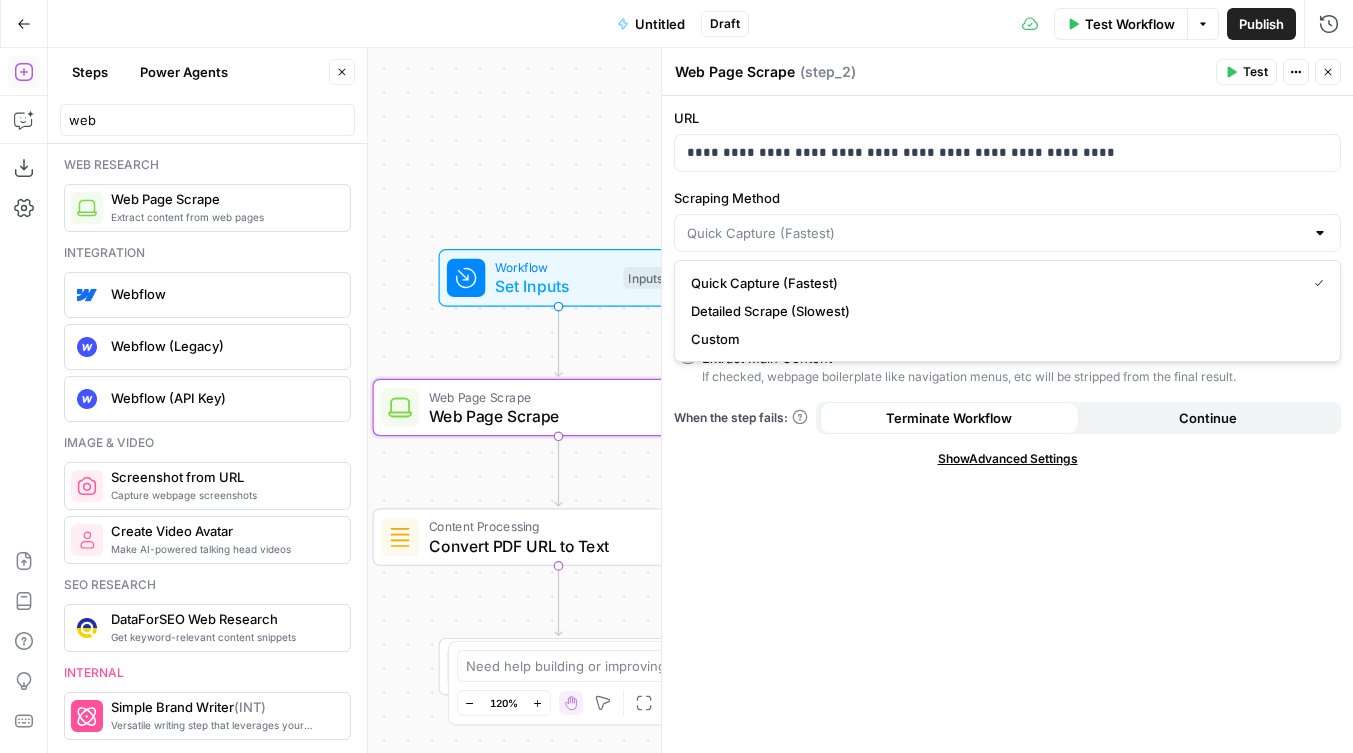 type on "Quick Capture (Fastest)" 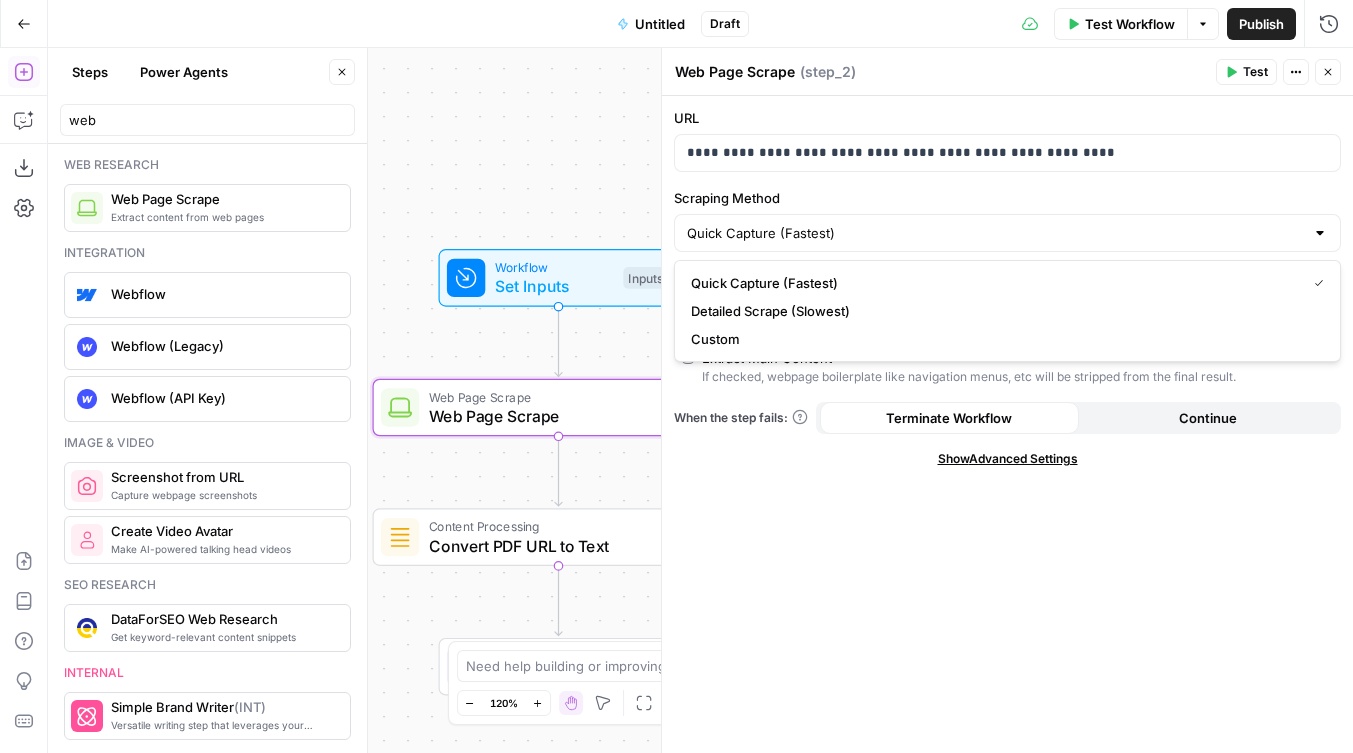 click on "Scraping Method" at bounding box center [1007, 198] 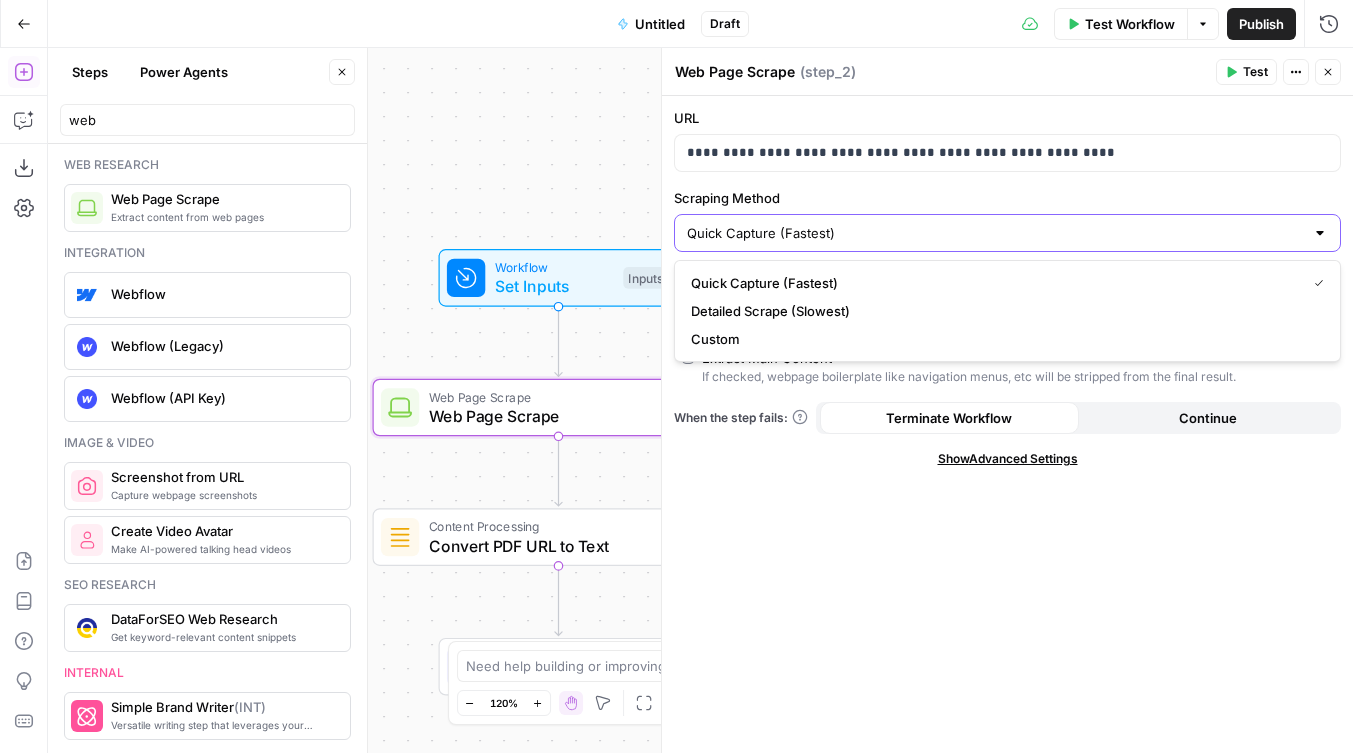 click on "Quick Capture (Fastest)" at bounding box center (995, 233) 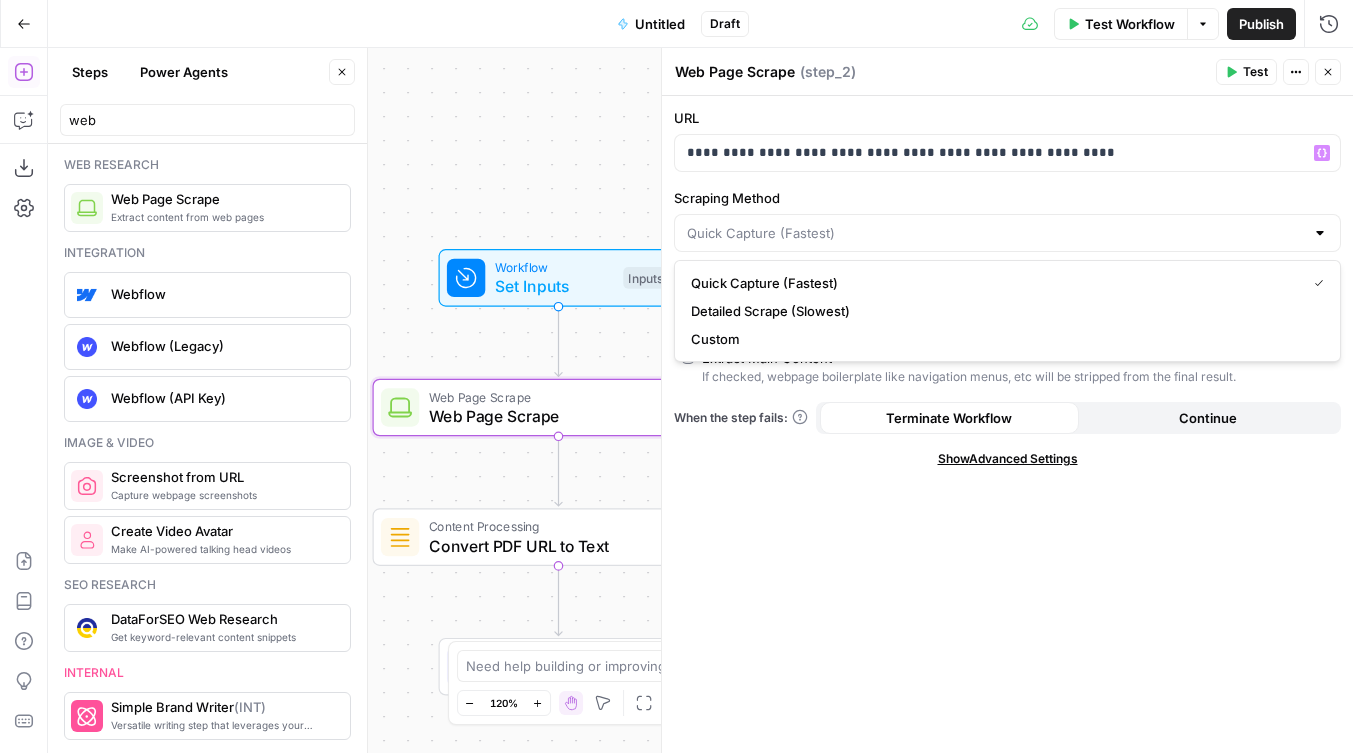 type on "Quick Capture (Fastest)" 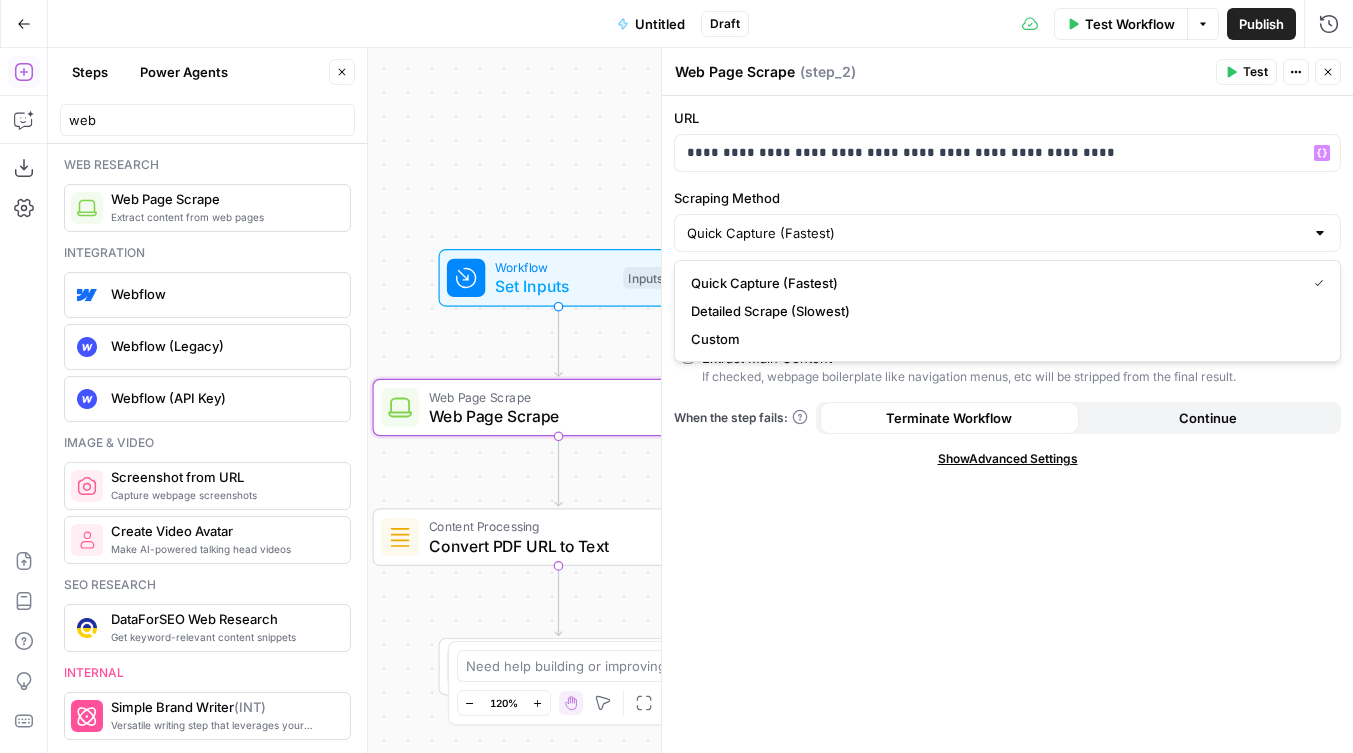 click on "Test" at bounding box center (1255, 72) 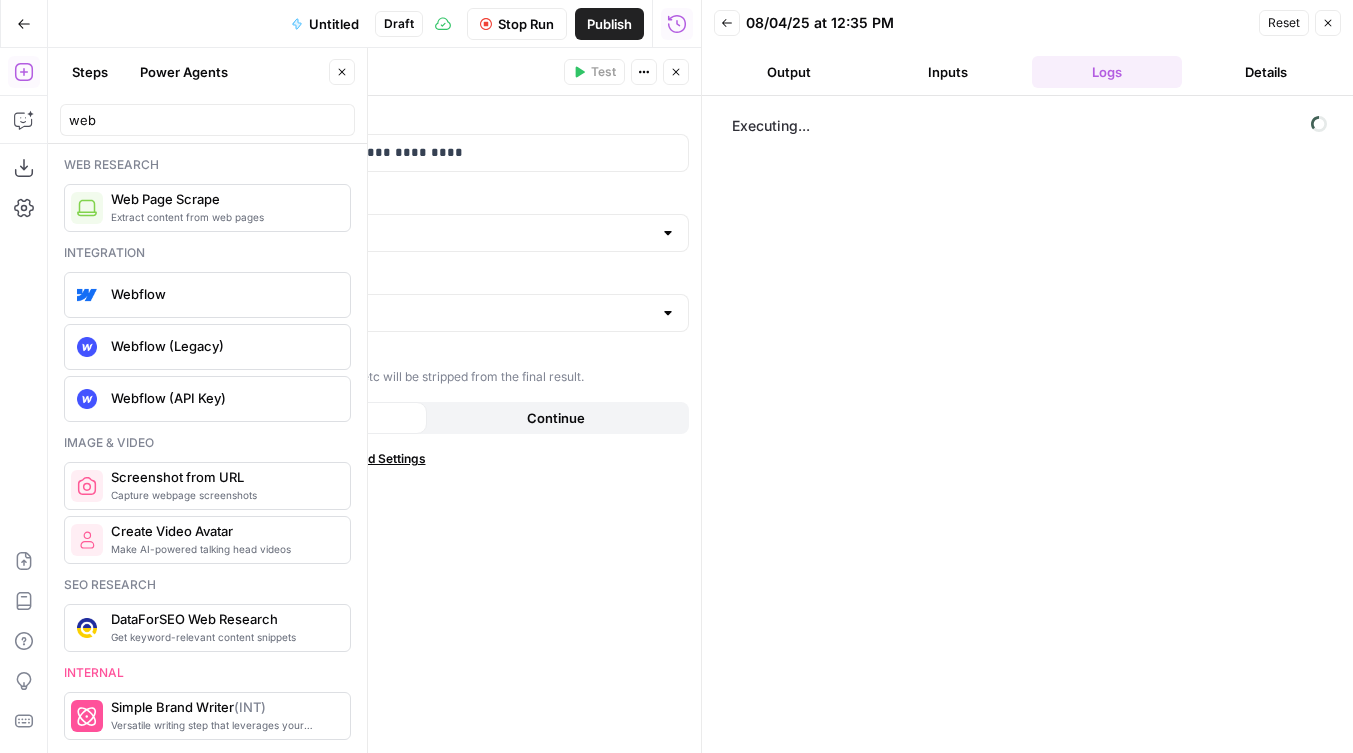 click on "Output" at bounding box center (789, 72) 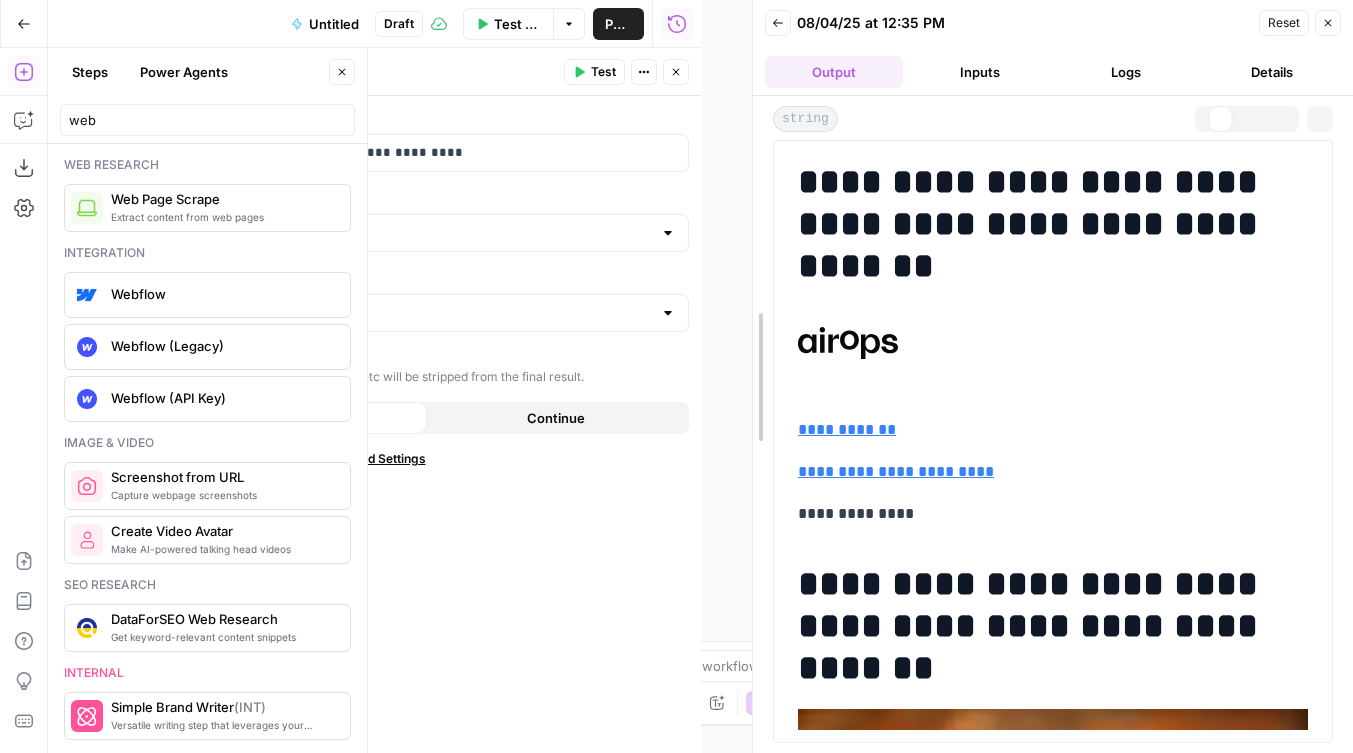 drag, startPoint x: 703, startPoint y: 93, endPoint x: 798, endPoint y: 95, distance: 95.02105 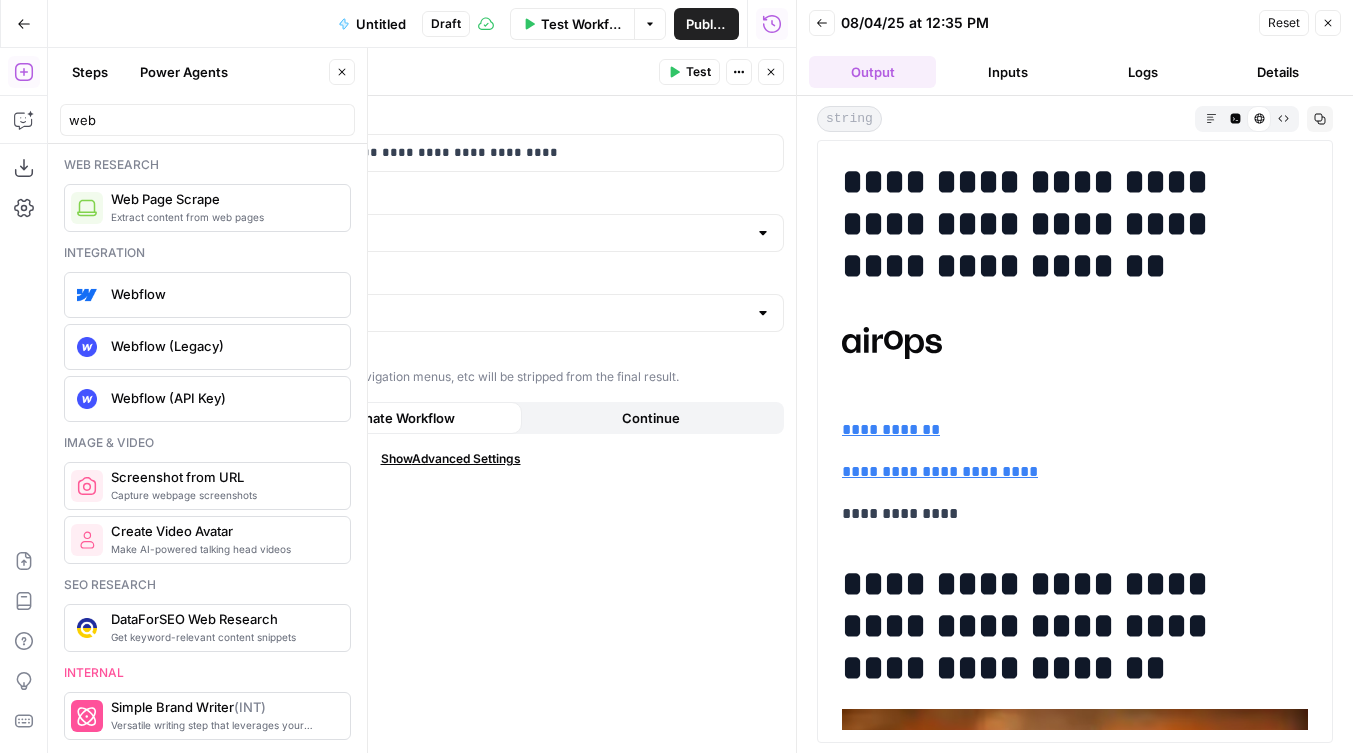 click on "Back 08/04/25 at 12:35 PM Reset Close Output Inputs Logs Details" at bounding box center [1075, 48] 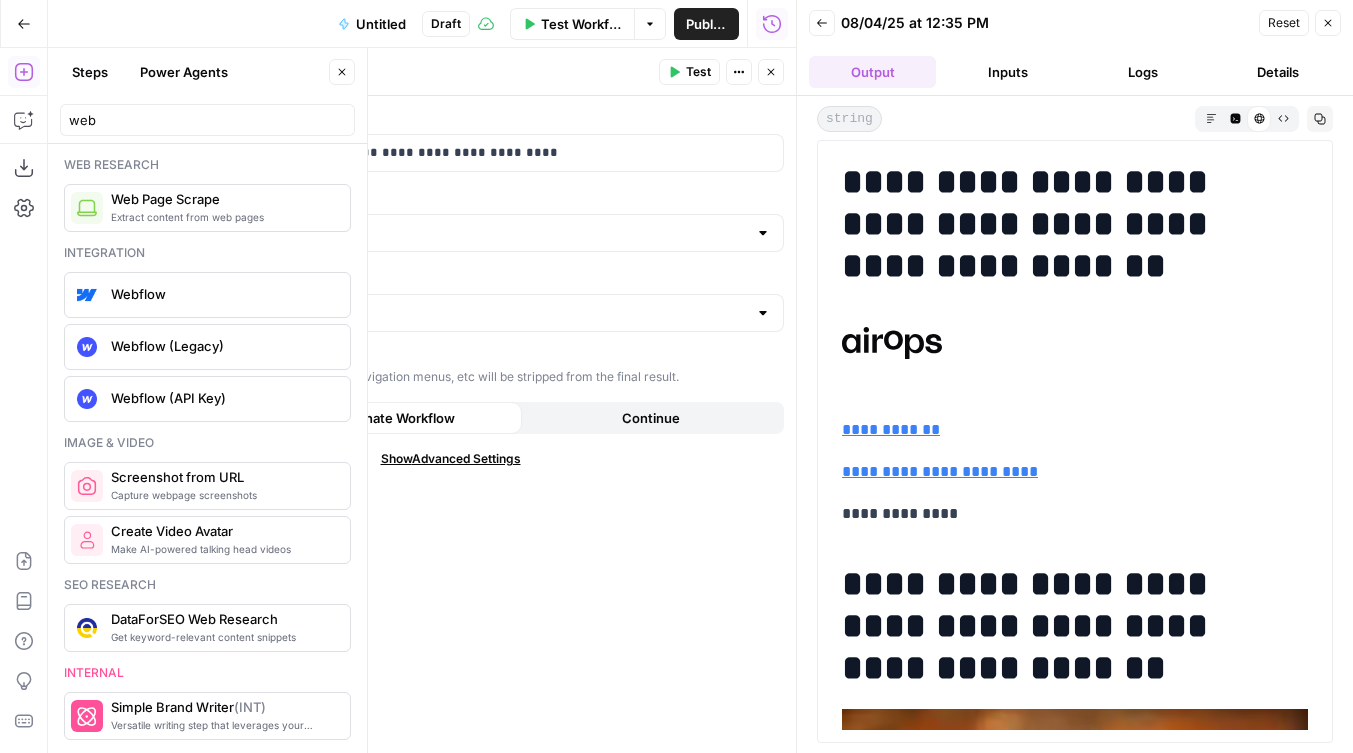 click on "Logs" at bounding box center [1142, 72] 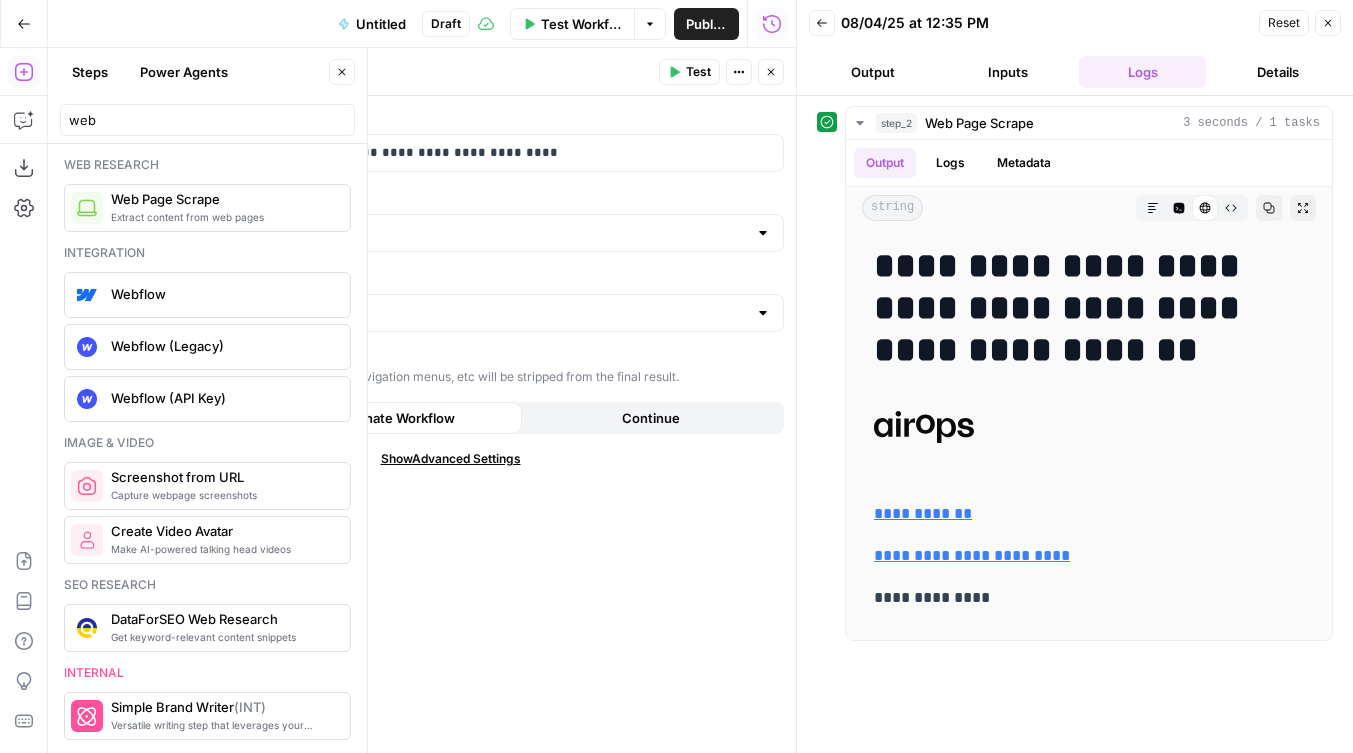 click on "Render Output As" at bounding box center [450, 278] 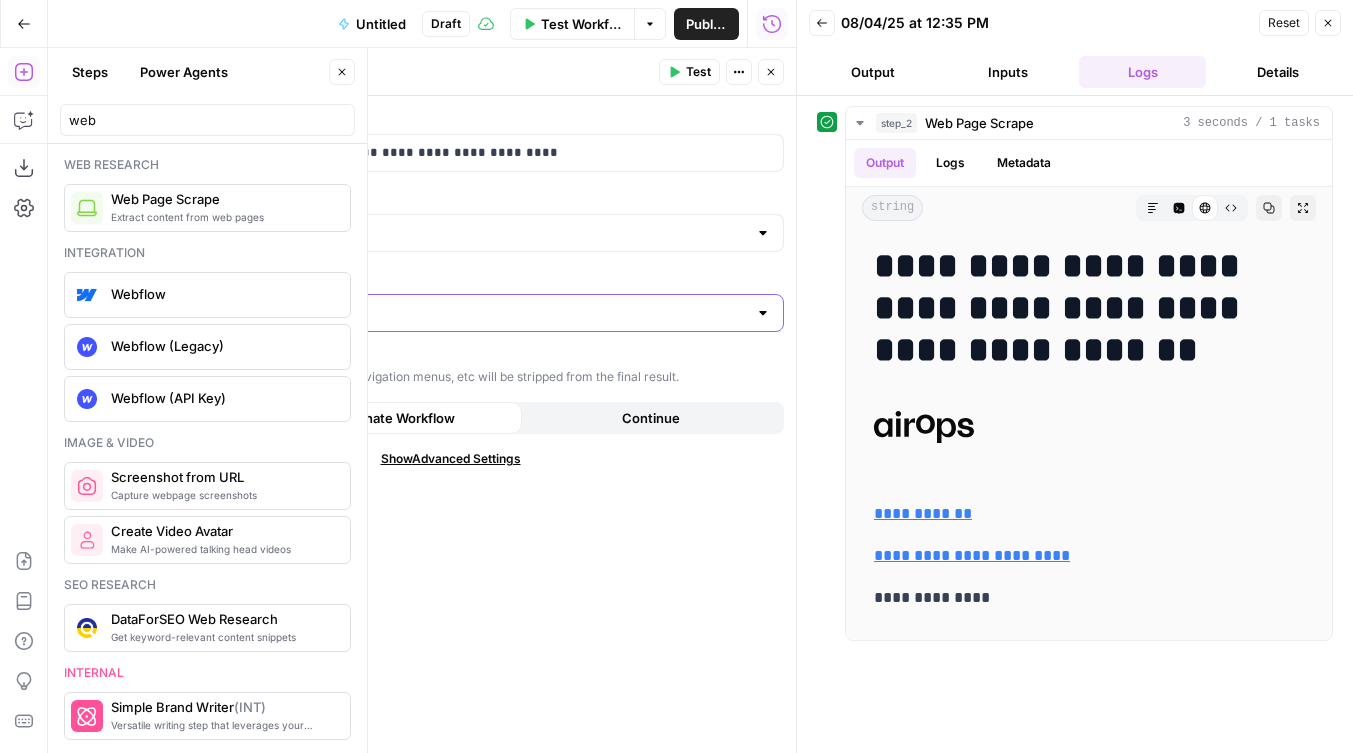 click on "HTML" at bounding box center (438, 313) 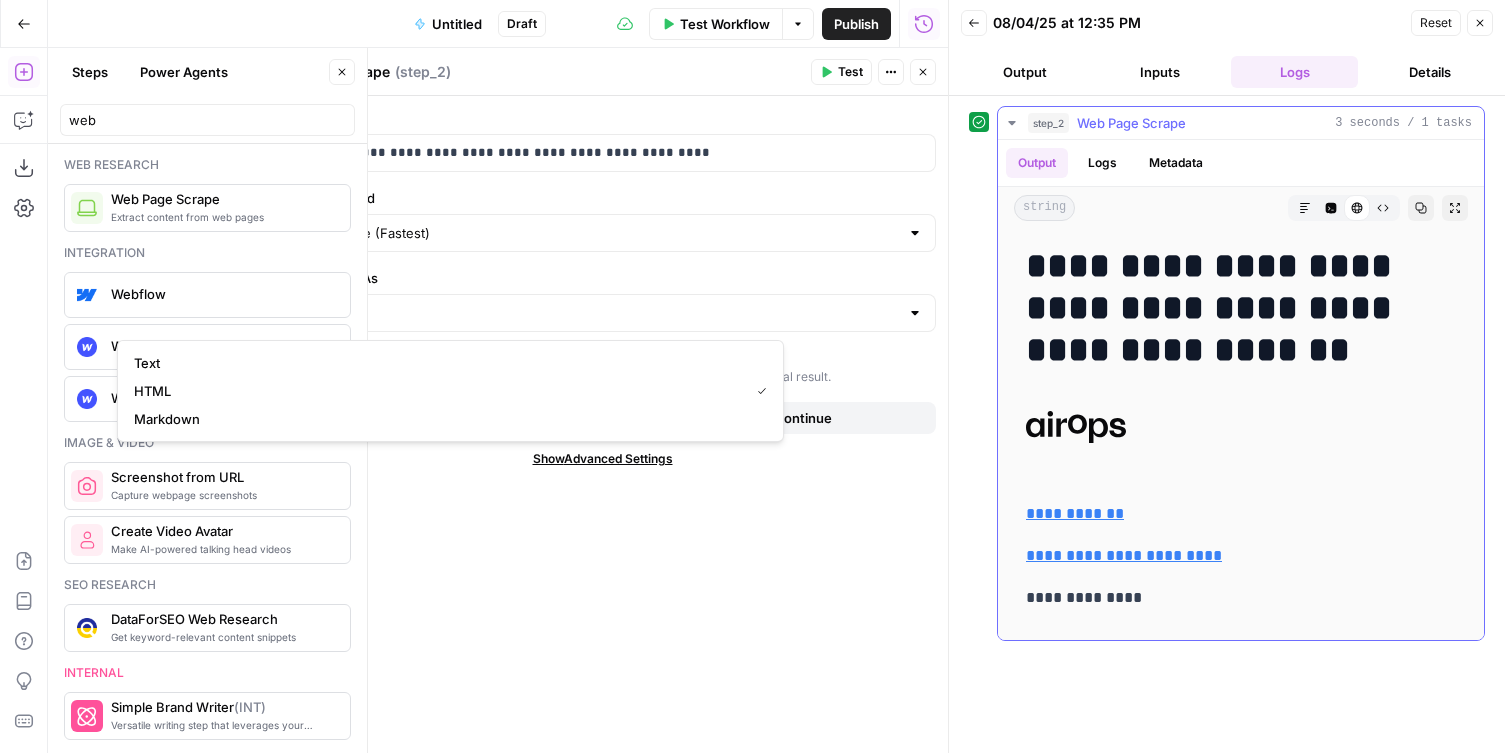 click on "**********" at bounding box center (1241, 20570) 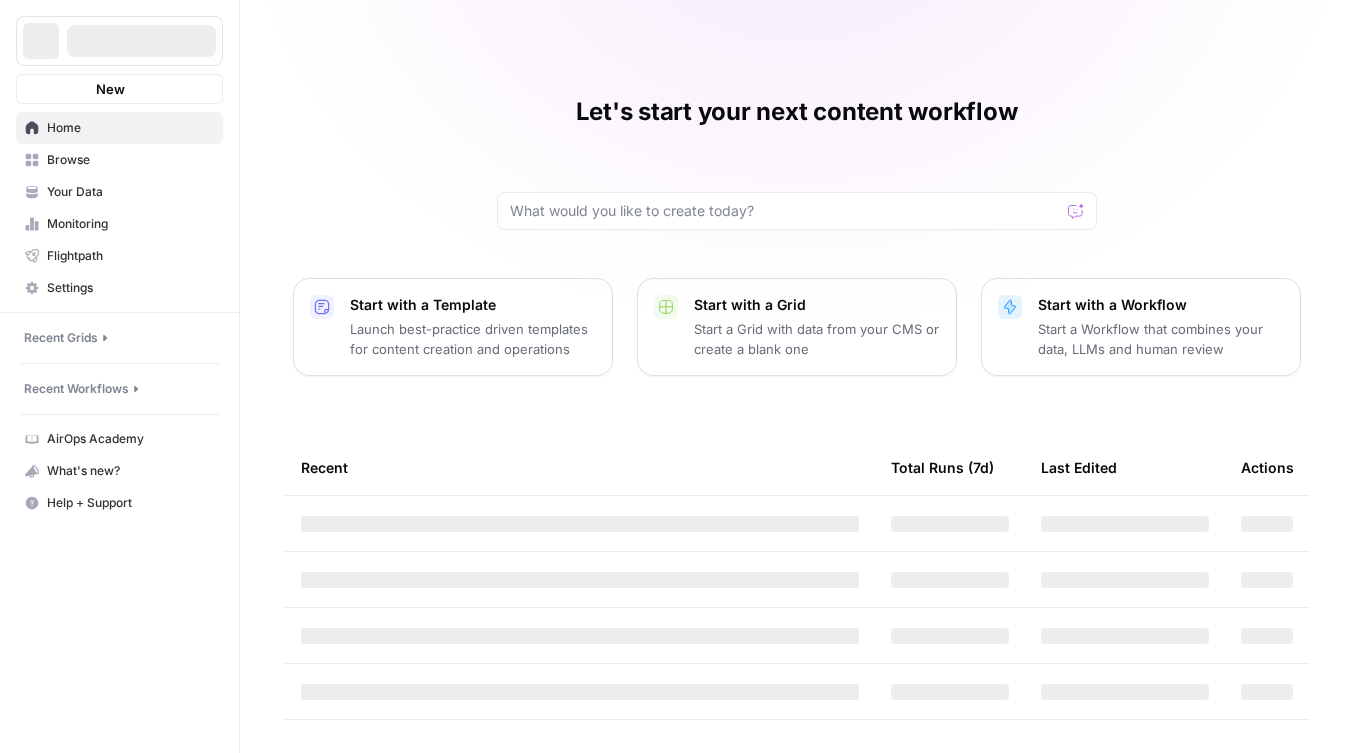scroll, scrollTop: 0, scrollLeft: 0, axis: both 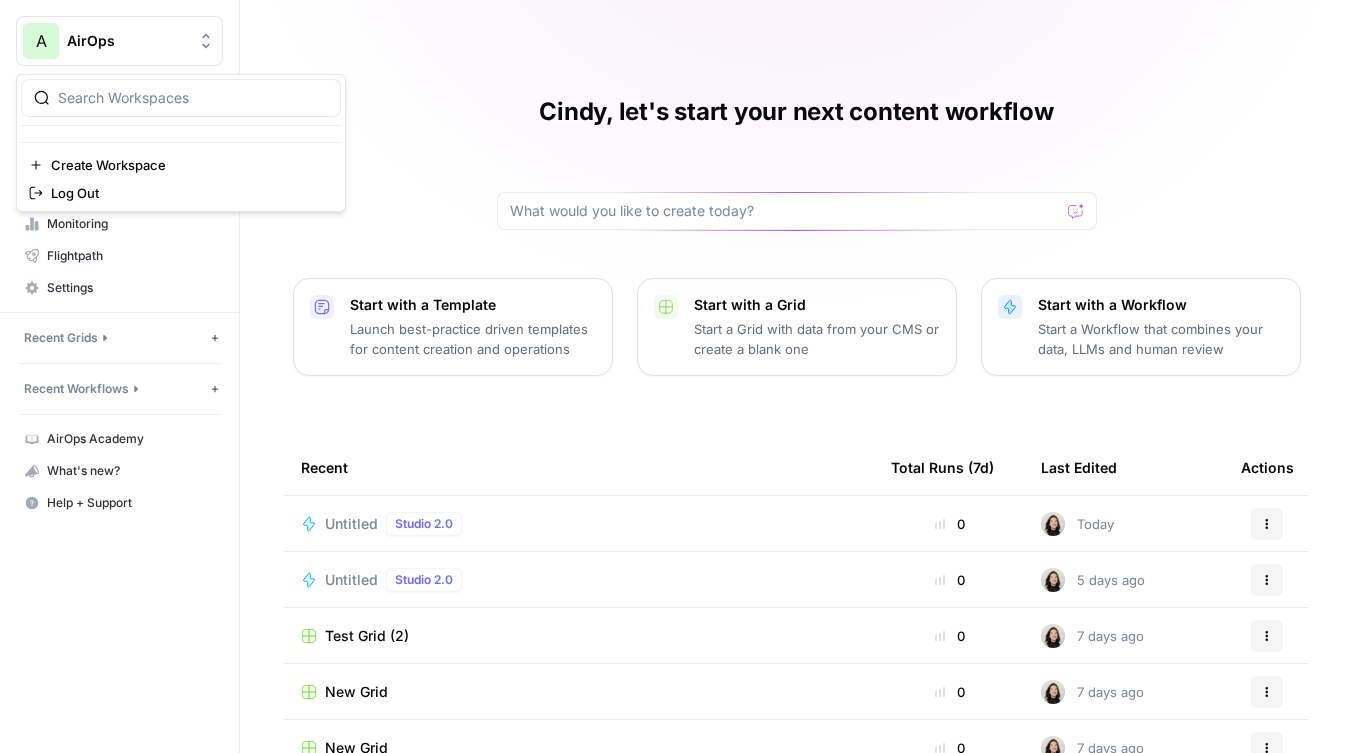 click 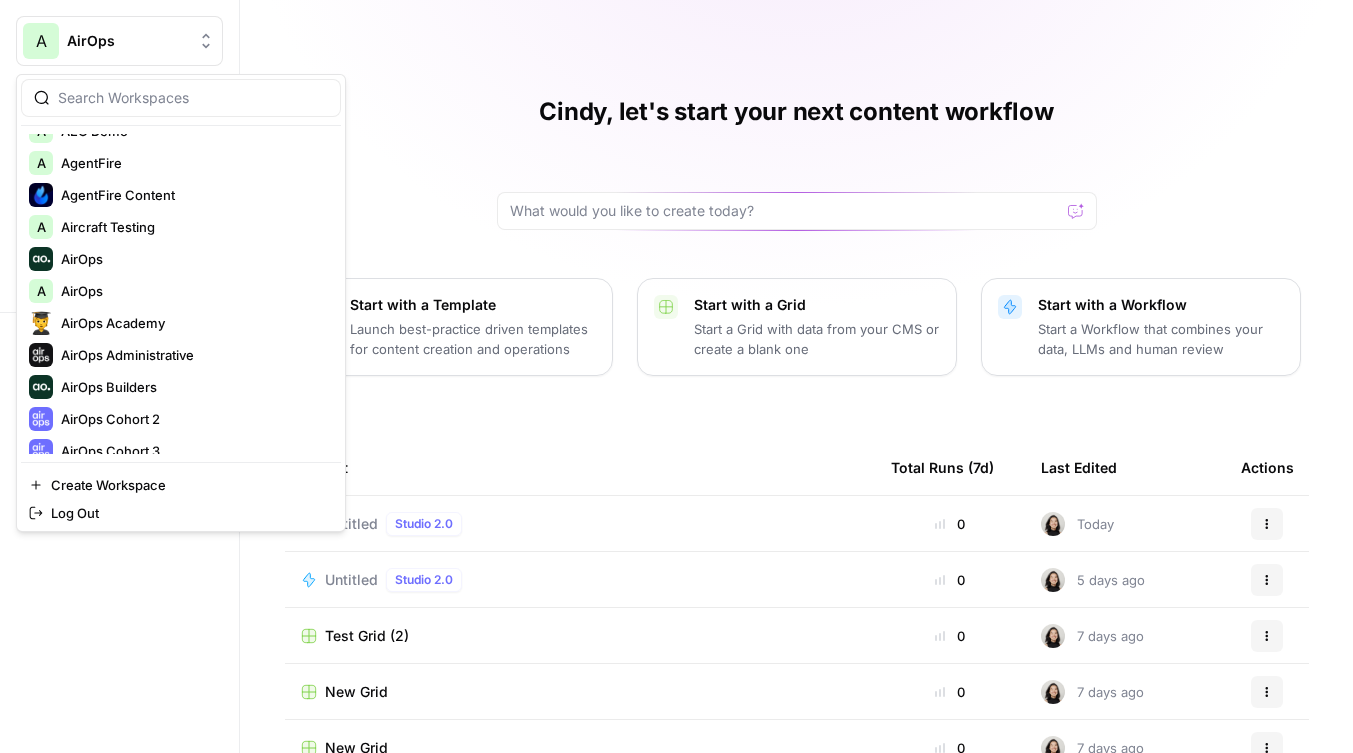 scroll, scrollTop: 85, scrollLeft: 0, axis: vertical 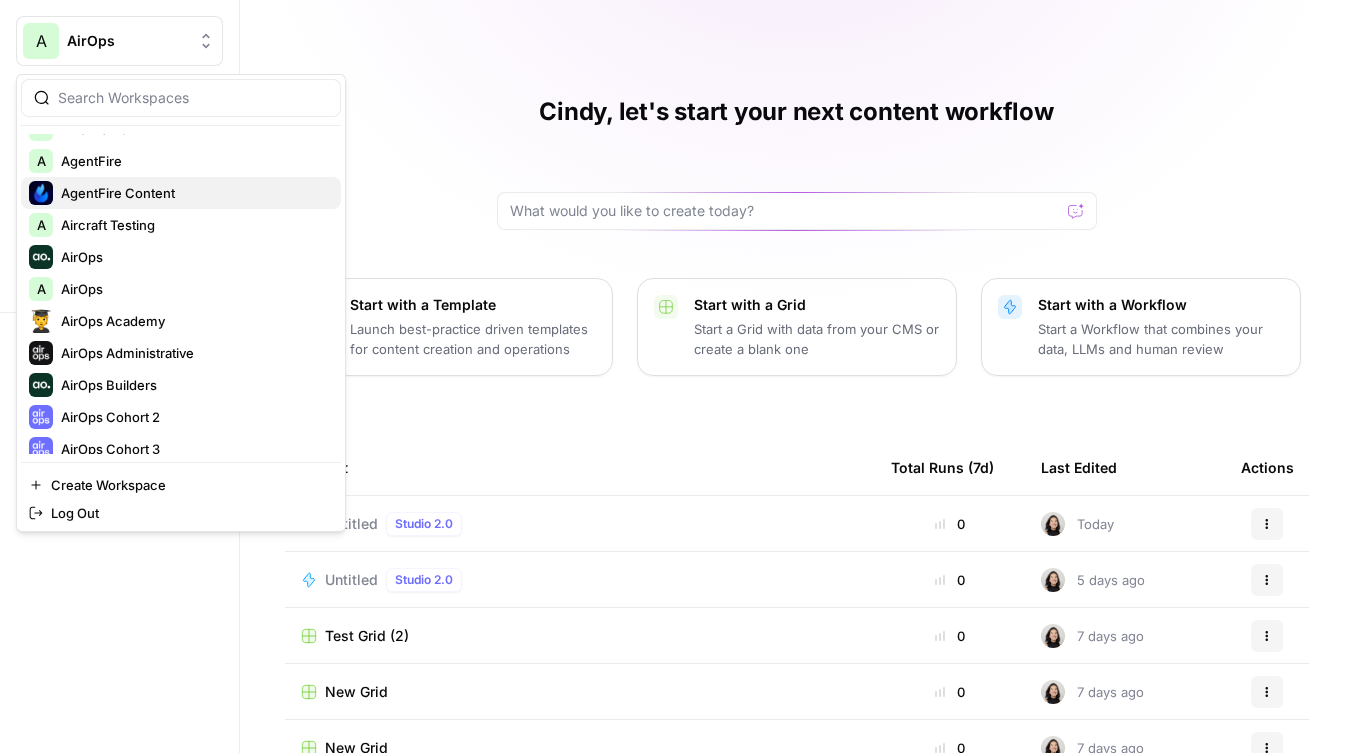 click on "AgentFire Content" at bounding box center (193, 193) 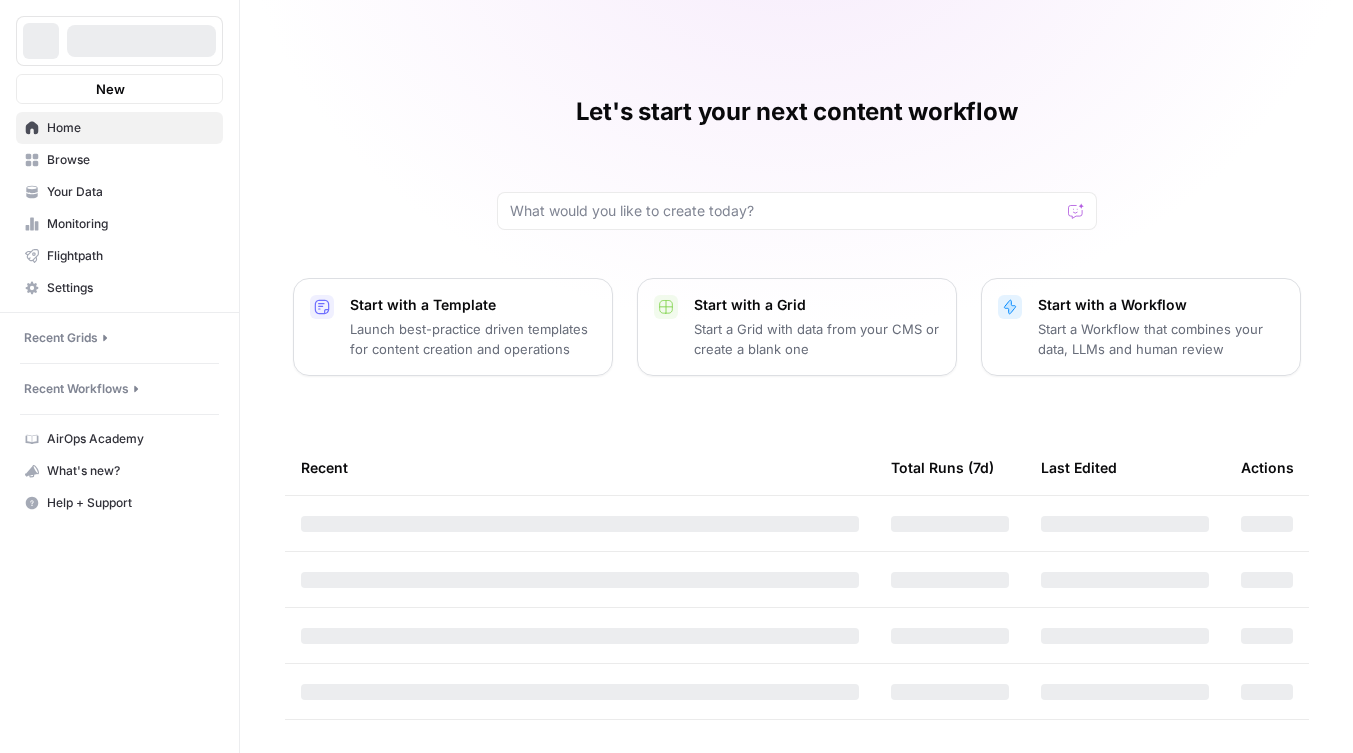 scroll, scrollTop: 0, scrollLeft: 0, axis: both 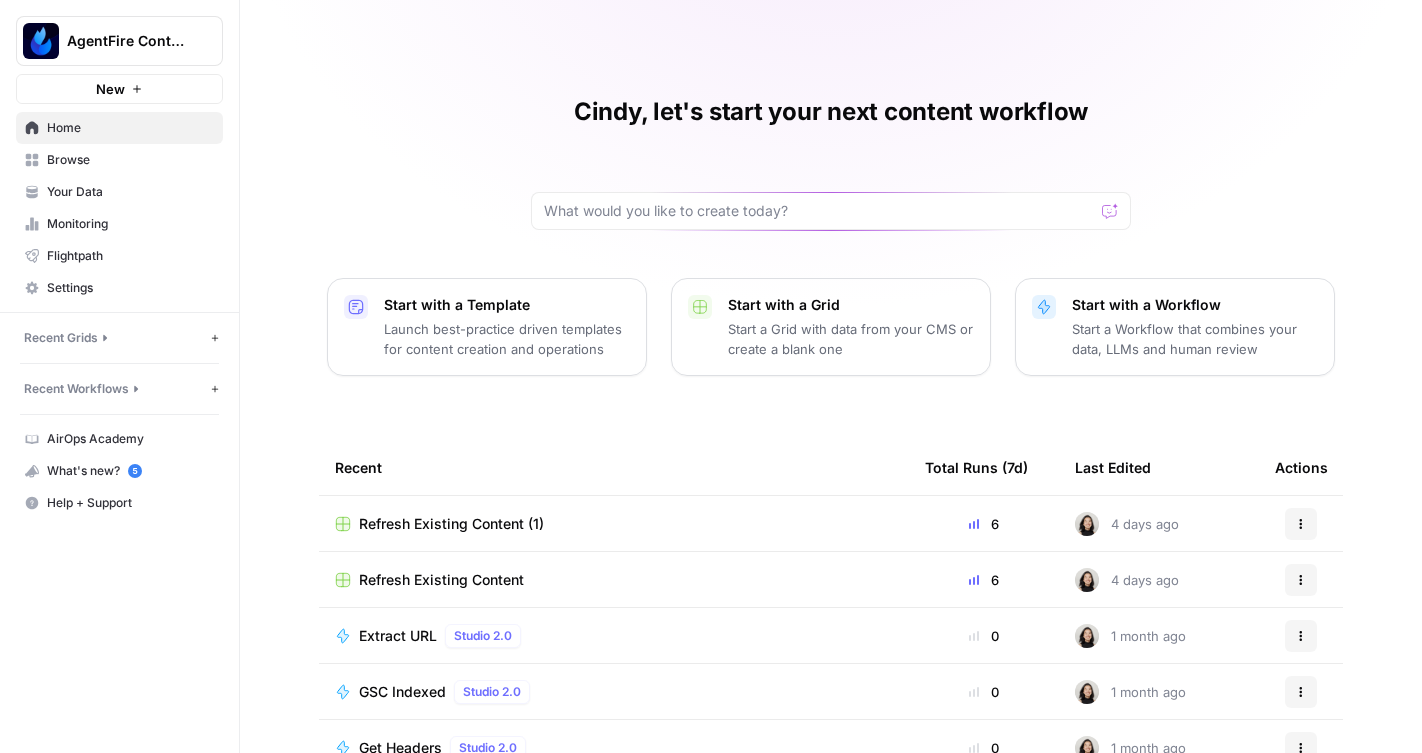 click on "Browse" at bounding box center [130, 160] 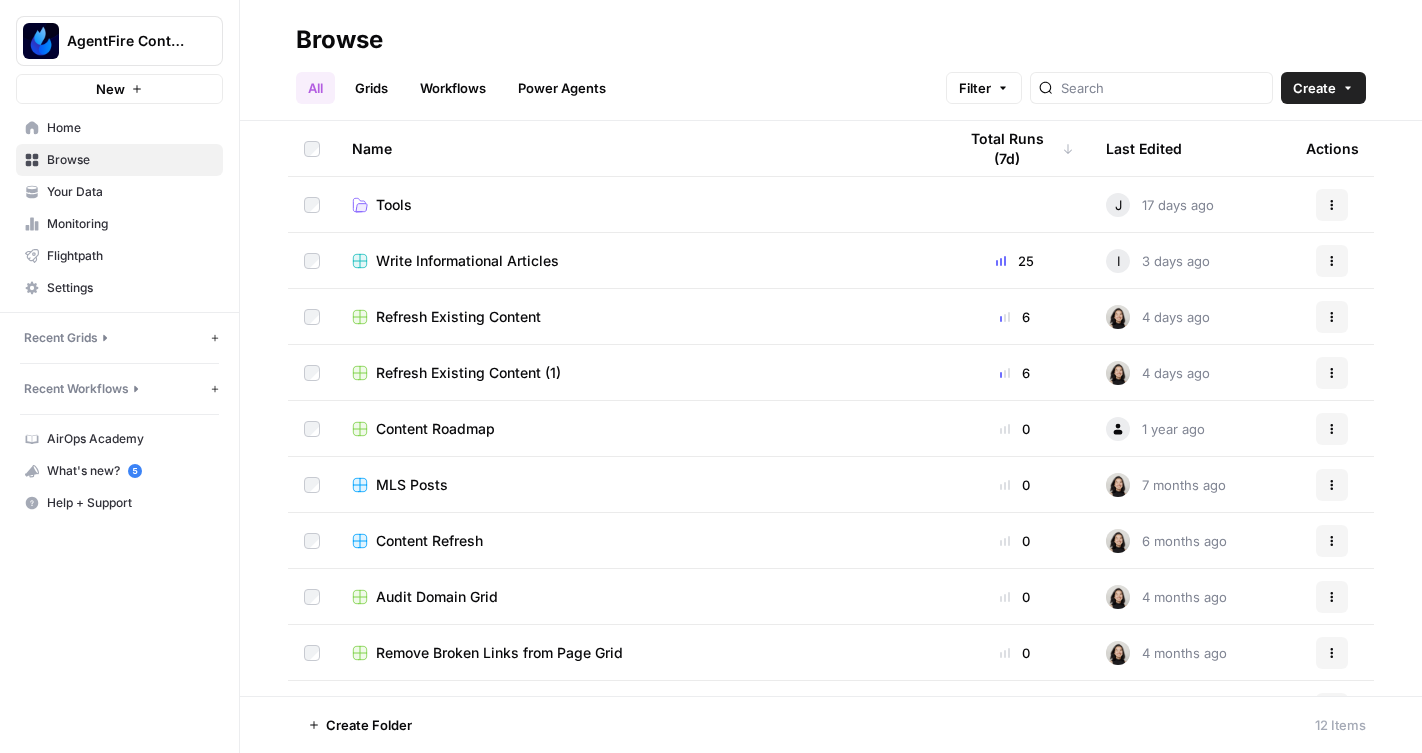 click on "Grids" at bounding box center [371, 88] 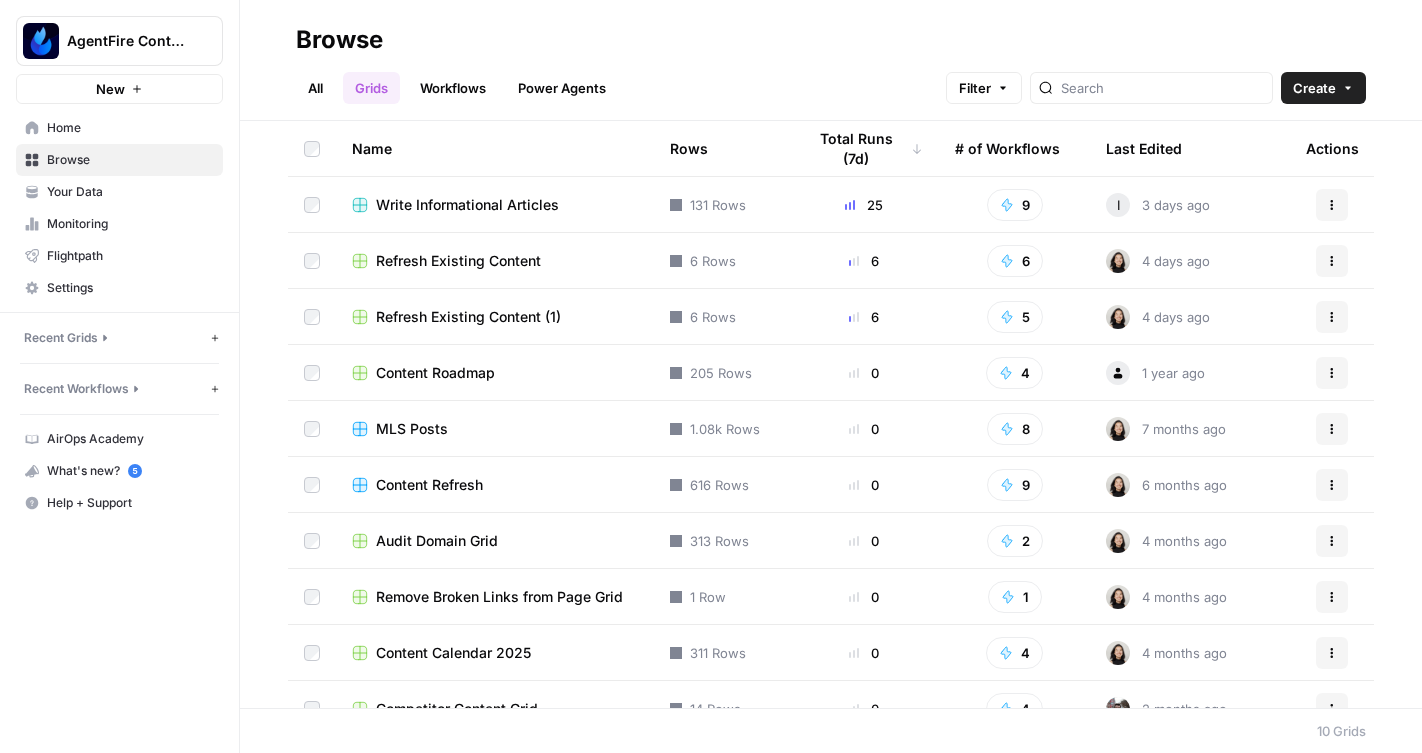 click on "Refresh Existing Content" at bounding box center [458, 261] 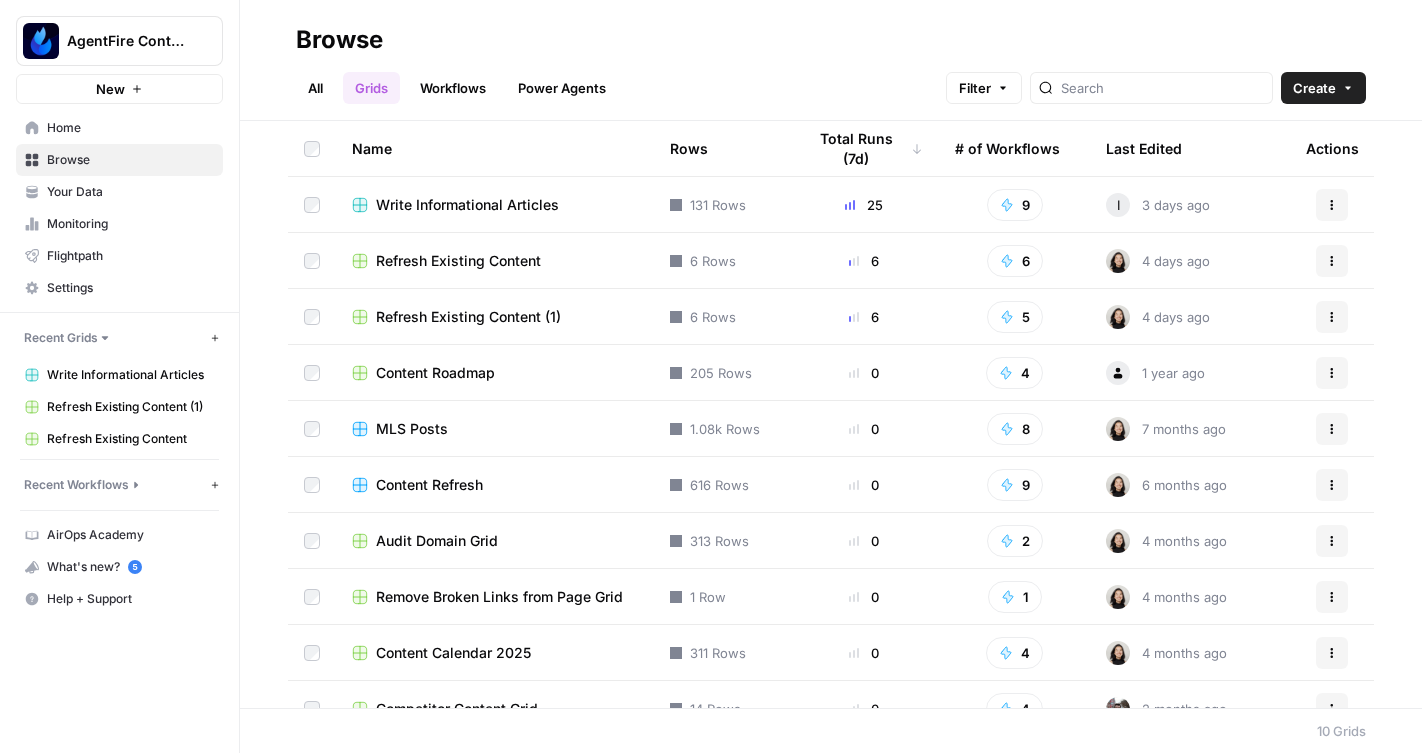 scroll, scrollTop: 29, scrollLeft: 0, axis: vertical 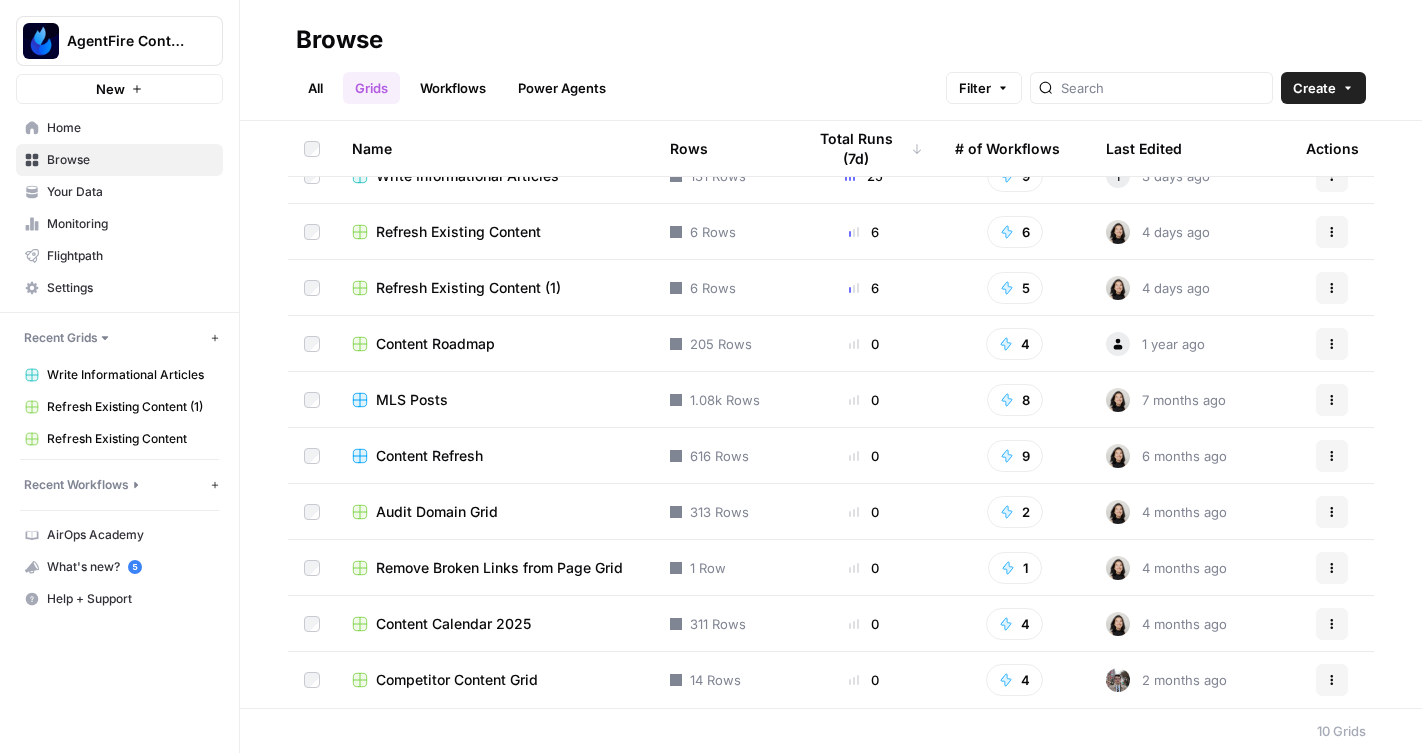 click on "Content Calendar 2025" at bounding box center (453, 624) 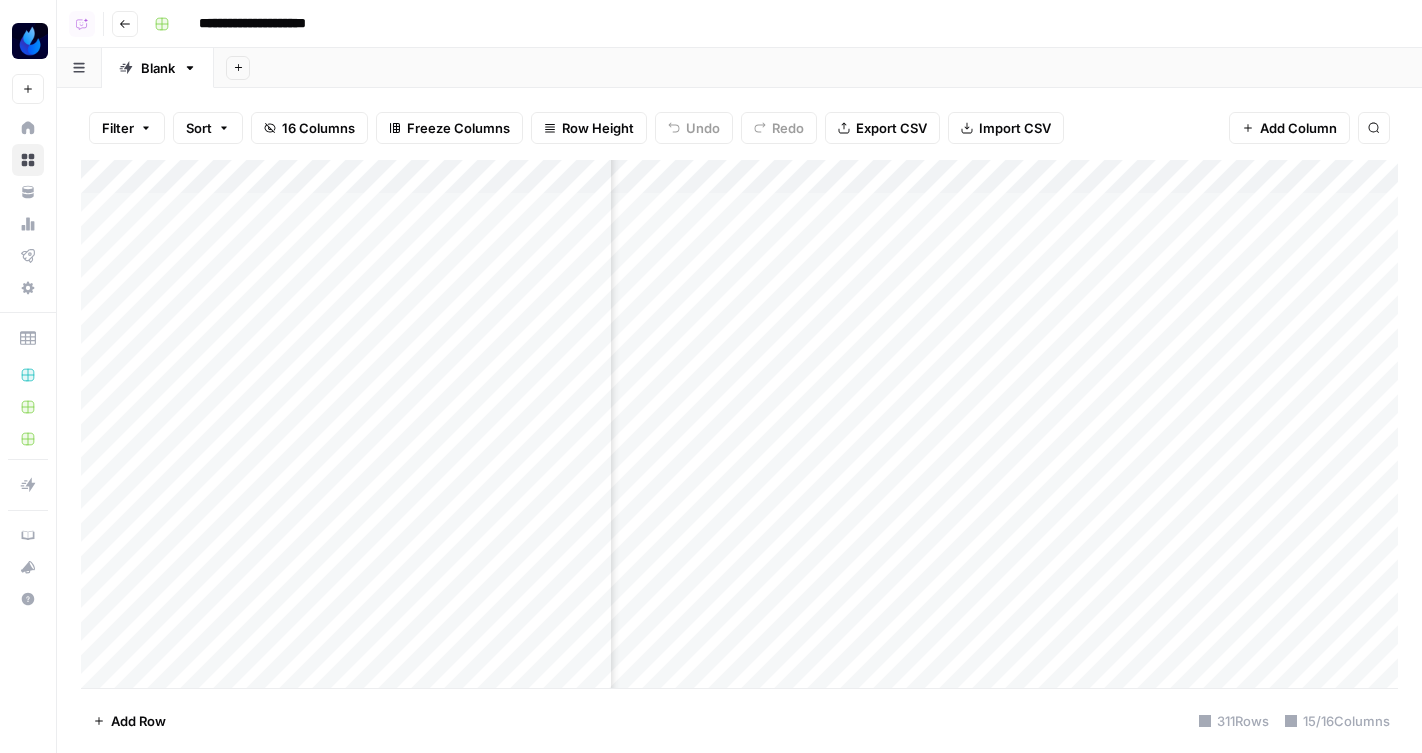 scroll, scrollTop: 0, scrollLeft: 355, axis: horizontal 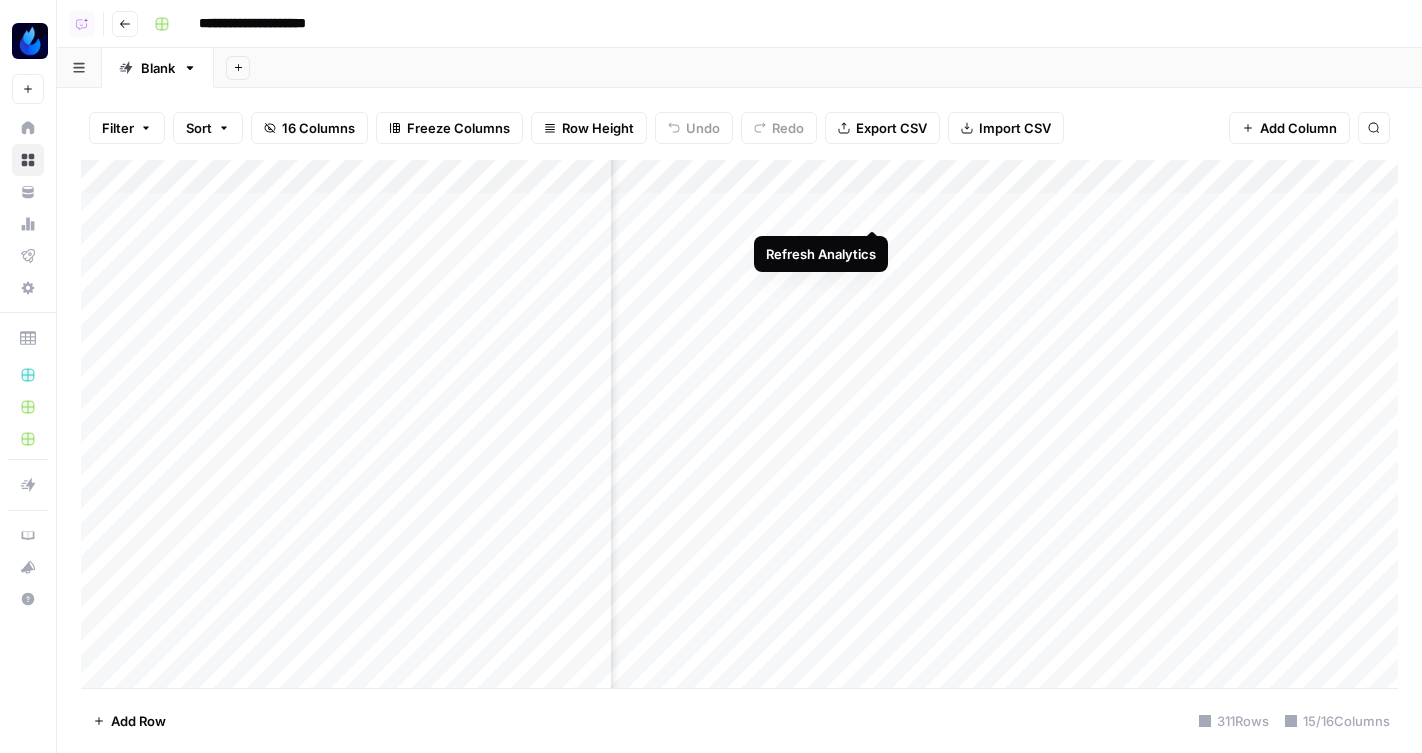 click on "Add Column" at bounding box center (739, 424) 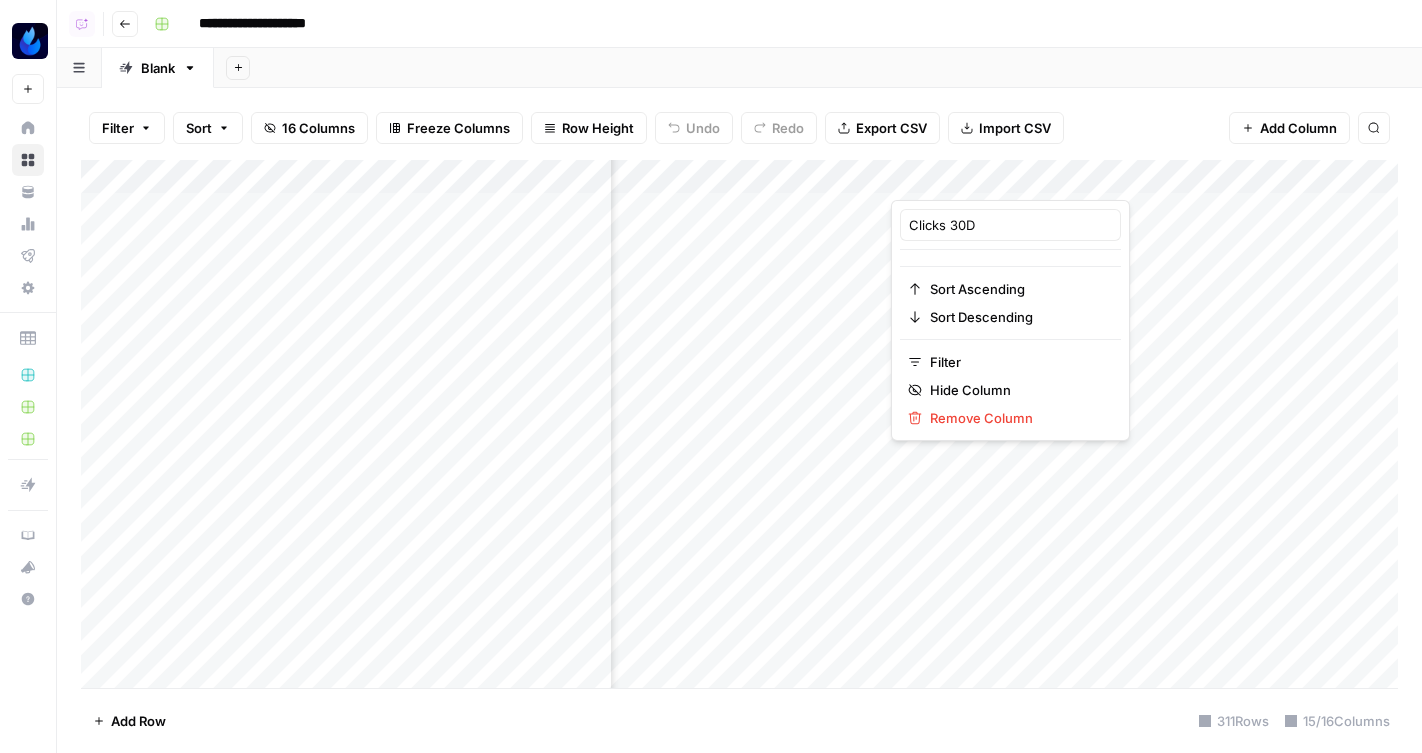 click on "Add Column" at bounding box center (739, 424) 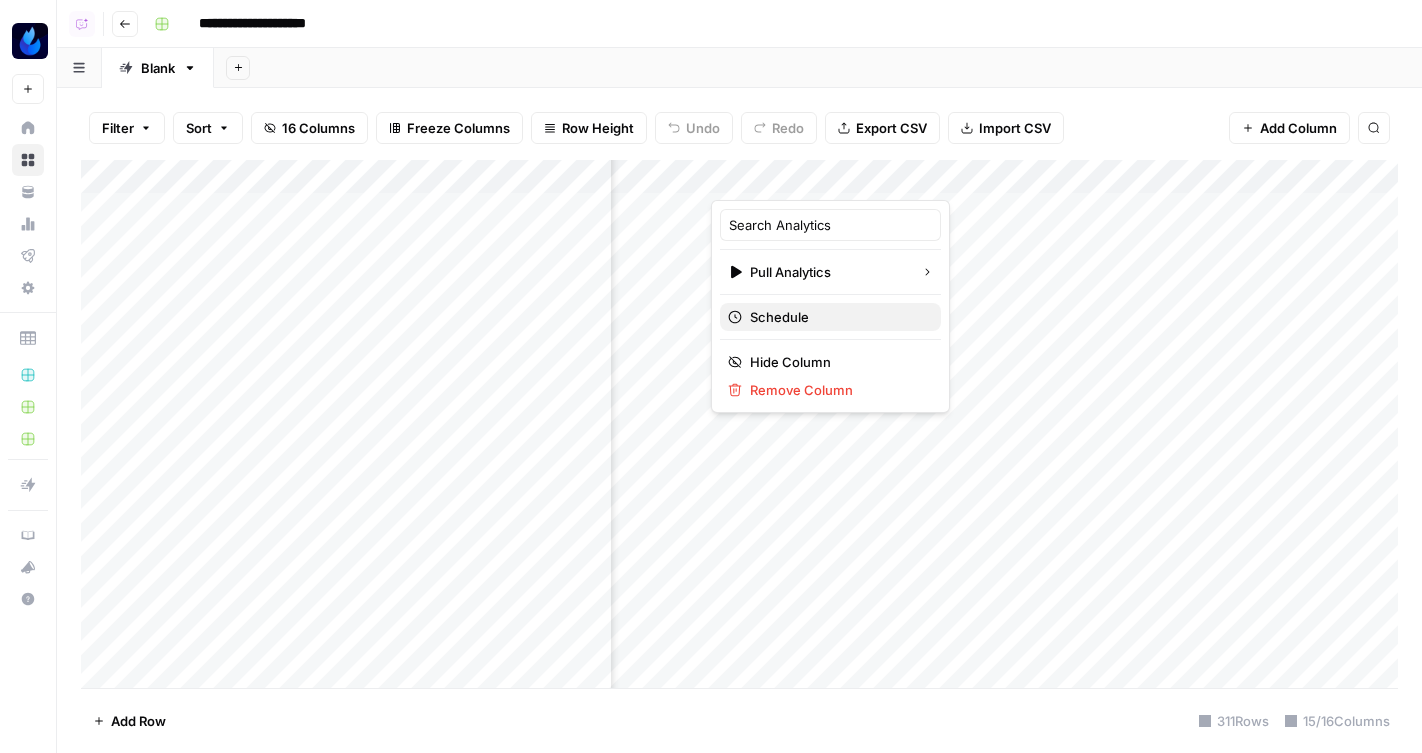 click on "Schedule" at bounding box center (830, 317) 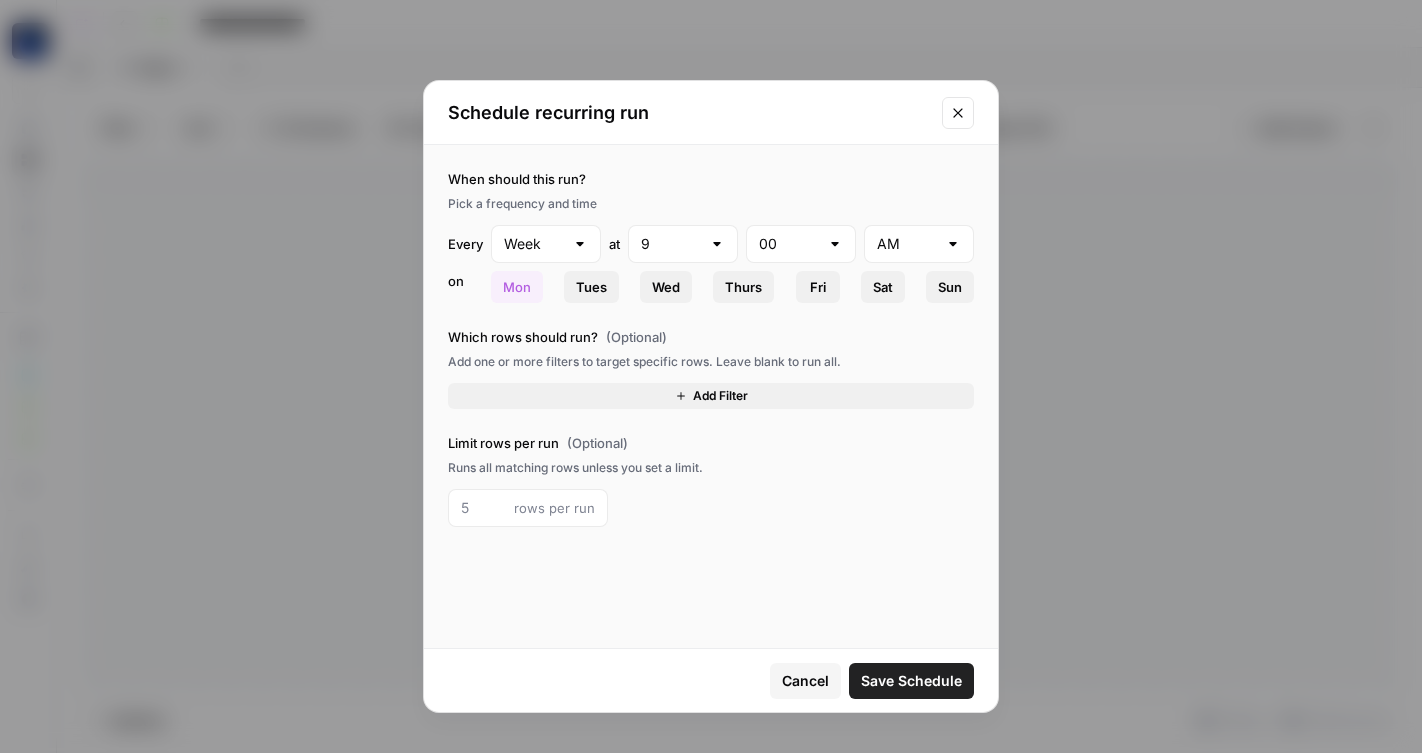 type 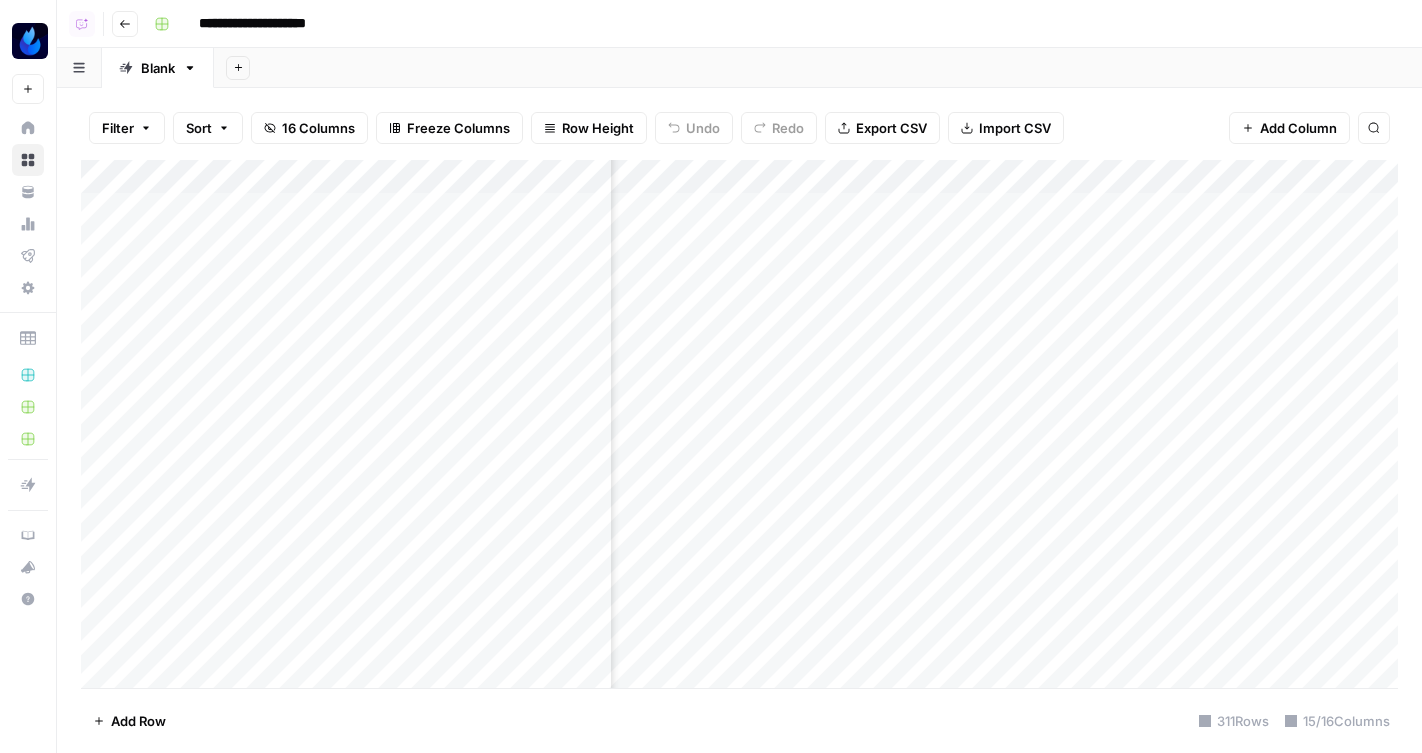 click on "Filter Sort 16 Columns Freeze Columns Row Height Undo Redo Export CSV Import CSV Add Column Search Add Column Add Row 311  Rows 15/16  Columns" at bounding box center (739, 420) 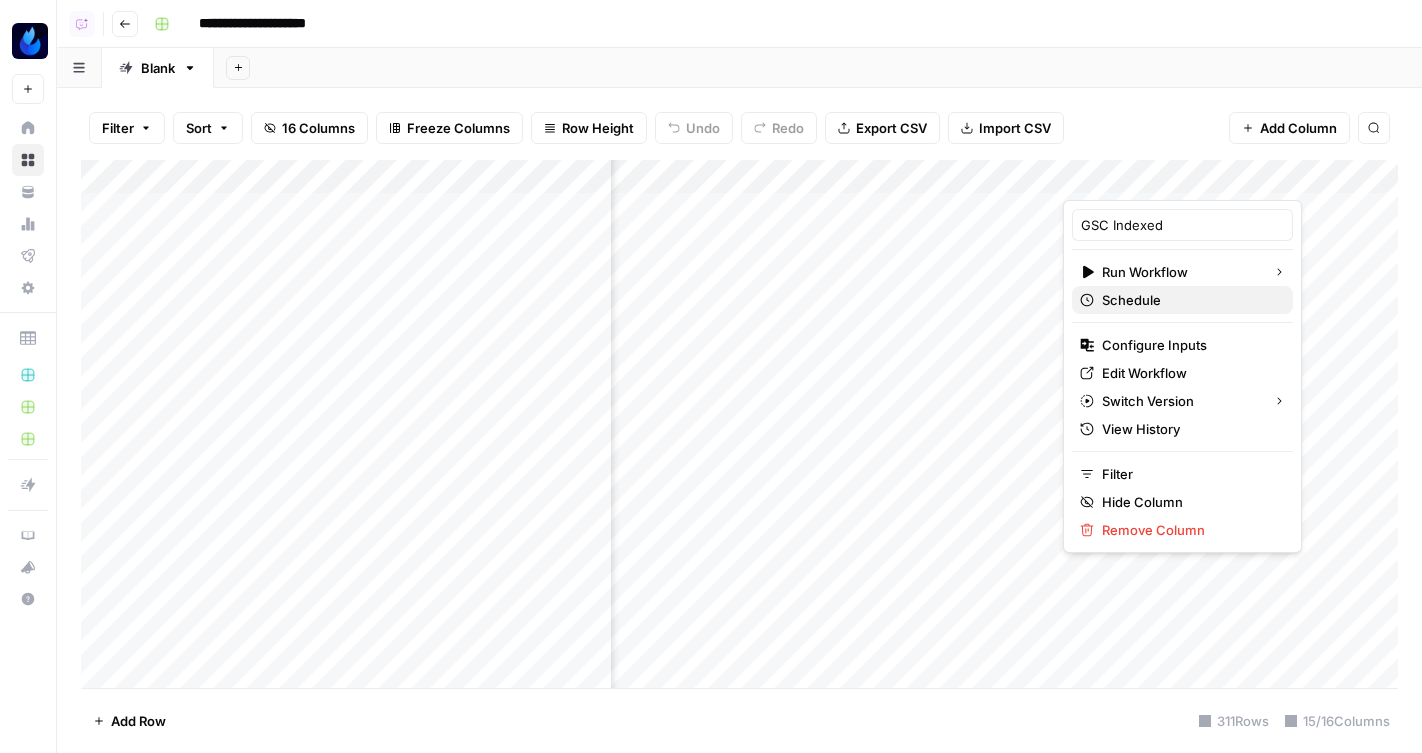 click on "Schedule" at bounding box center (1189, 300) 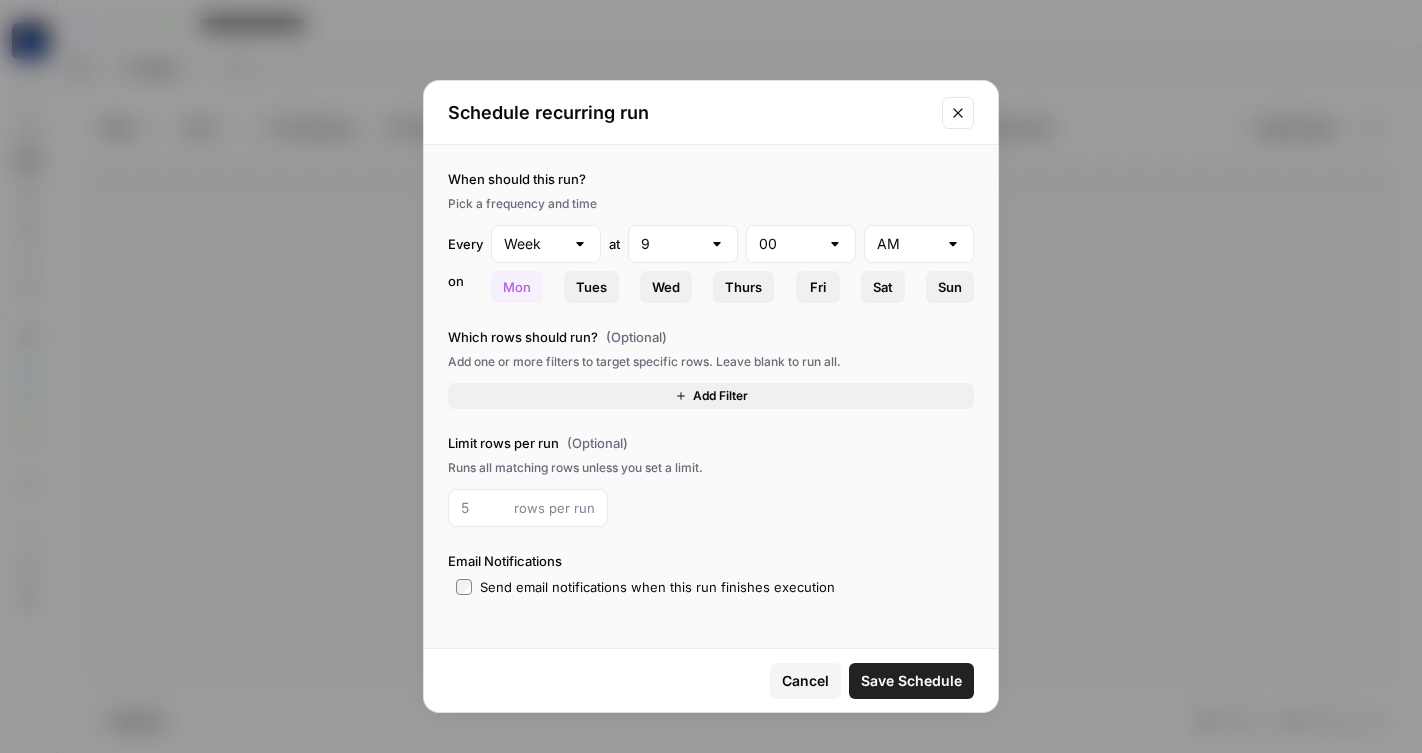 click on "Which rows should run?   (Optional) Add one or more filters to target specific rows. Leave blank to run all. Add Filter" at bounding box center [711, 368] 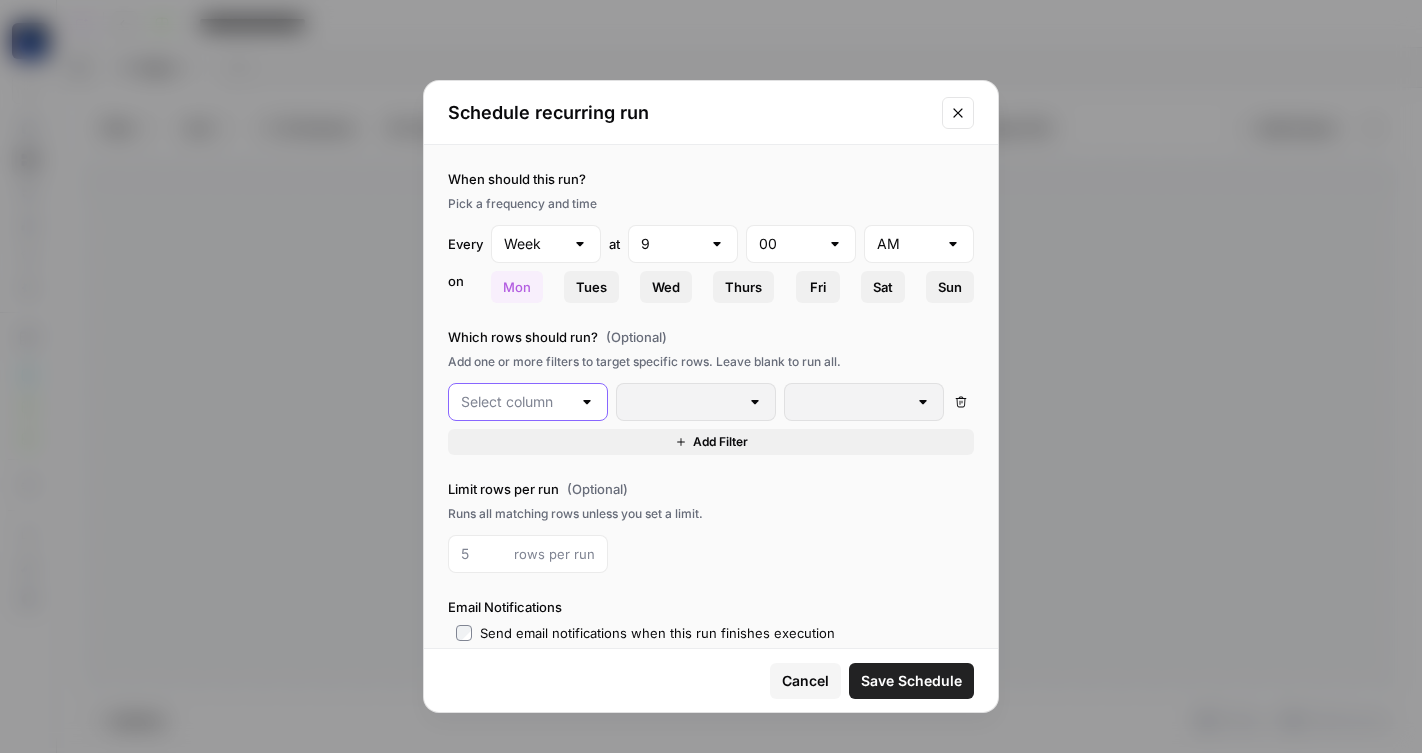 click at bounding box center (516, 402) 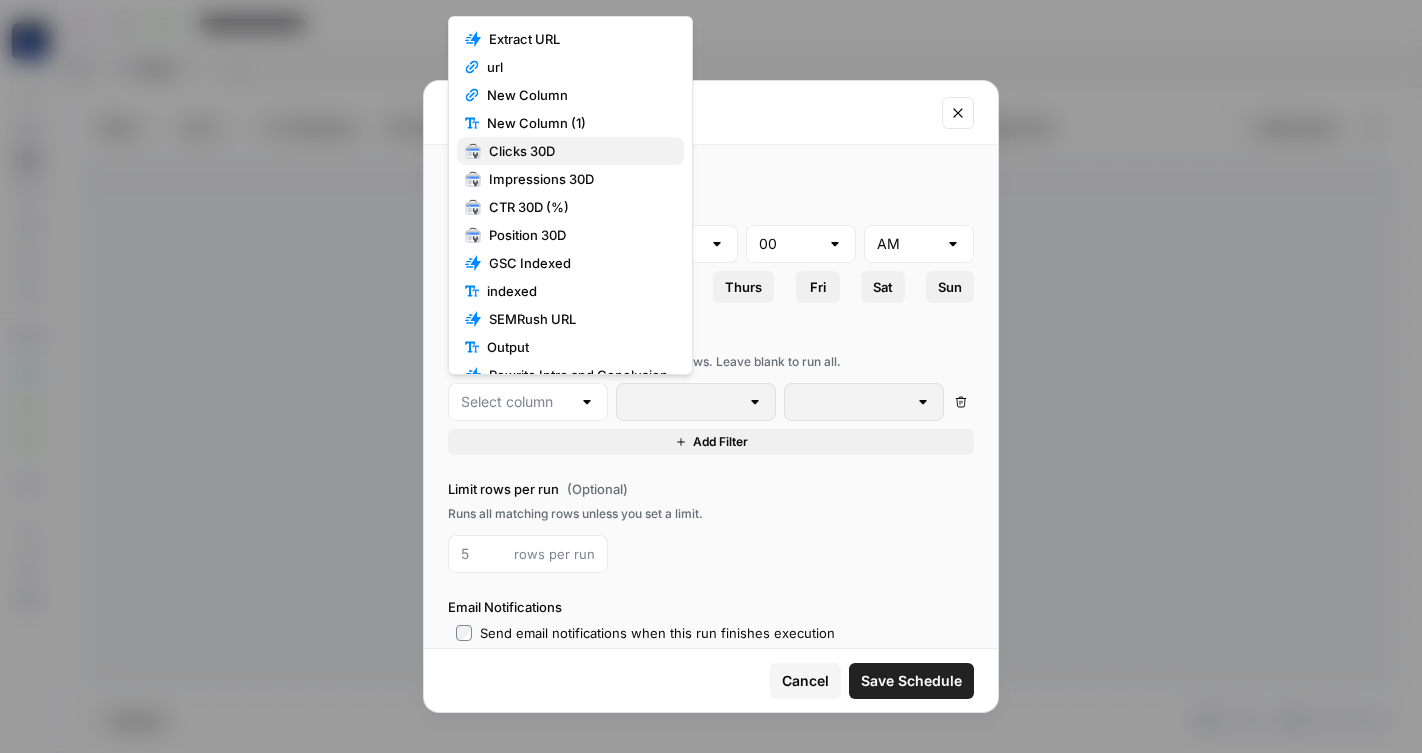 click on "Clicks 30D" at bounding box center [578, 151] 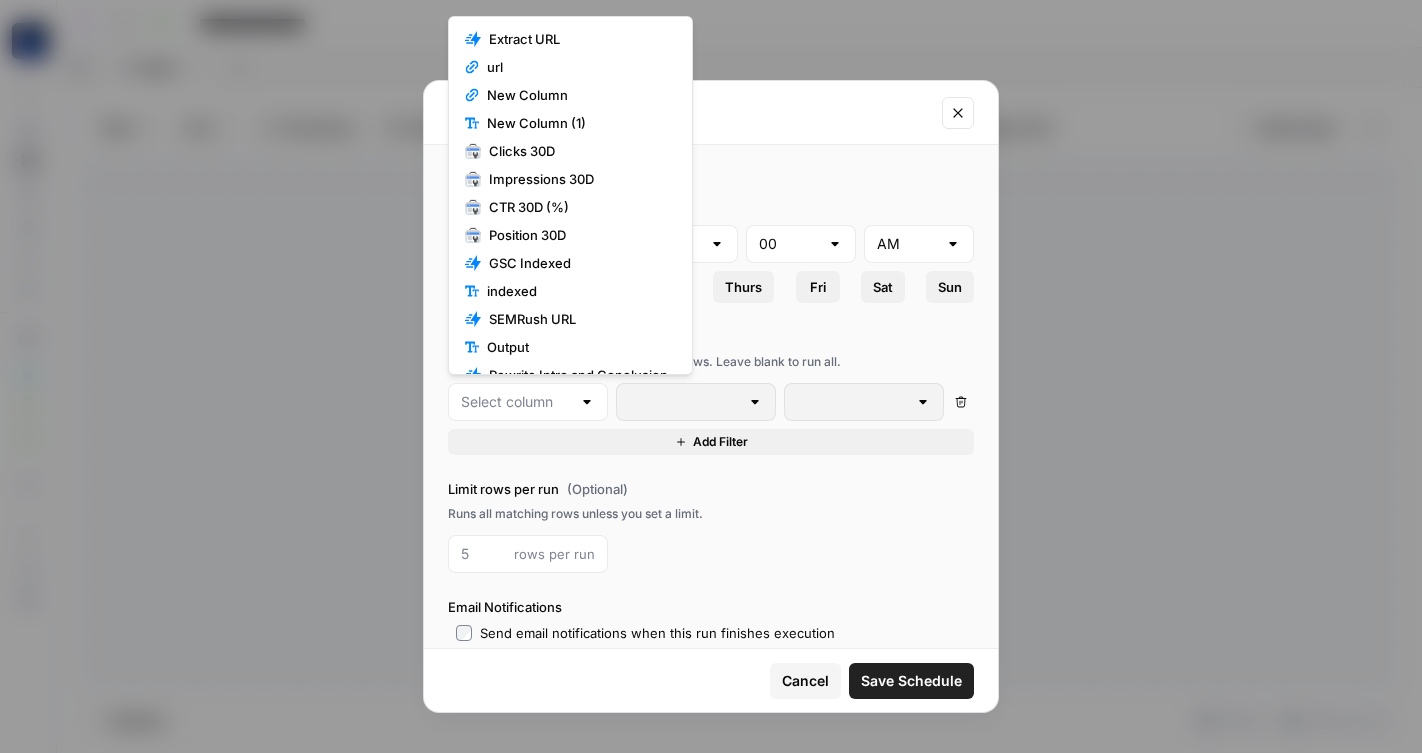type 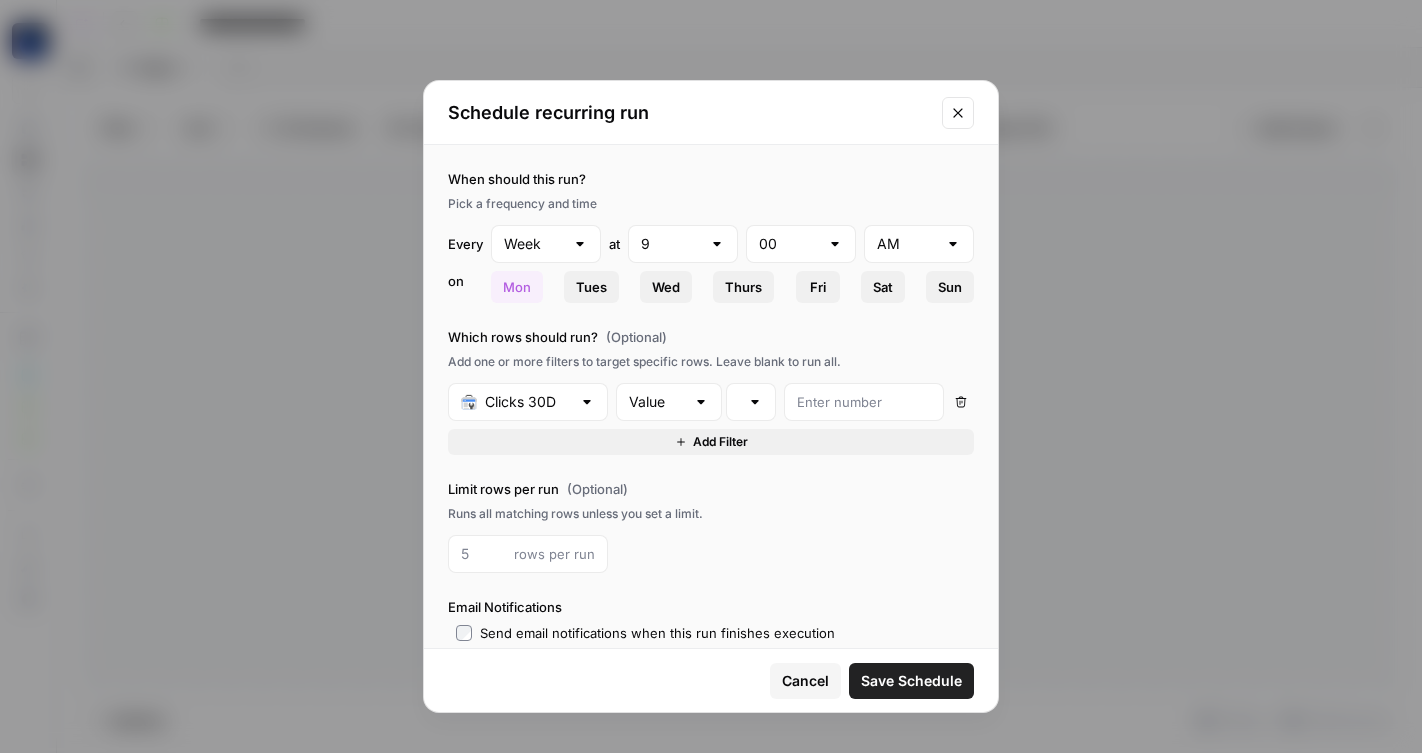 click on "Value" at bounding box center (669, 402) 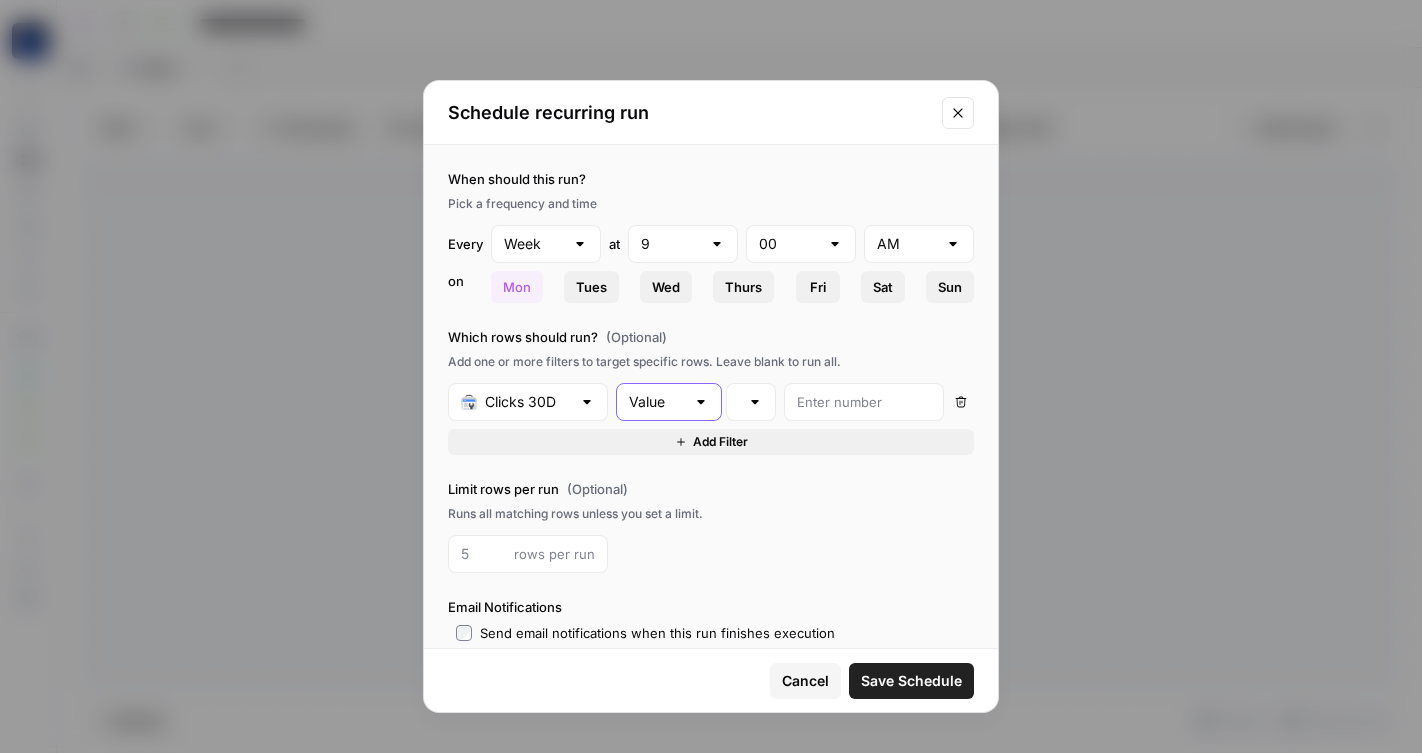 type 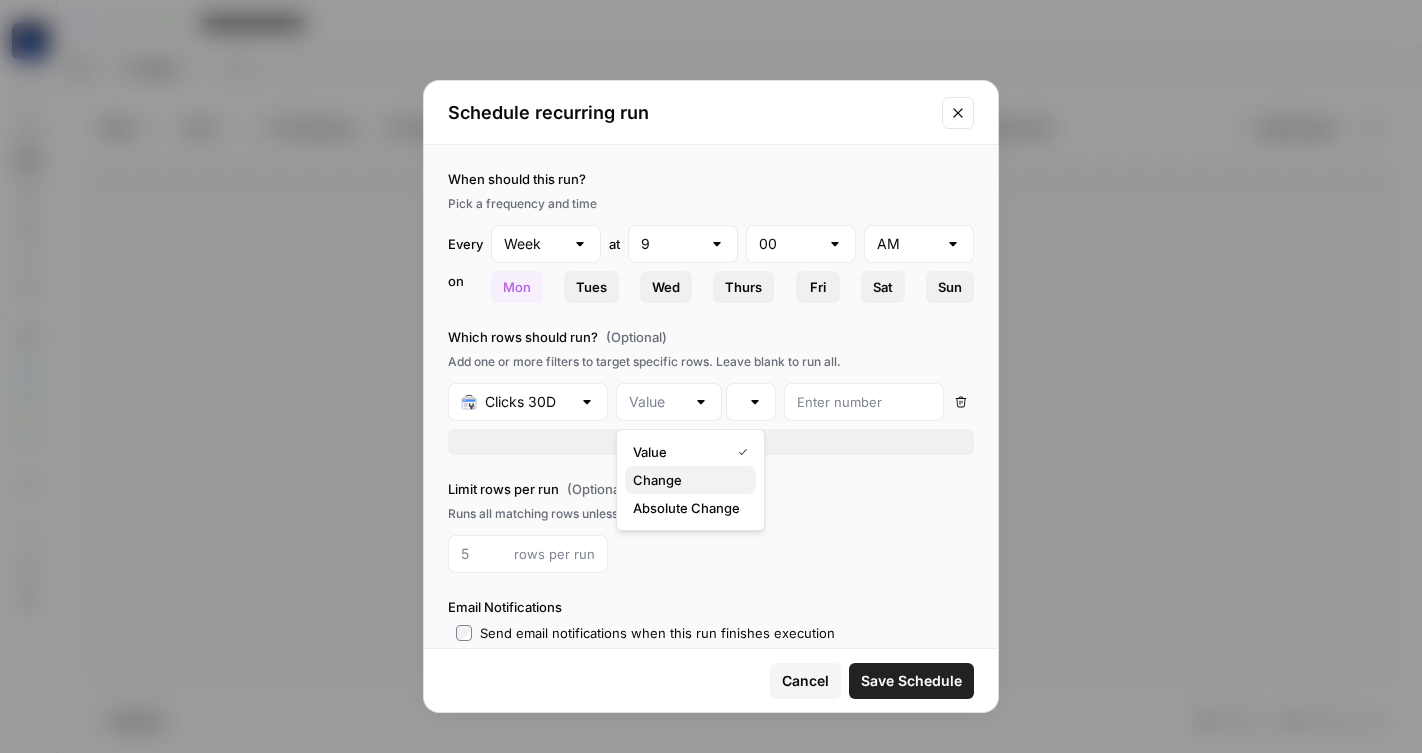 click on "Change" at bounding box center [686, 480] 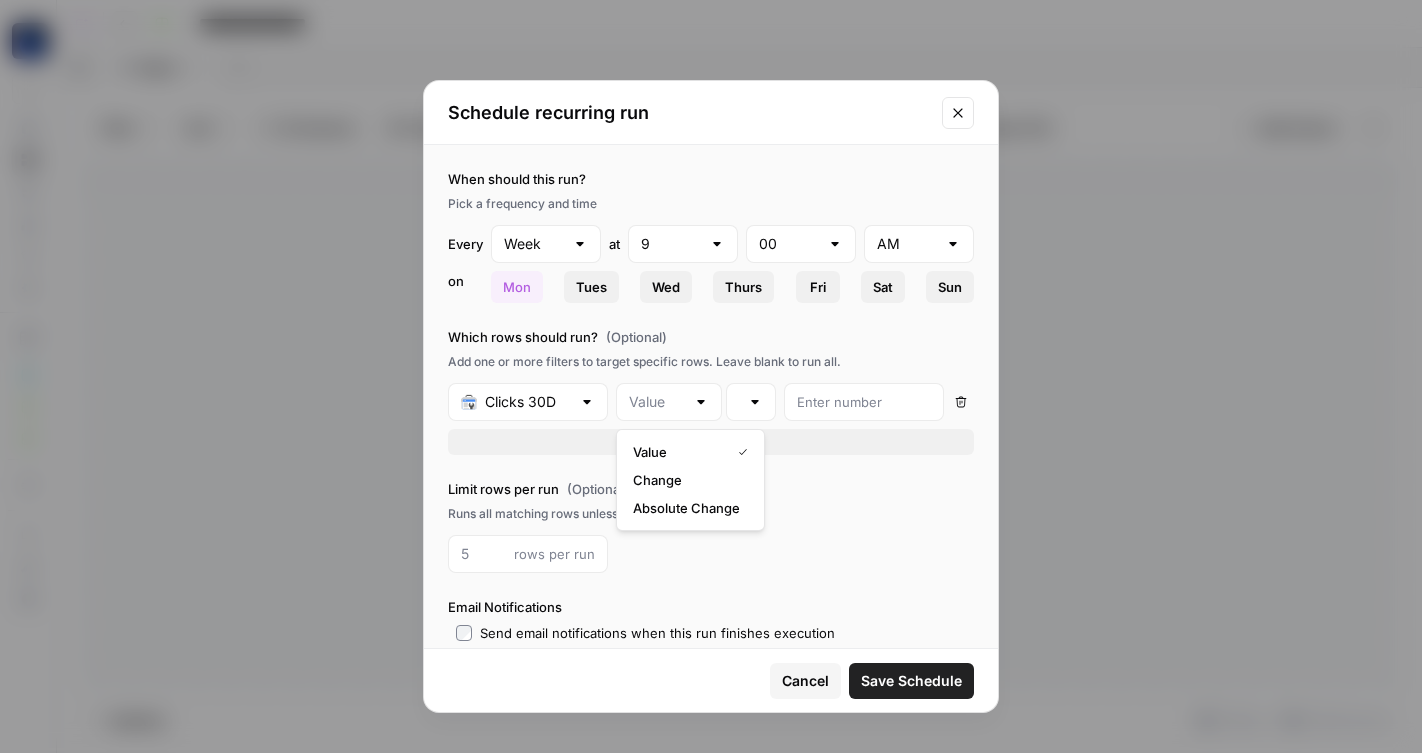 type 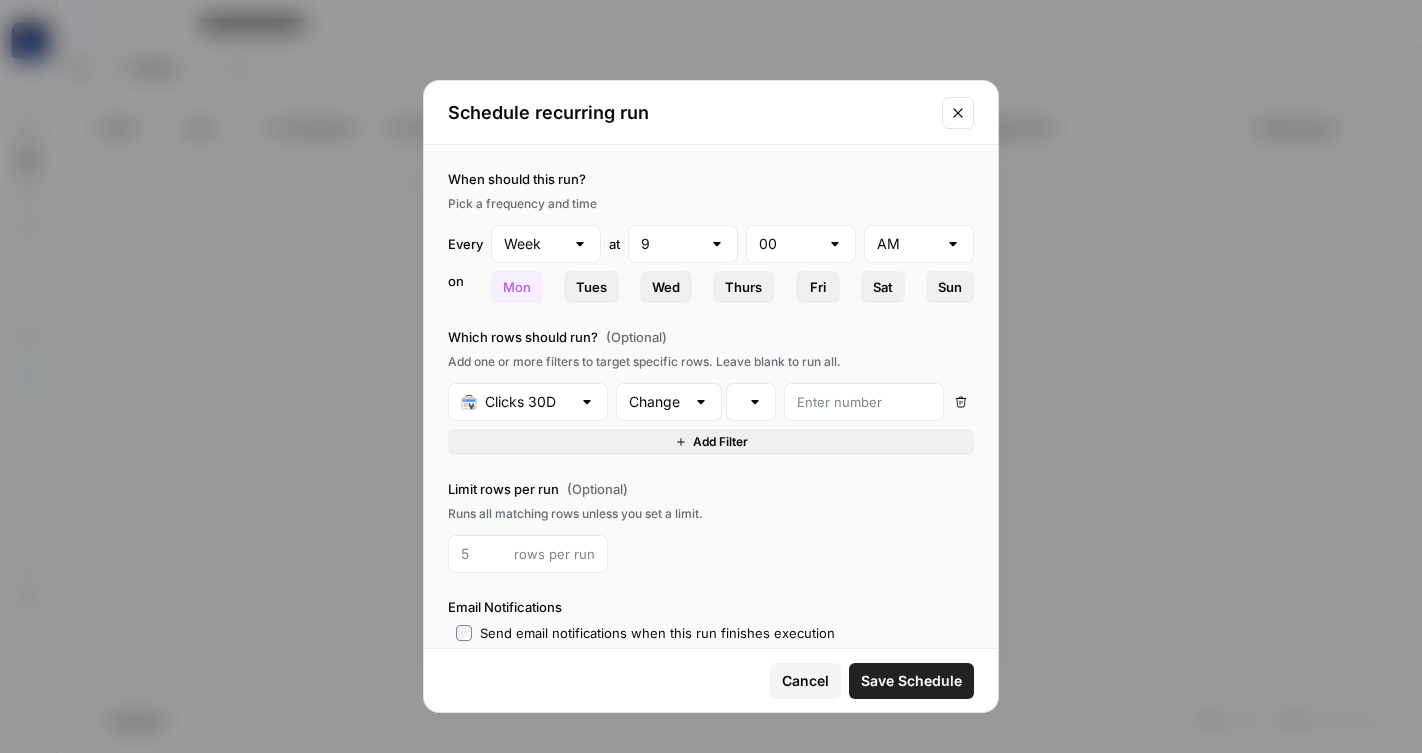 click at bounding box center (751, 402) 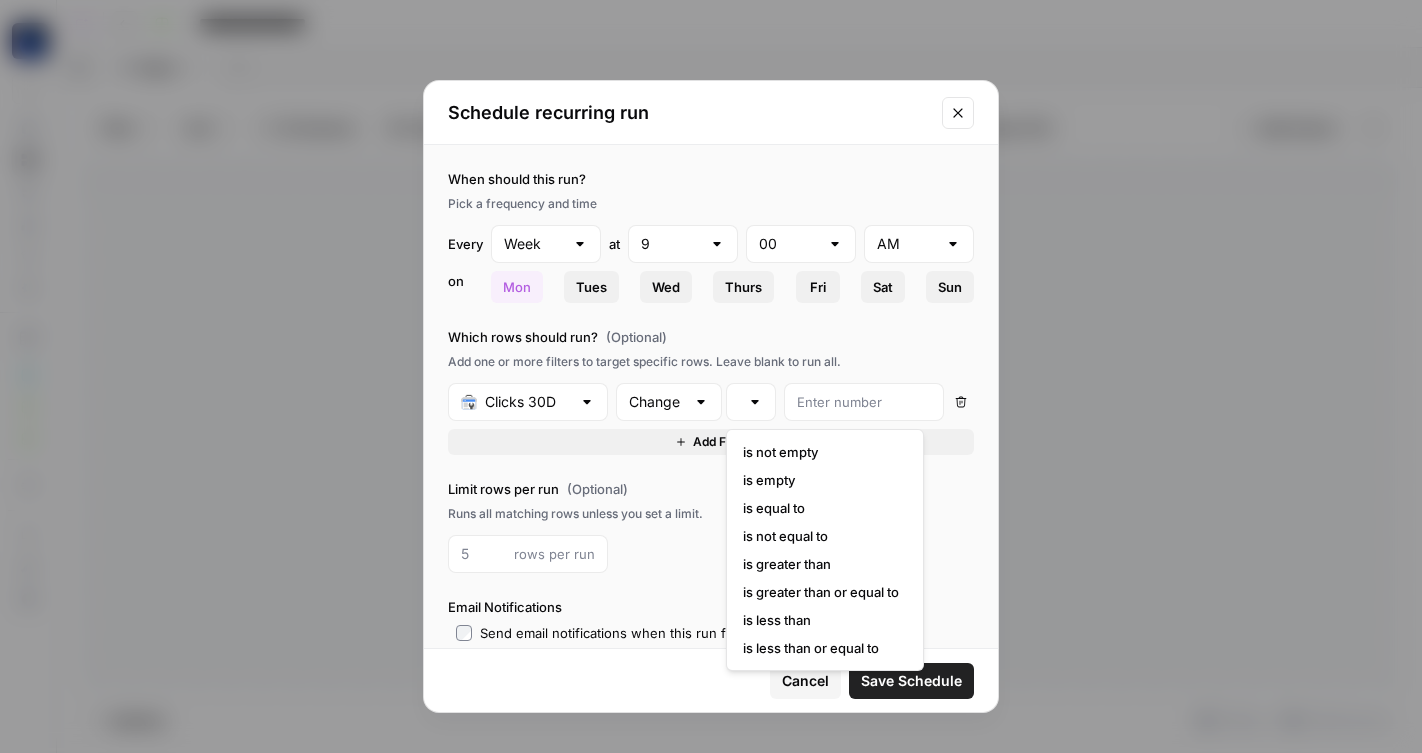 click on "Change" at bounding box center (669, 402) 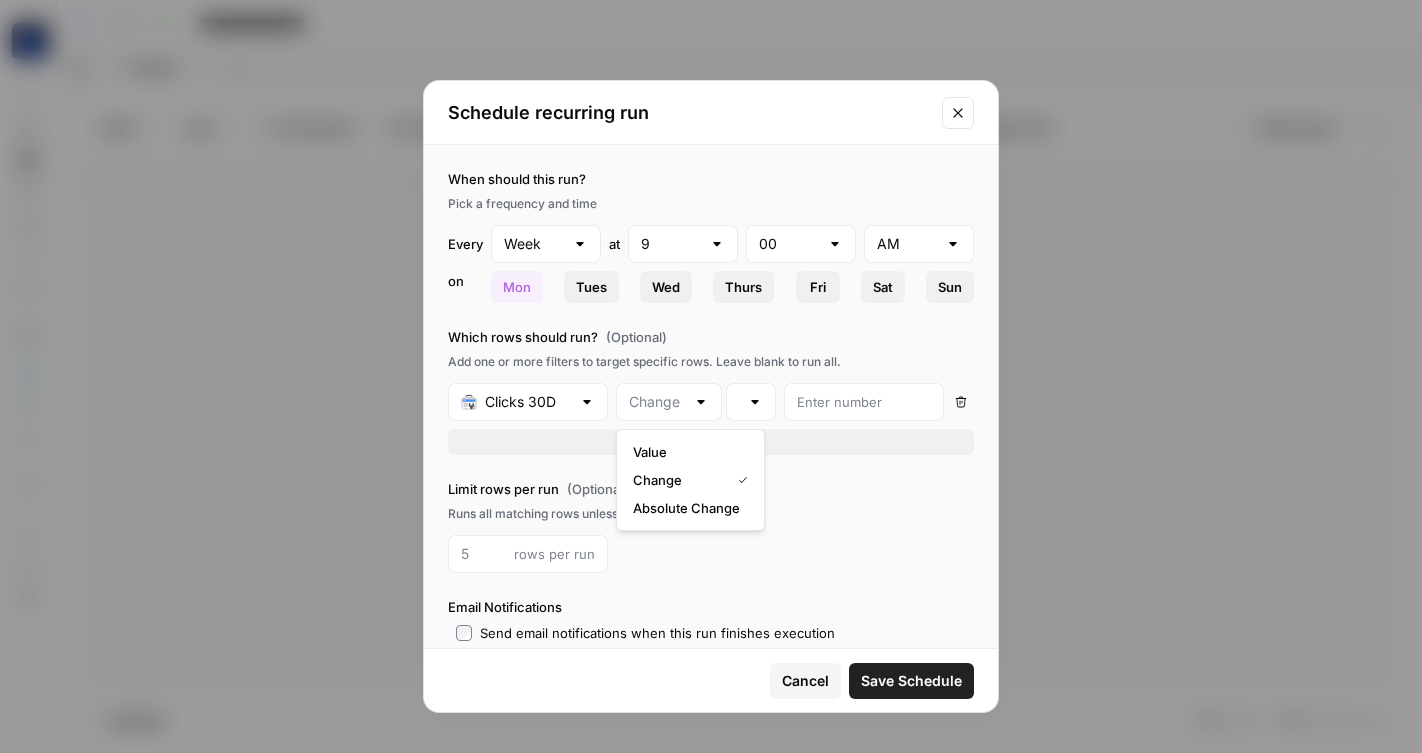 type on "Change" 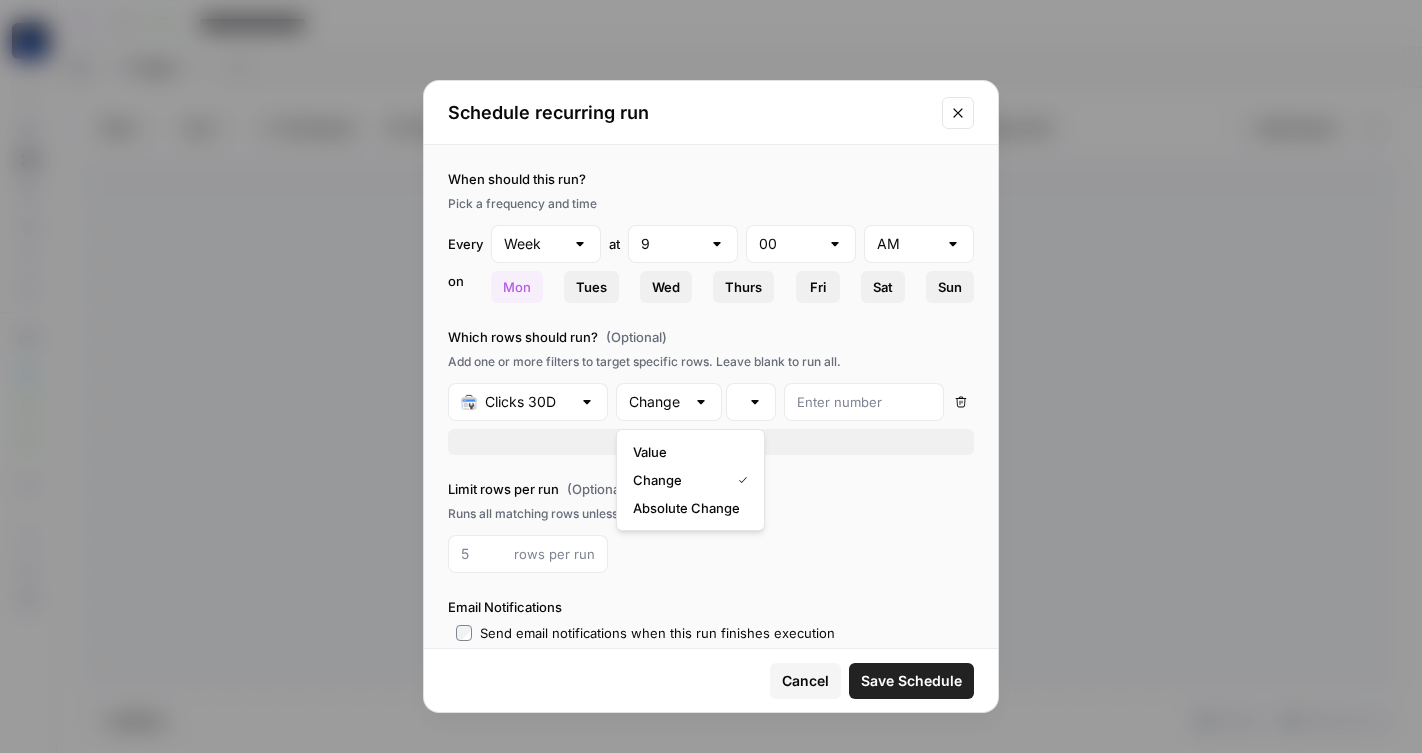 click at bounding box center (751, 402) 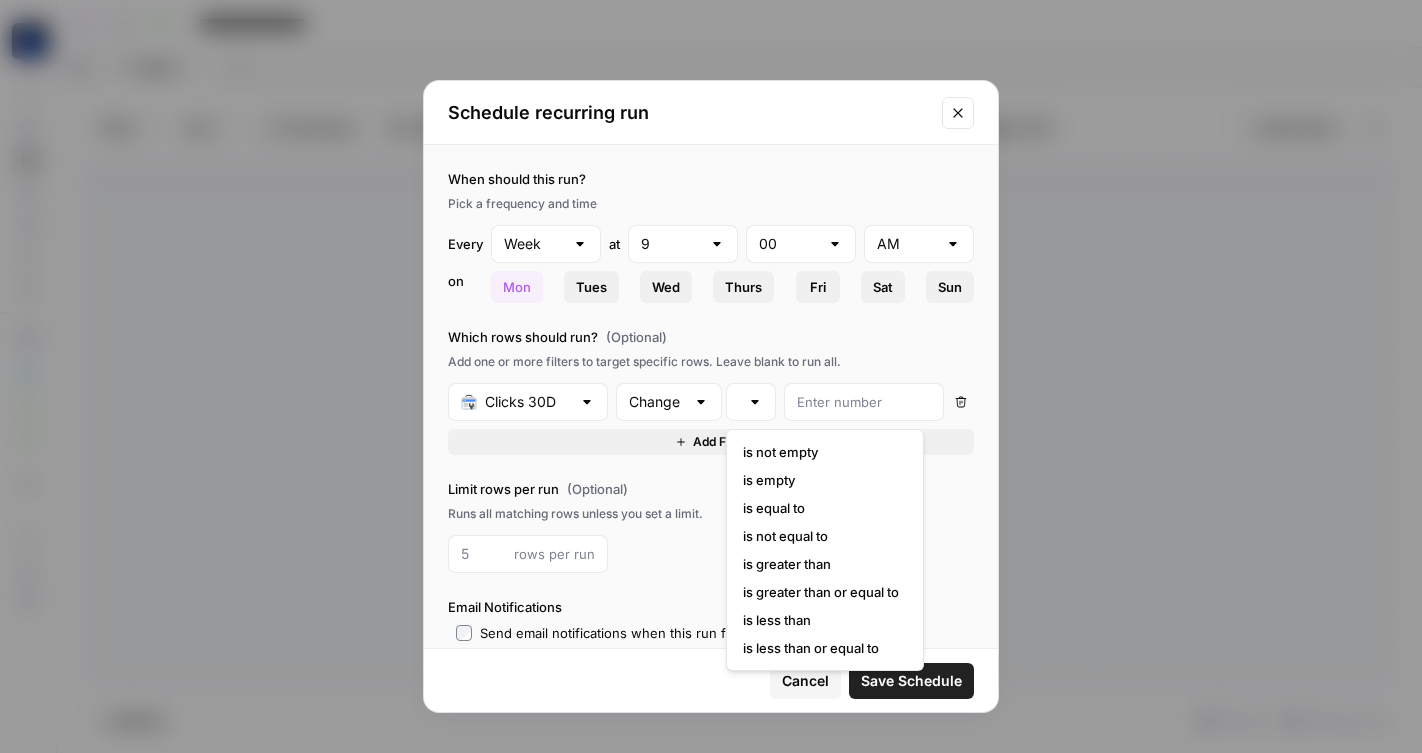 click at bounding box center [755, 402] 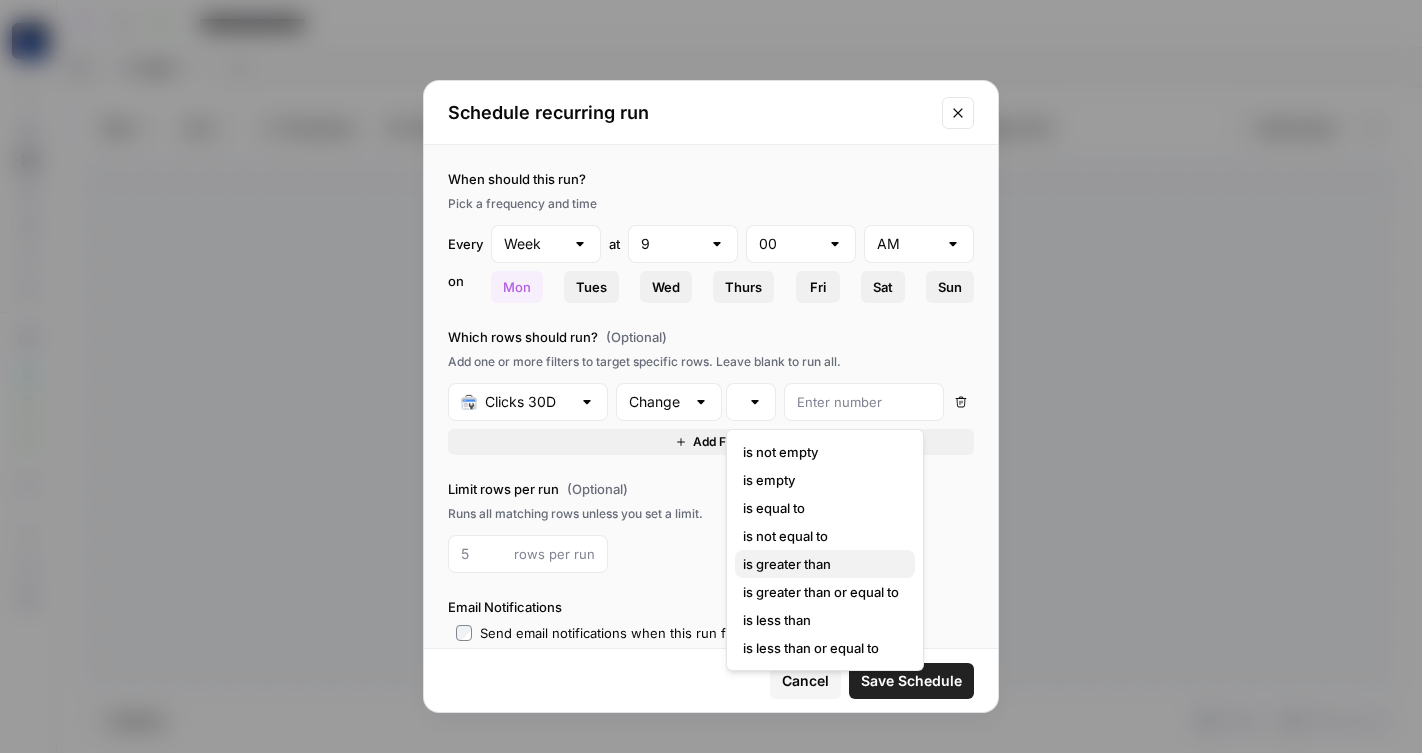 click on "is greater than" at bounding box center [821, 564] 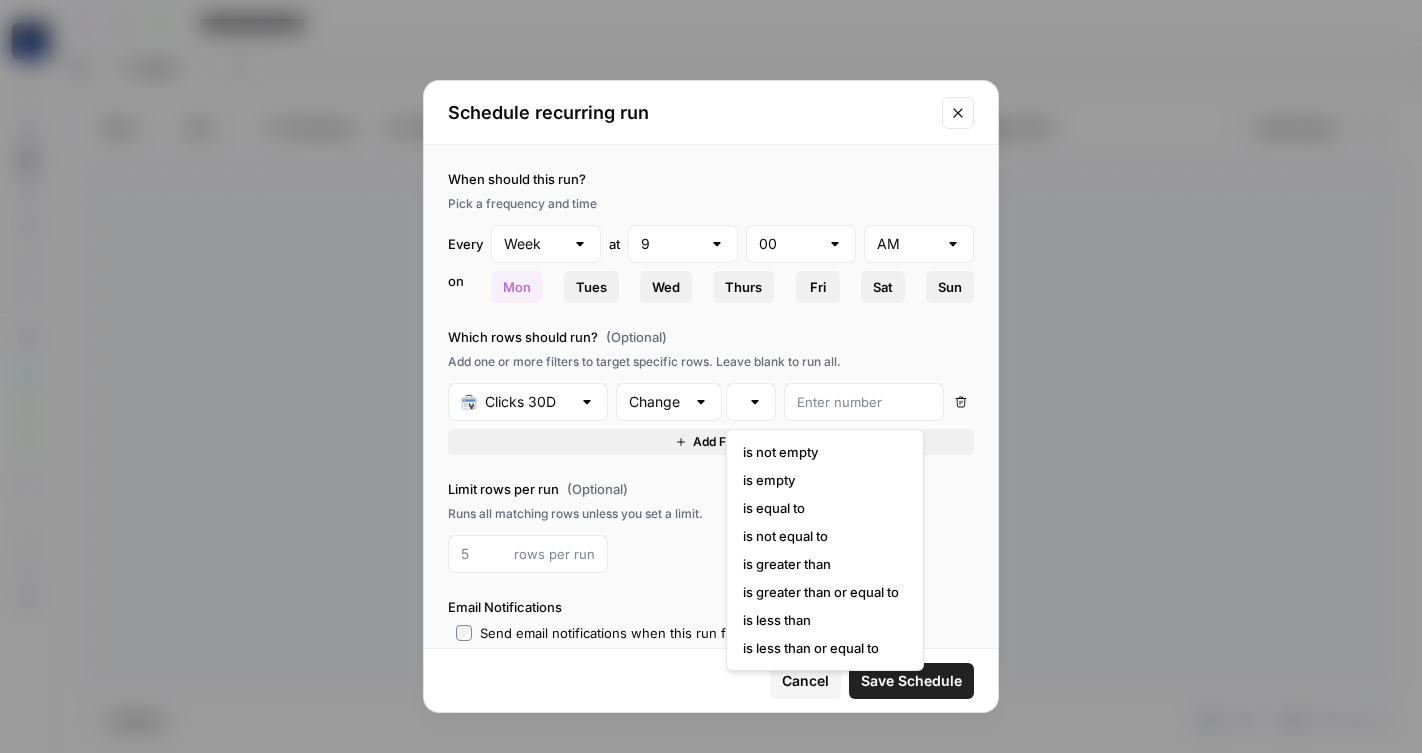 type 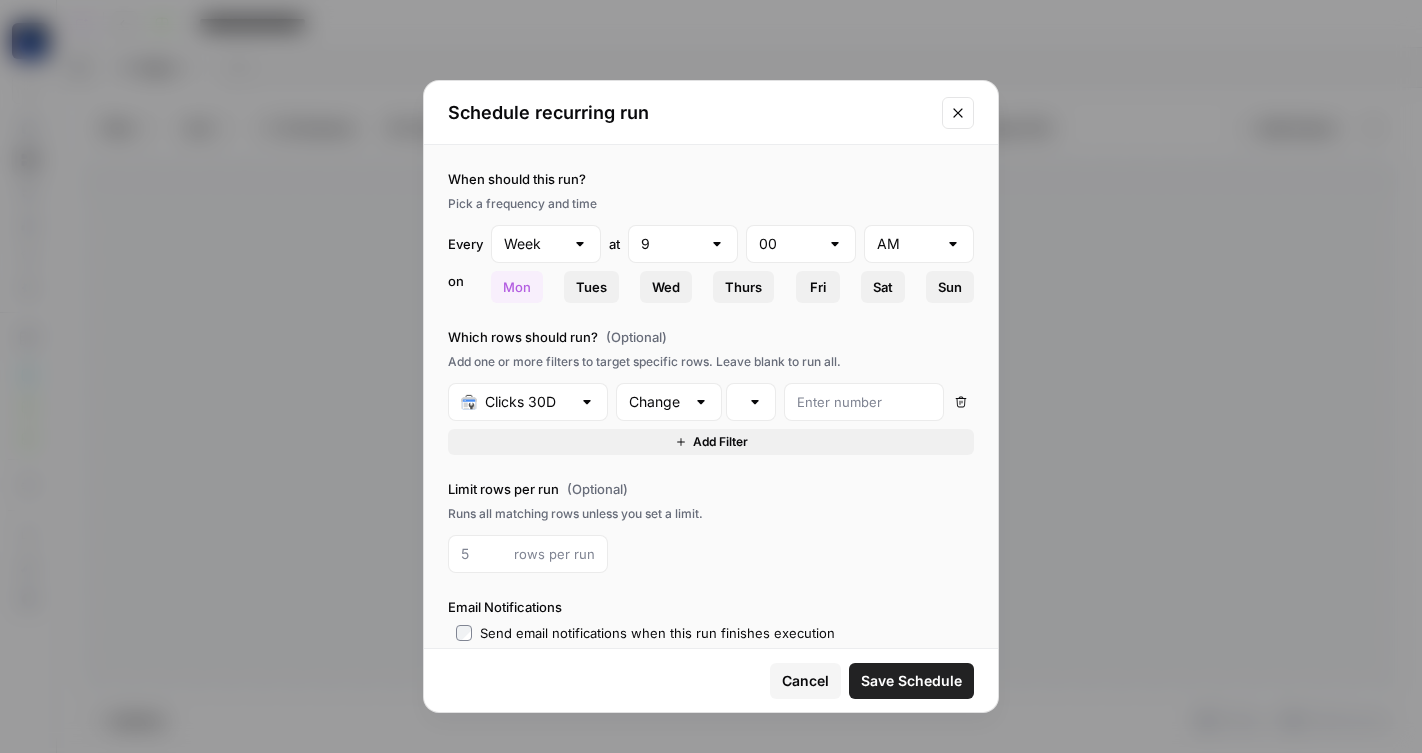 click at bounding box center (864, 402) 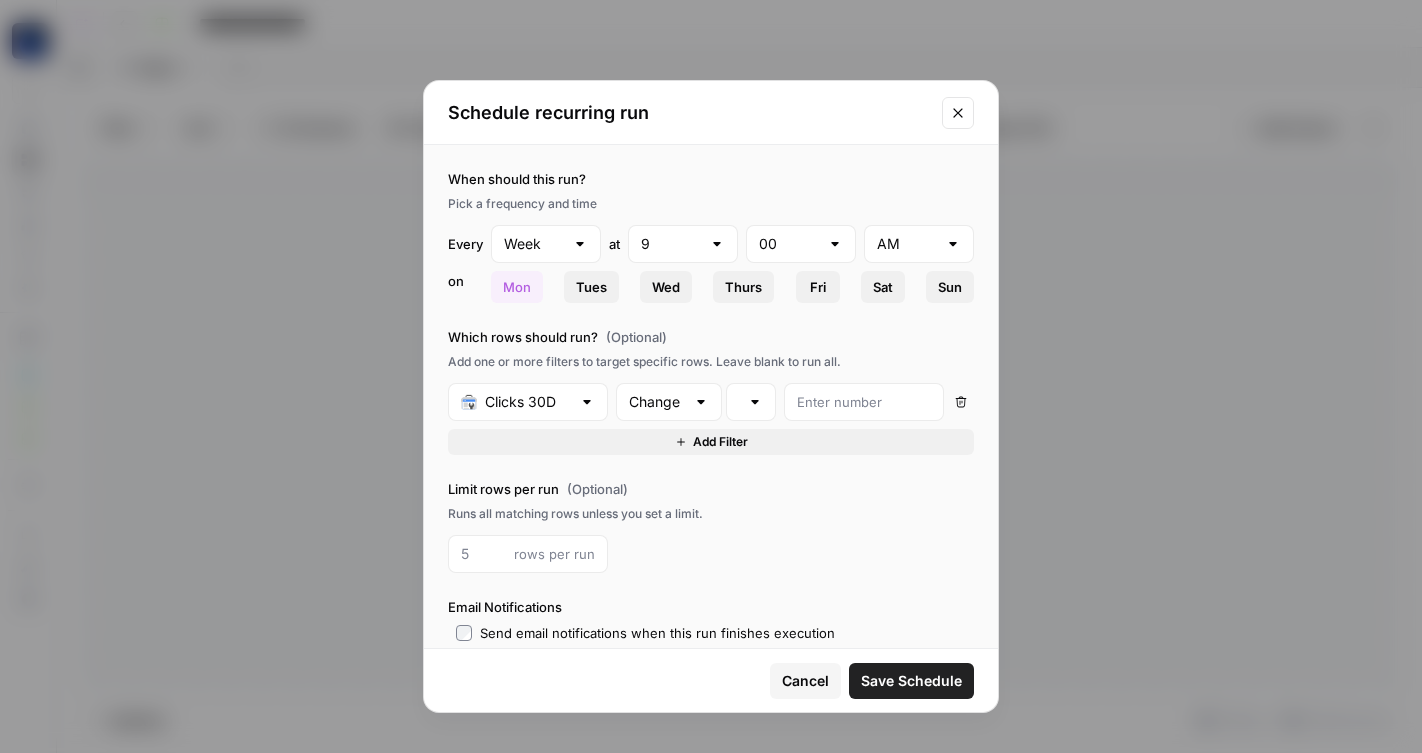 click on "is greater than" at bounding box center (751, 402) 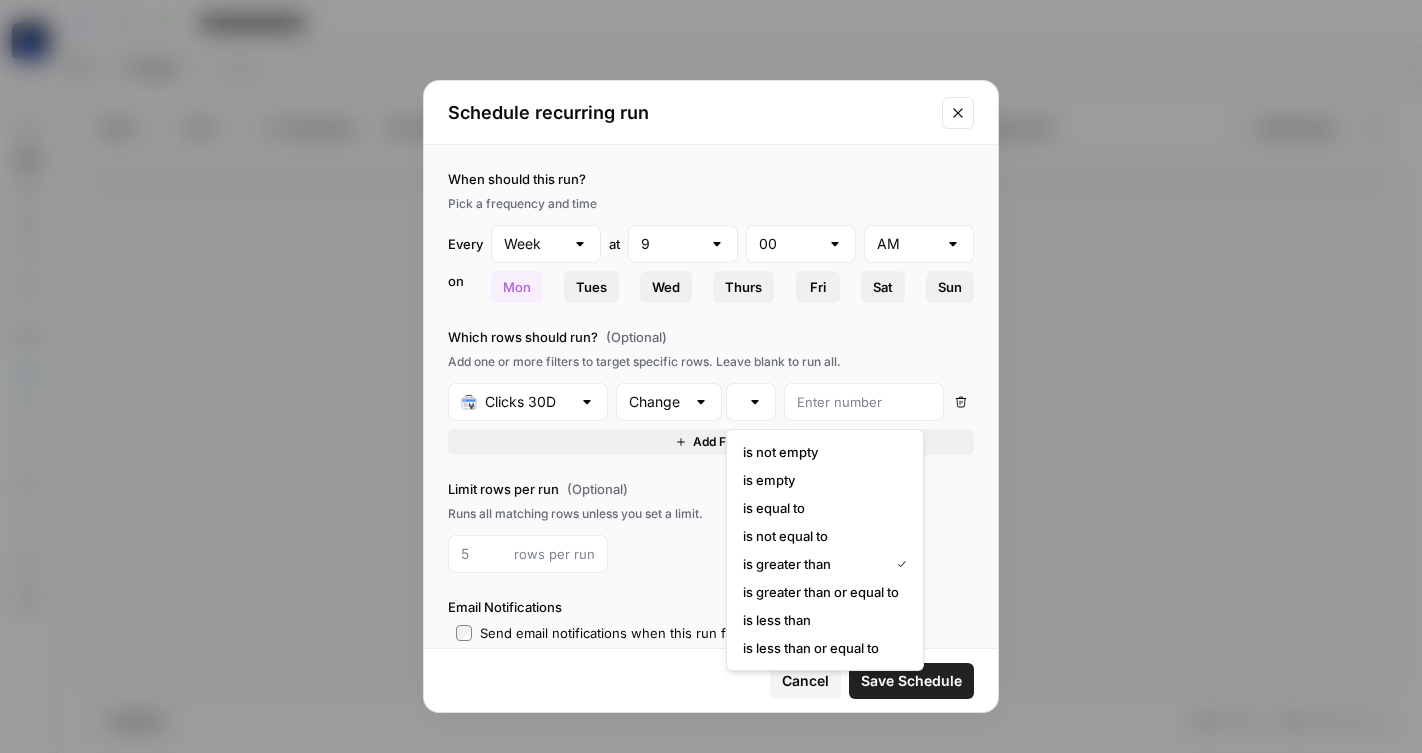 drag, startPoint x: 661, startPoint y: 465, endPoint x: 685, endPoint y: 482, distance: 29.410883 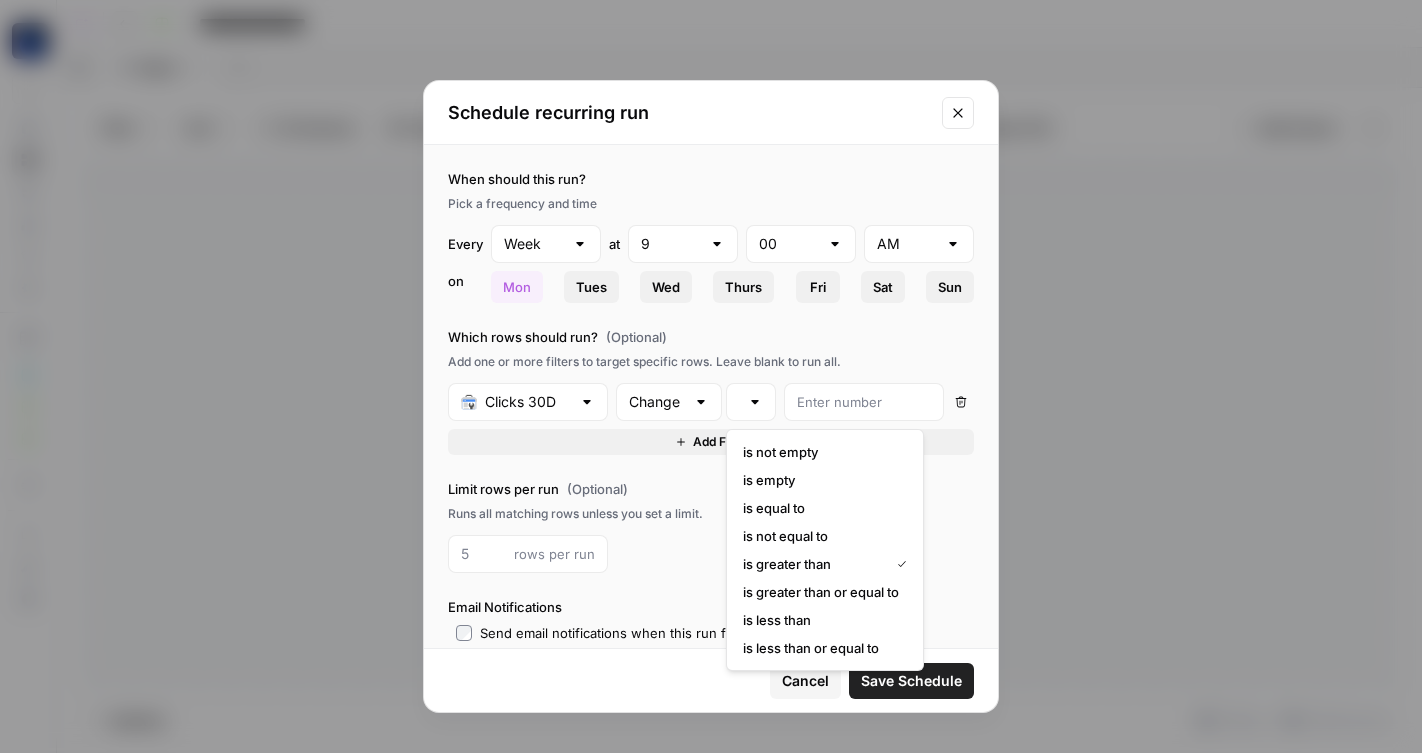 click on "When should this run? Pick a frequency and time Every Week at 9 00 AM on Mon Tues Wed Thurs Fri Sat Sun Which rows should run?   (Optional) Add one or more filters to target specific rows. Leave blank to run all.
Clicks 30D Change is greater than Delete Add Filter Limit rows per run   (Optional) Runs all matching rows unless you set a limit. rows per run Email Notifications Send email notifications when this run finishes execution" at bounding box center (711, 396) 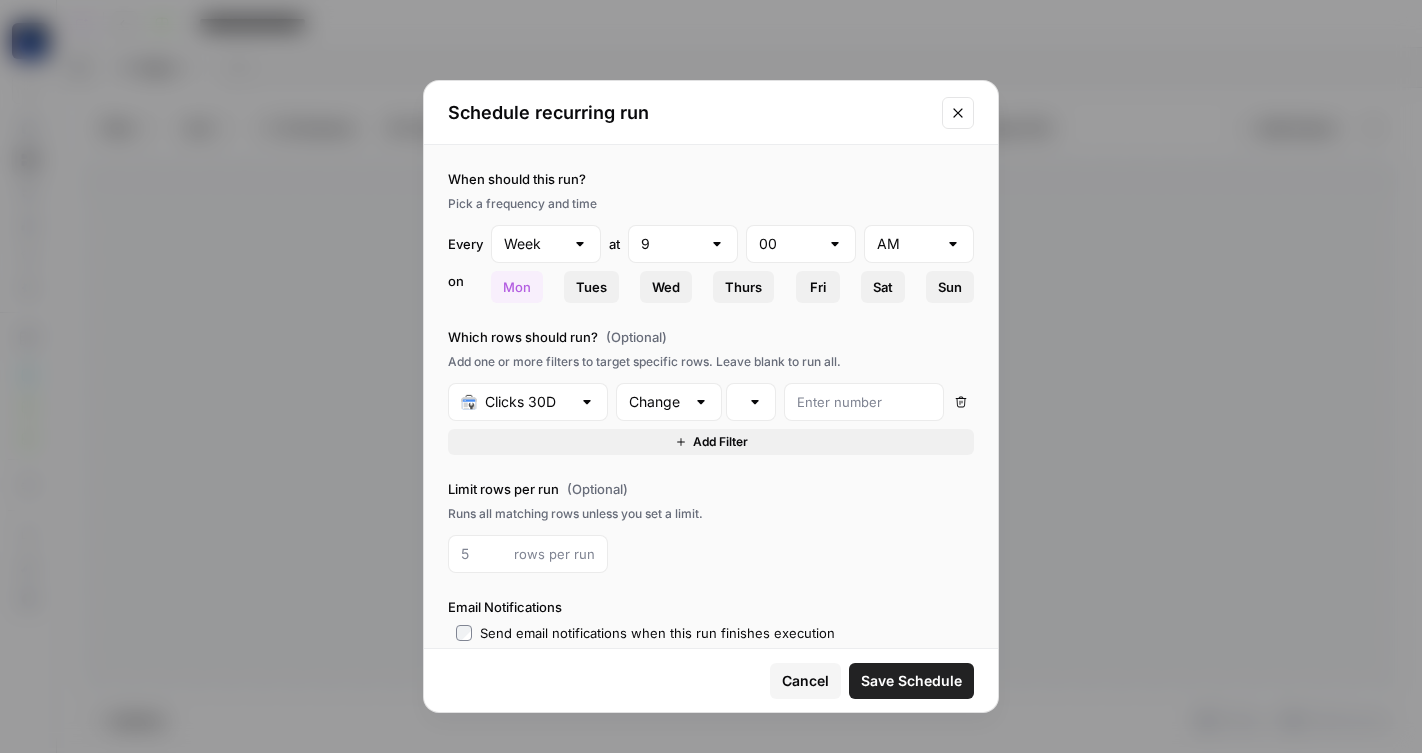 click 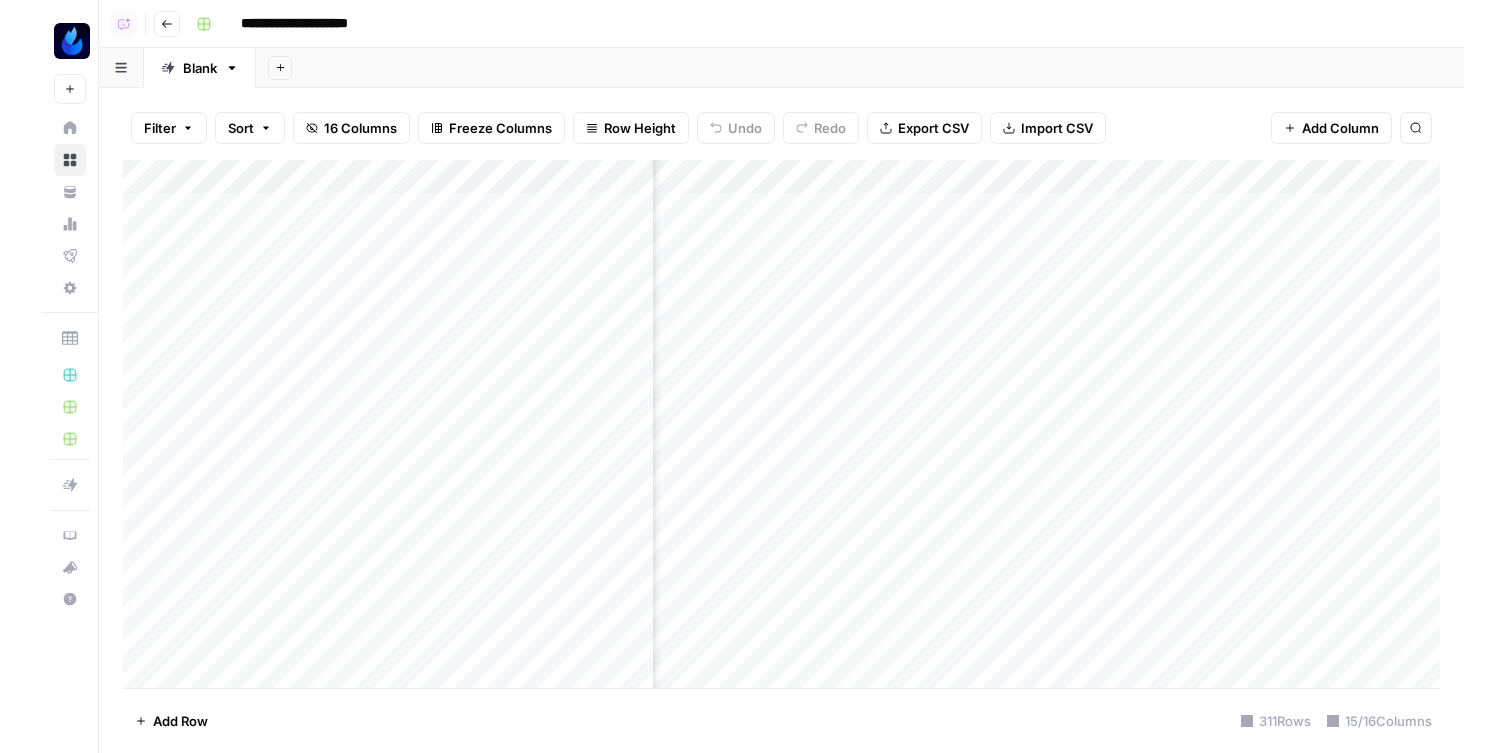 scroll, scrollTop: 0, scrollLeft: 342, axis: horizontal 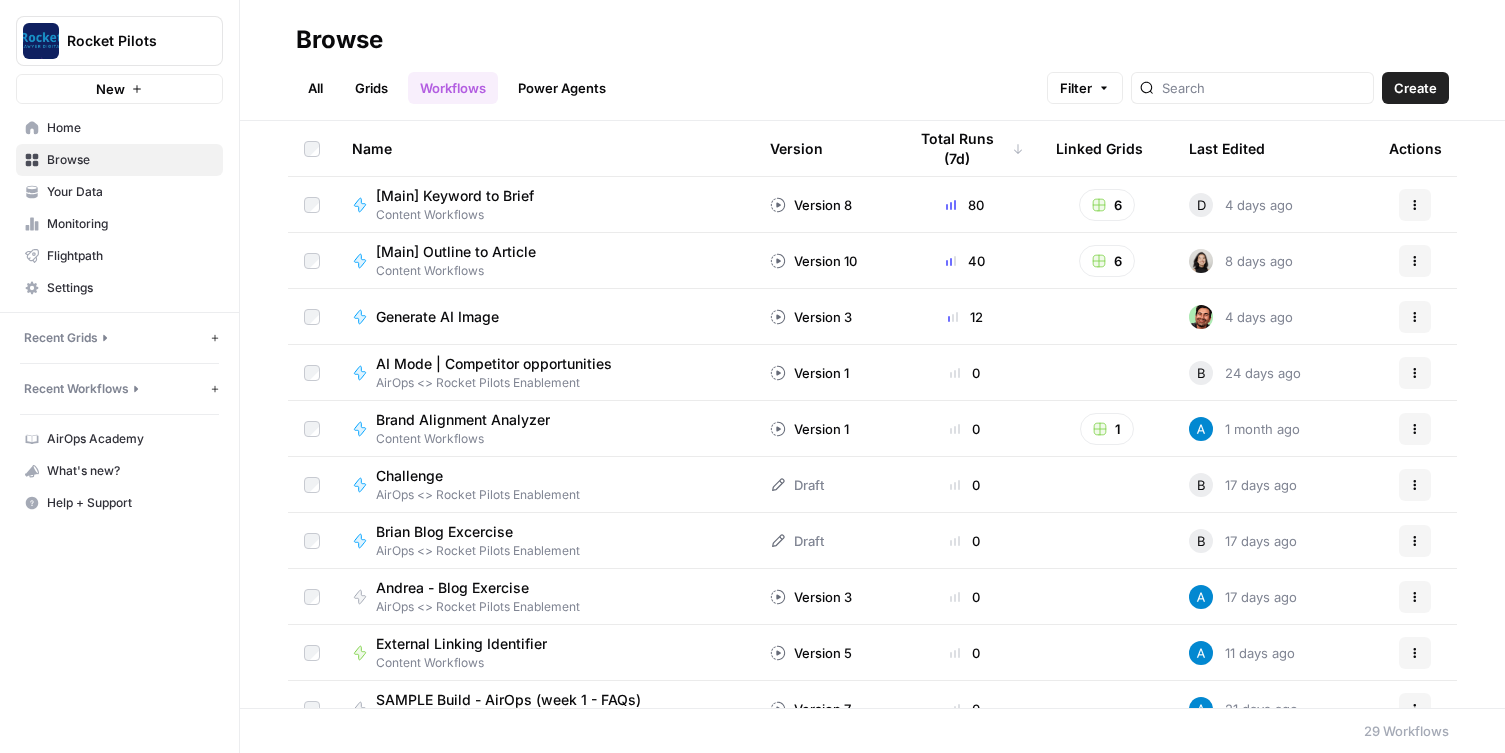 click on "Grids" at bounding box center (371, 88) 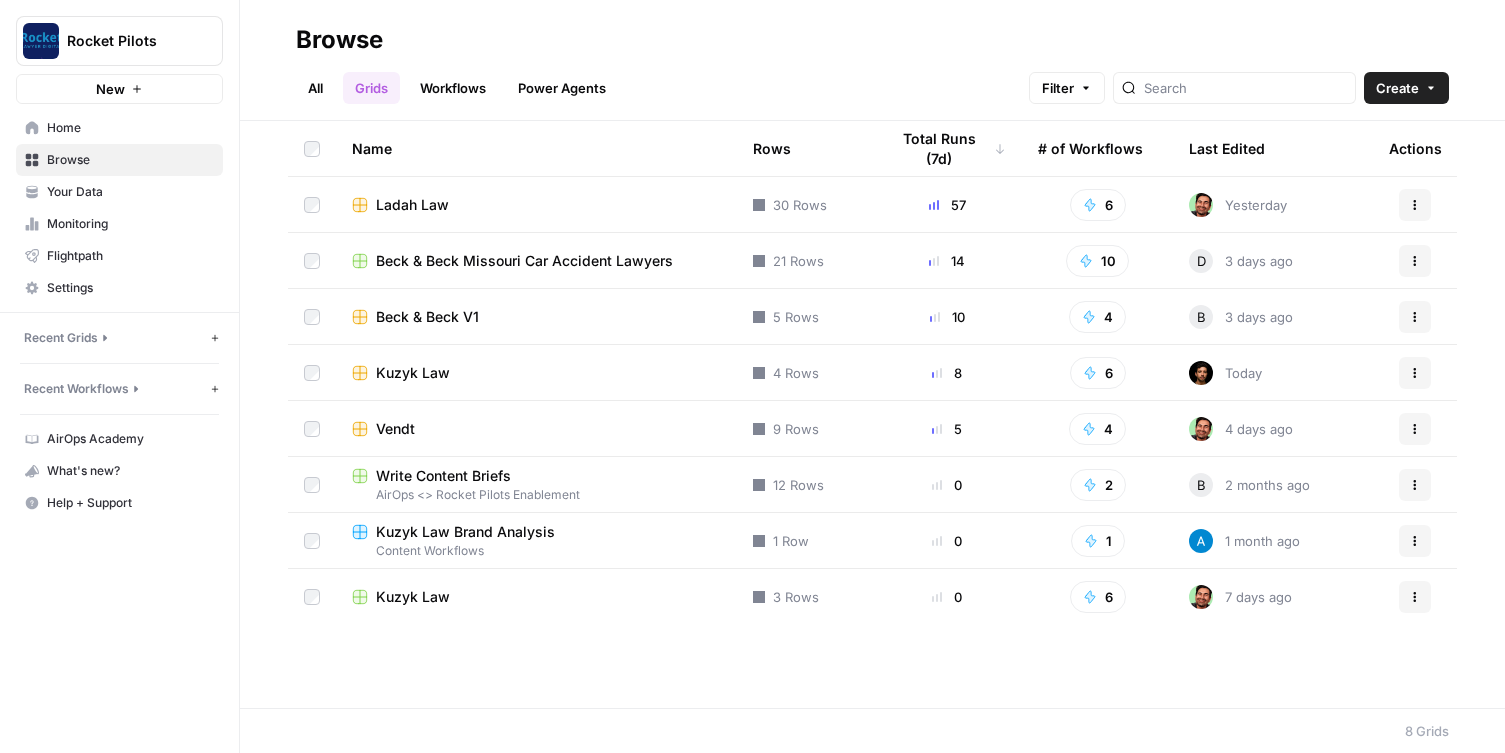 click on "Beck & Beck Missouri Car Accident Lawyers" at bounding box center (536, 260) 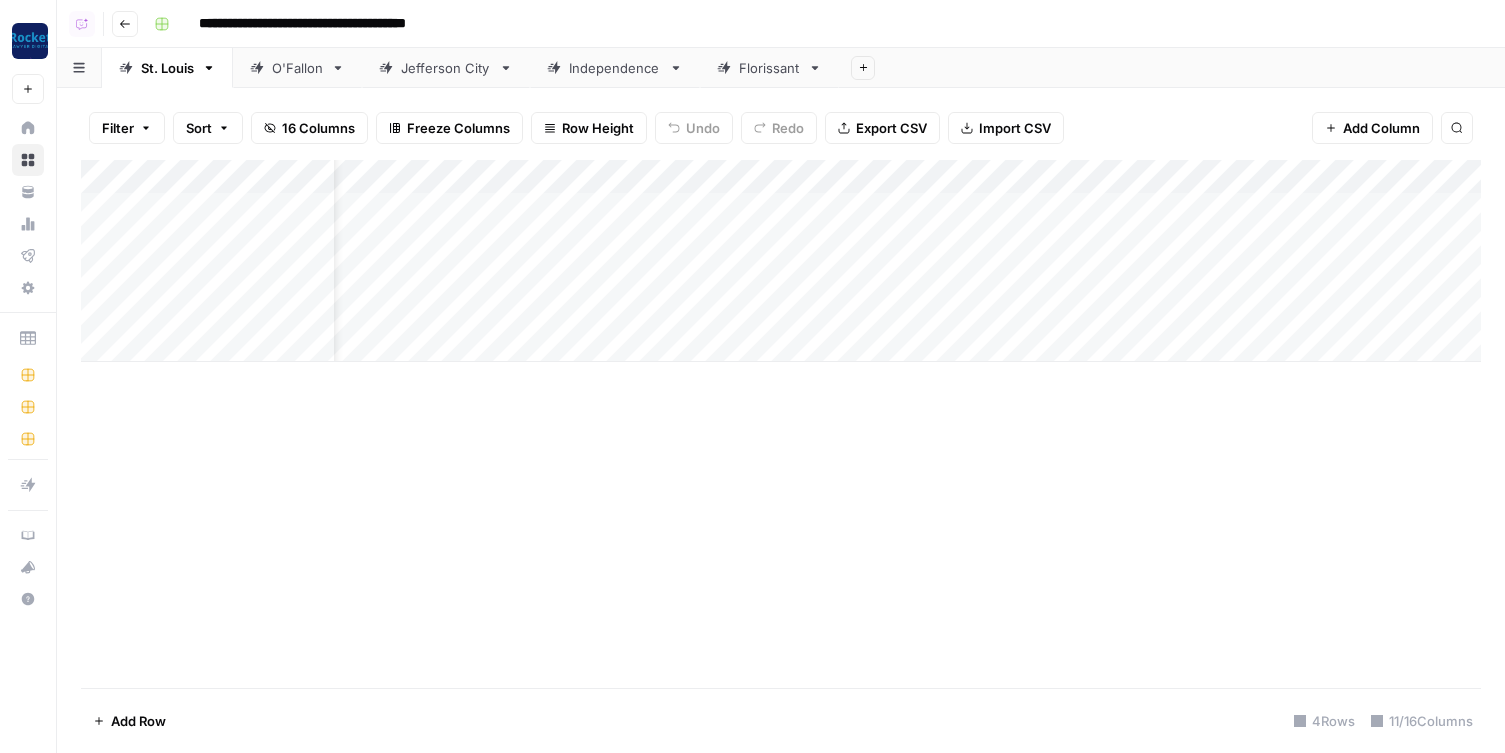scroll, scrollTop: 0, scrollLeft: 45, axis: horizontal 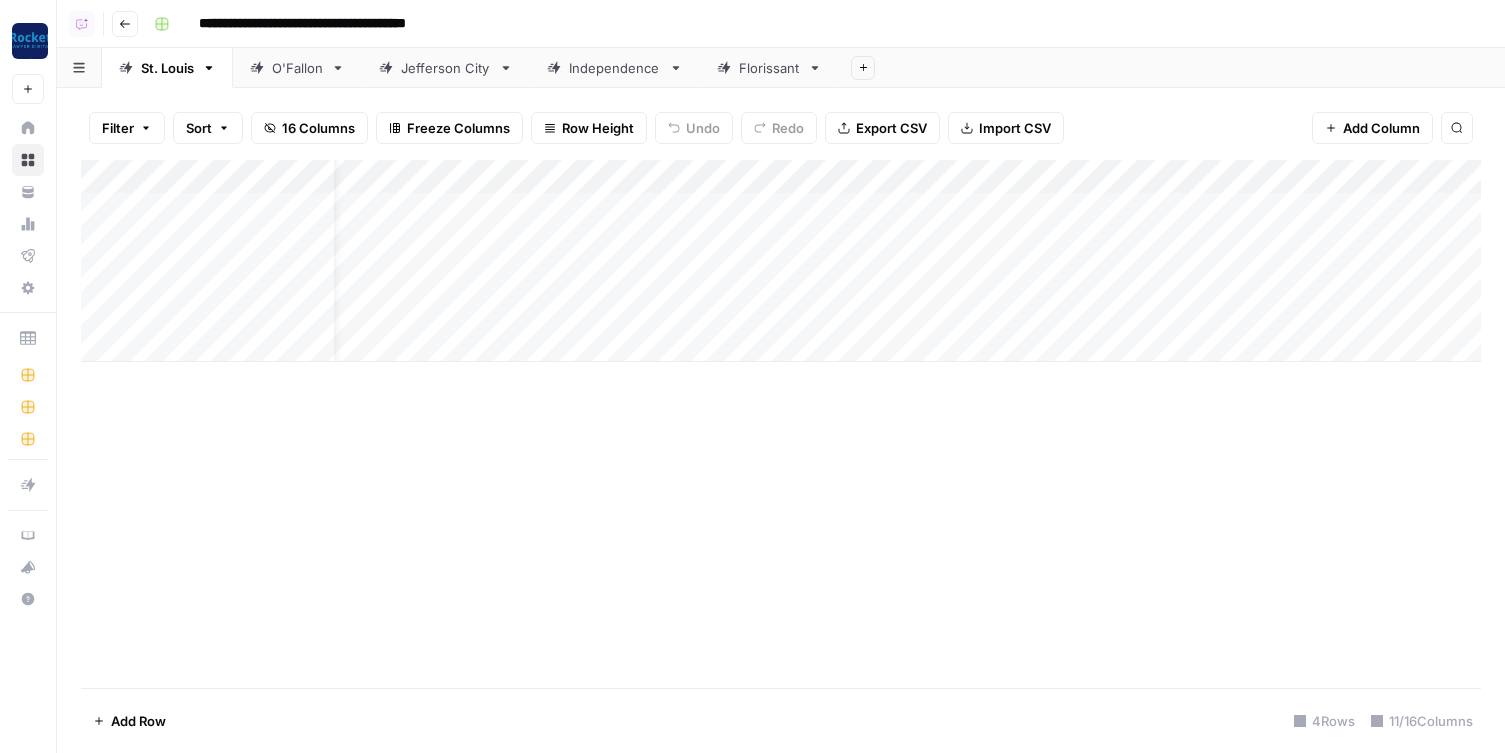 click on "Add Column" at bounding box center (781, 261) 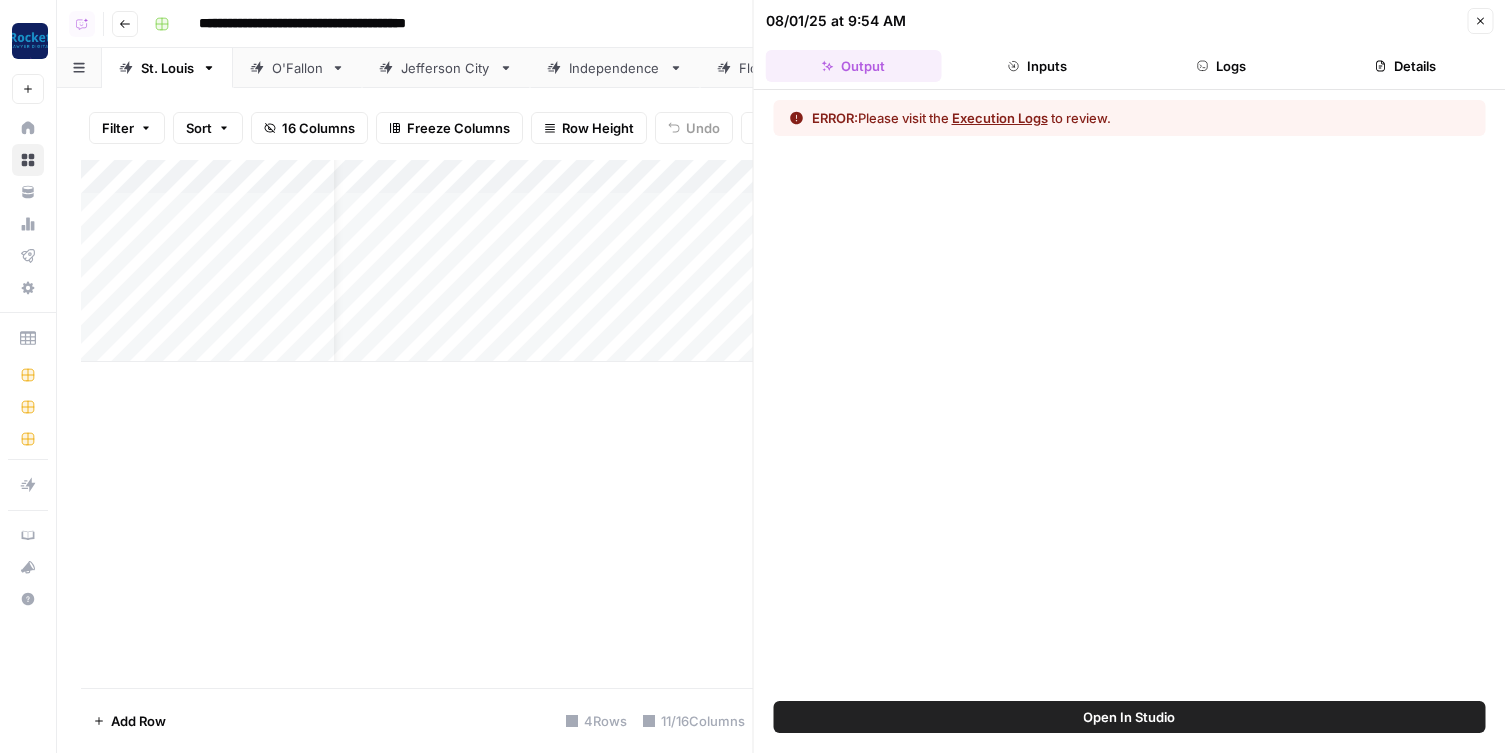 click on "Logs" at bounding box center [1221, 66] 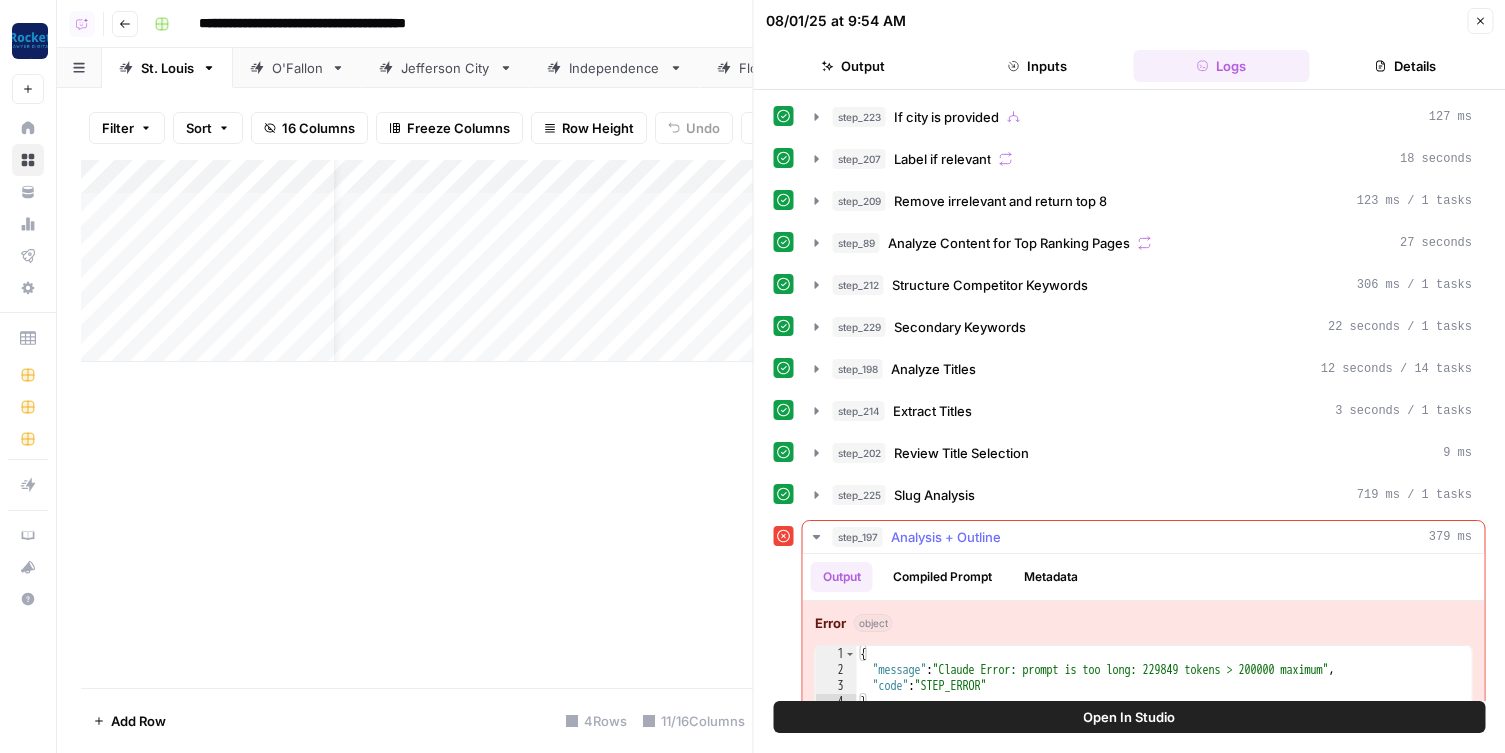 scroll, scrollTop: 31, scrollLeft: 0, axis: vertical 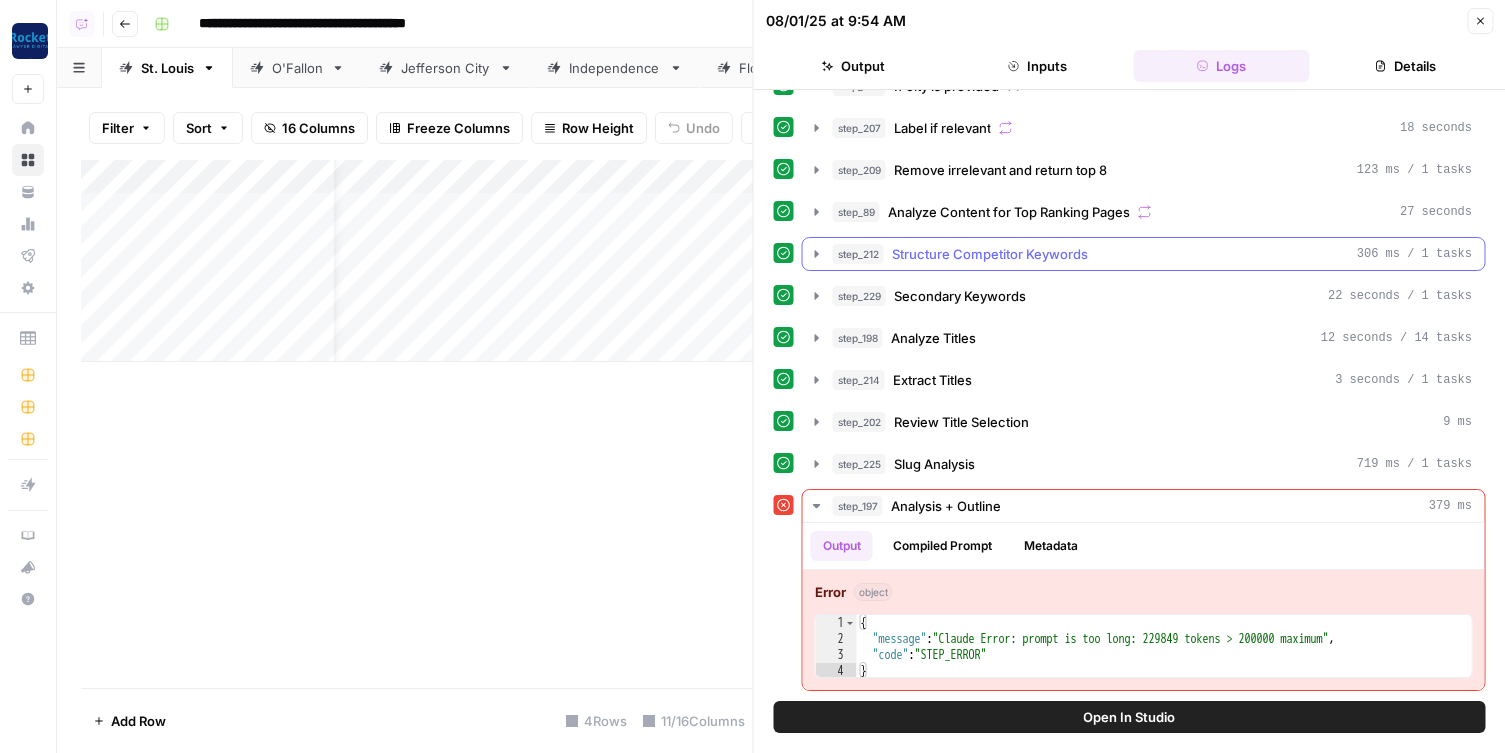 click on "Structure Competitor Keywords" at bounding box center [990, 254] 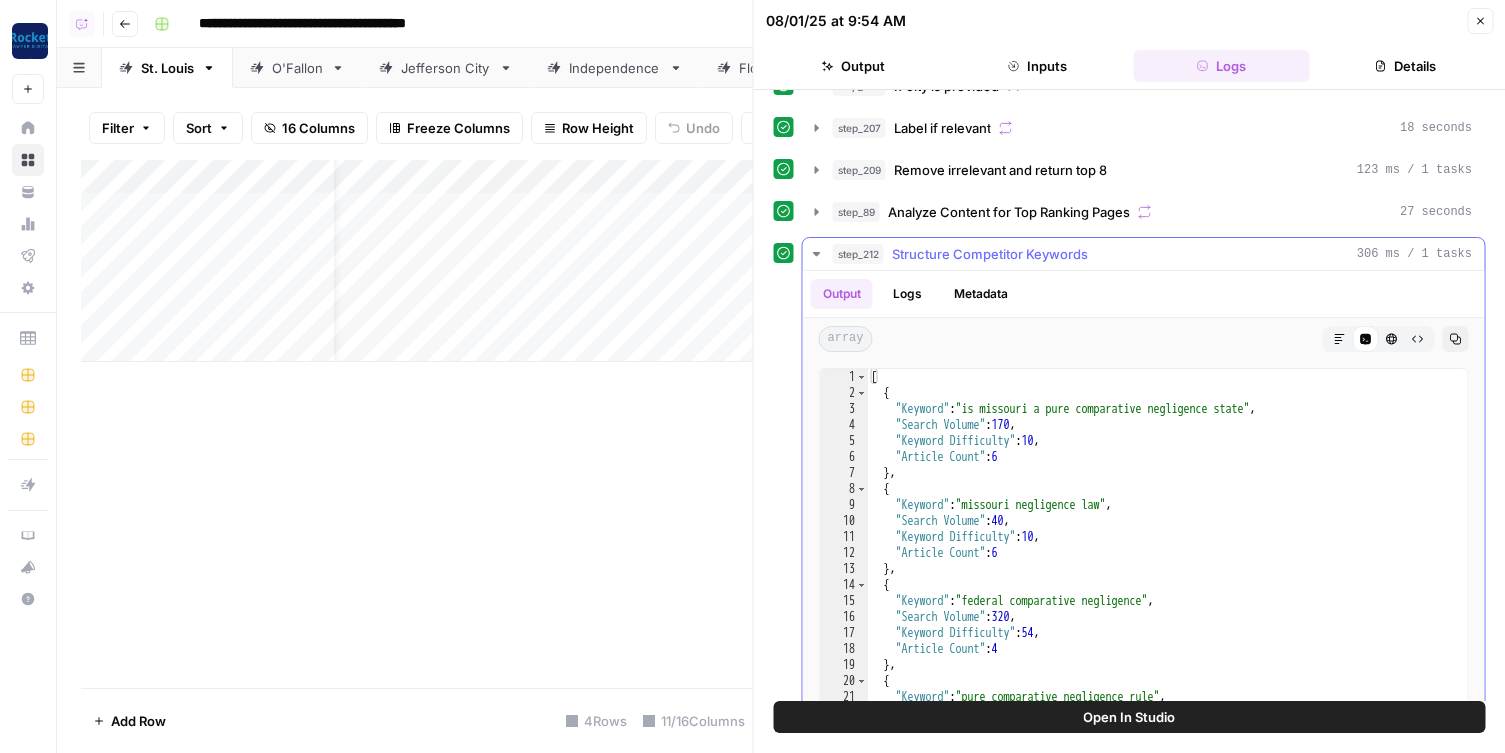 click on "Structure Competitor Keywords" at bounding box center (990, 254) 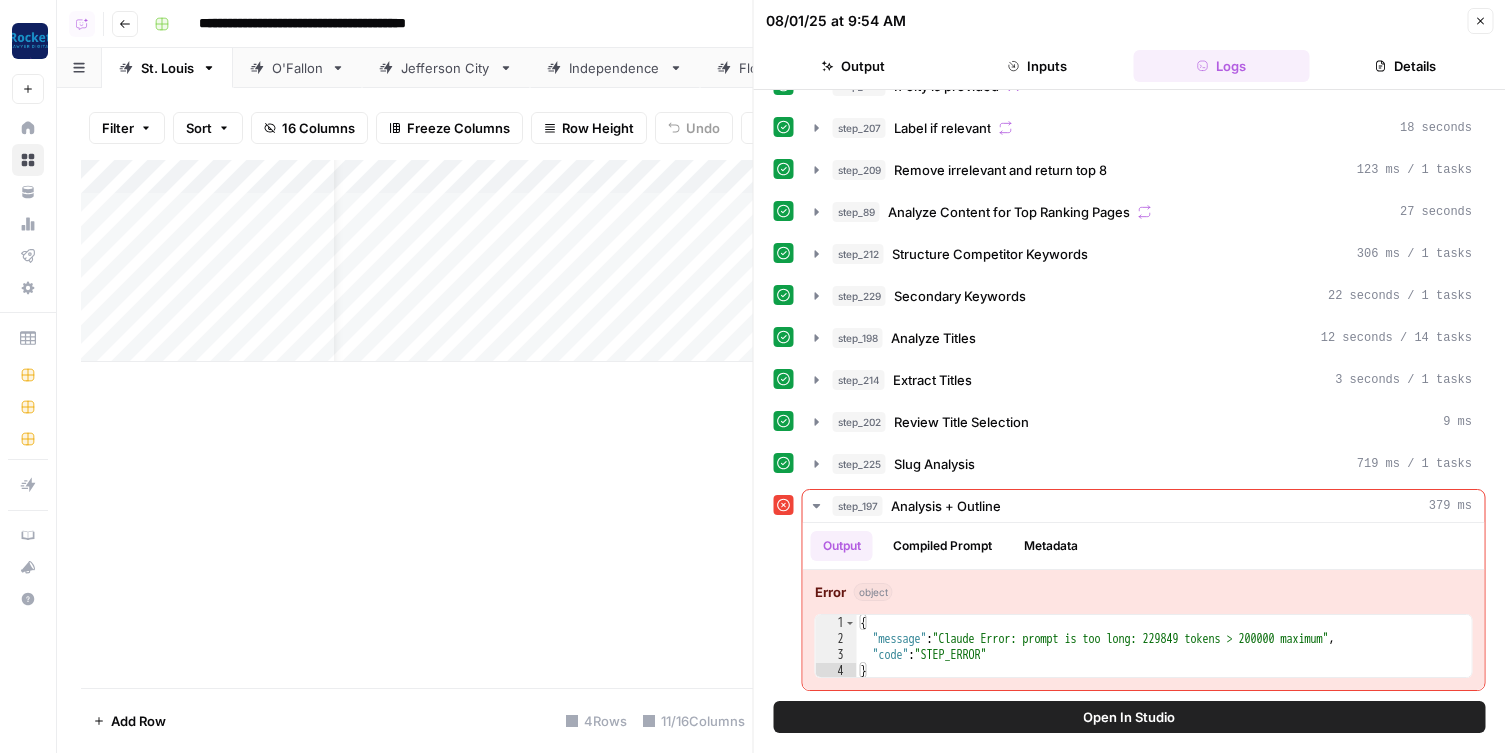 click on "Open In Studio" at bounding box center (1129, 717) 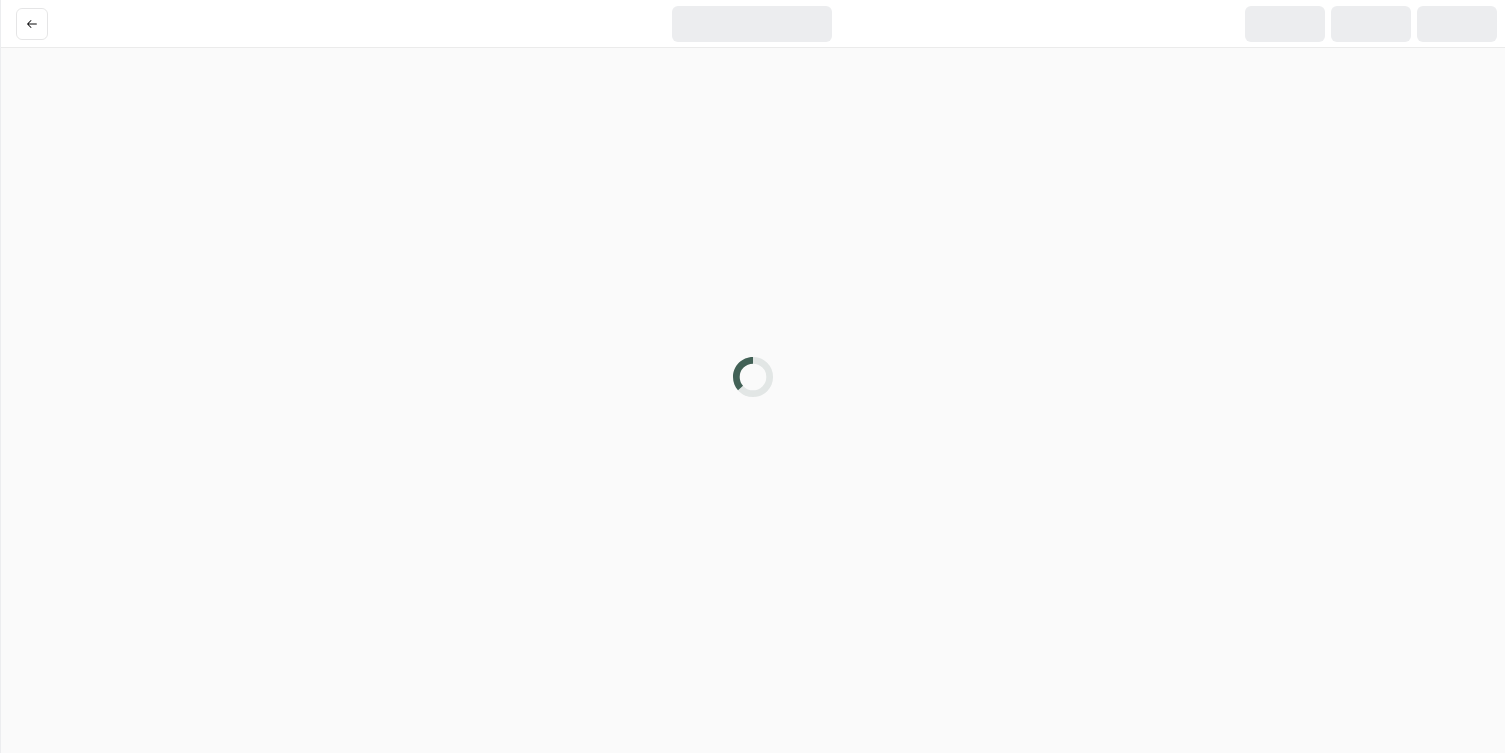 scroll, scrollTop: 0, scrollLeft: 0, axis: both 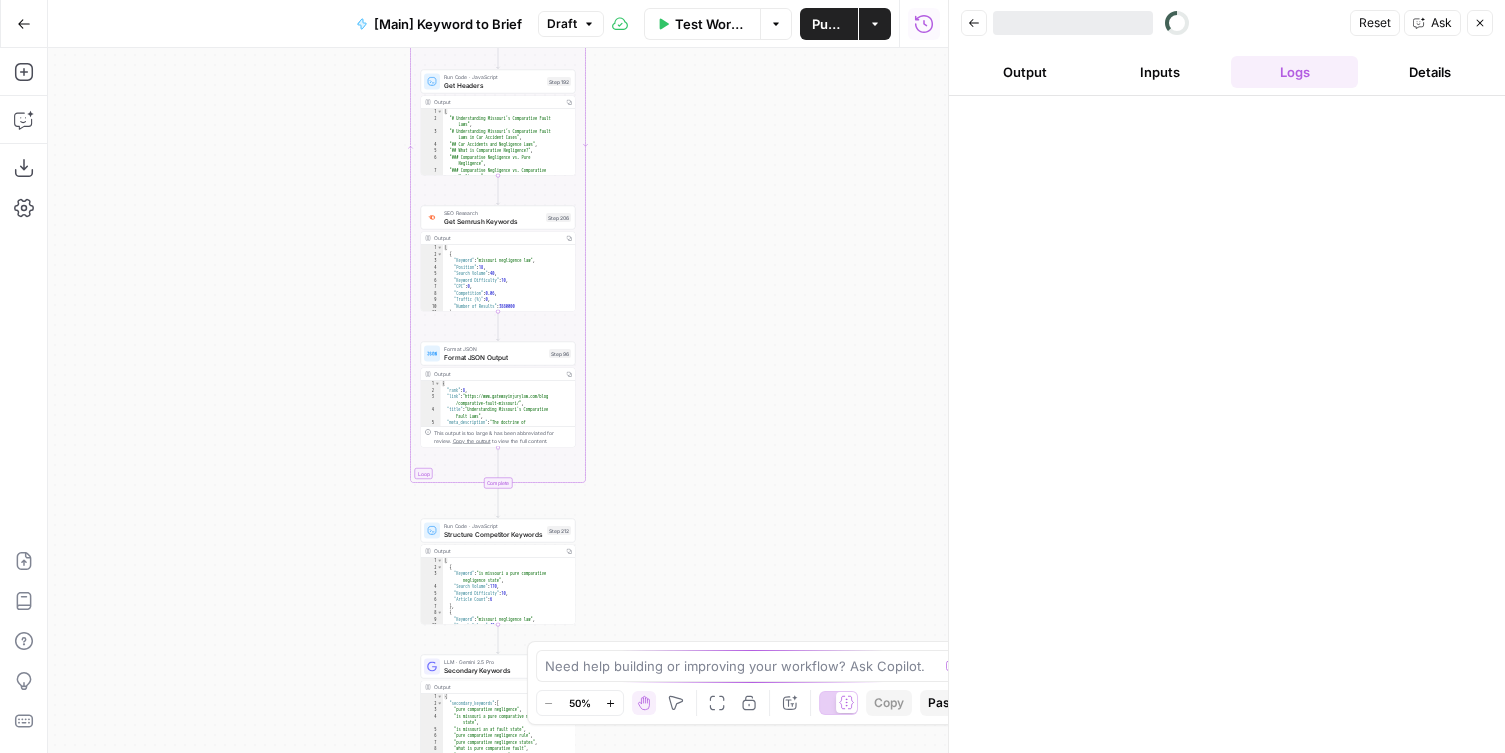 drag, startPoint x: 720, startPoint y: 489, endPoint x: 722, endPoint y: 161, distance: 328.0061 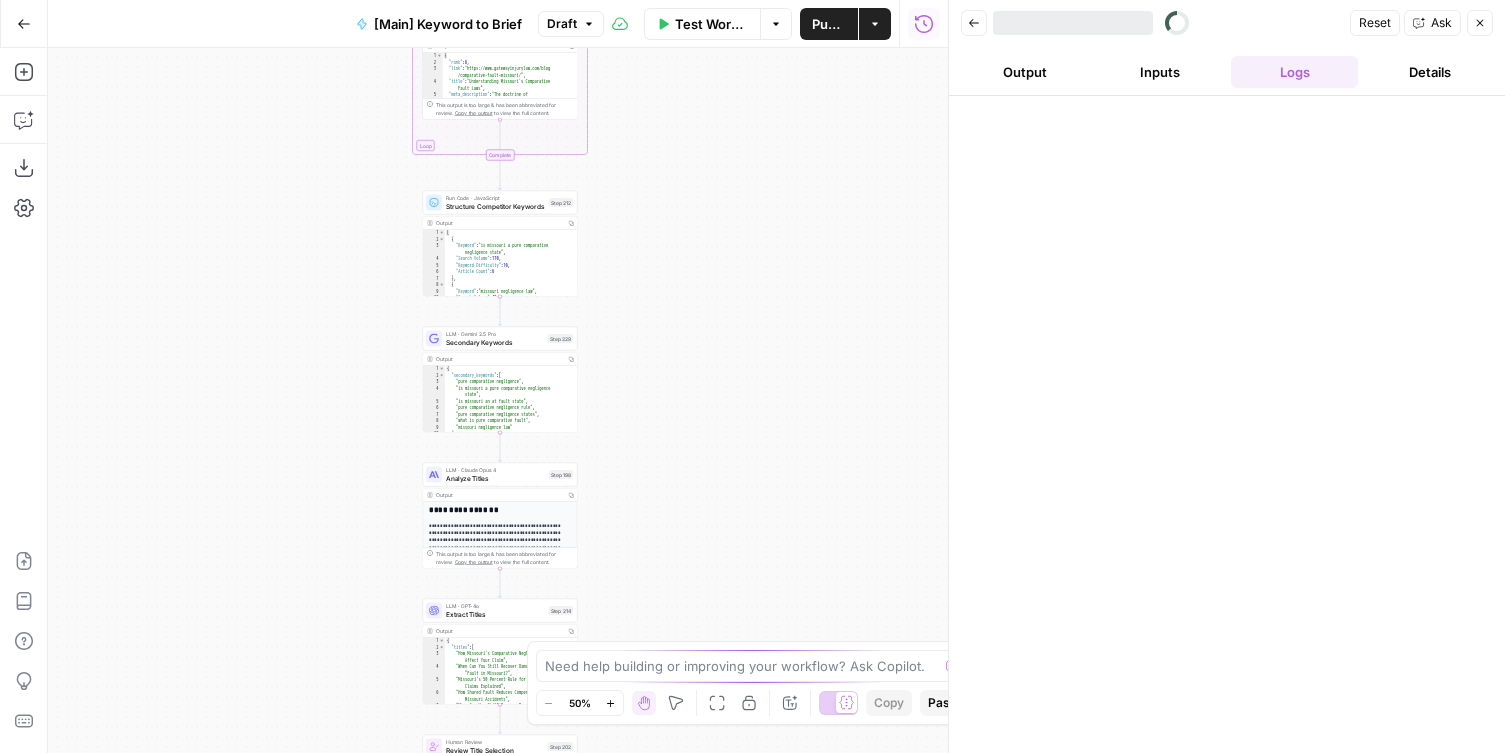 drag, startPoint x: 677, startPoint y: 330, endPoint x: 713, endPoint y: 114, distance: 218.97945 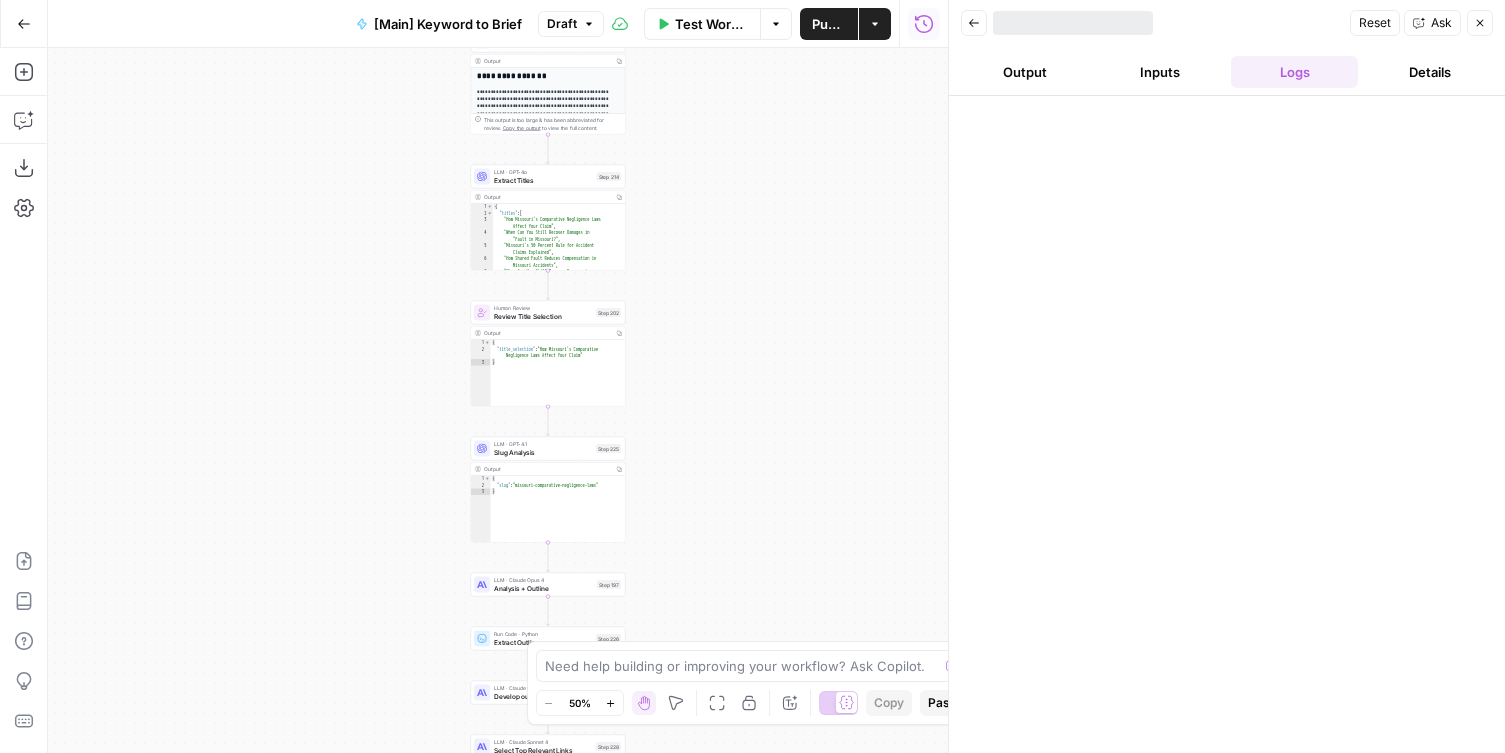 click on "Output" at bounding box center (1024, 72) 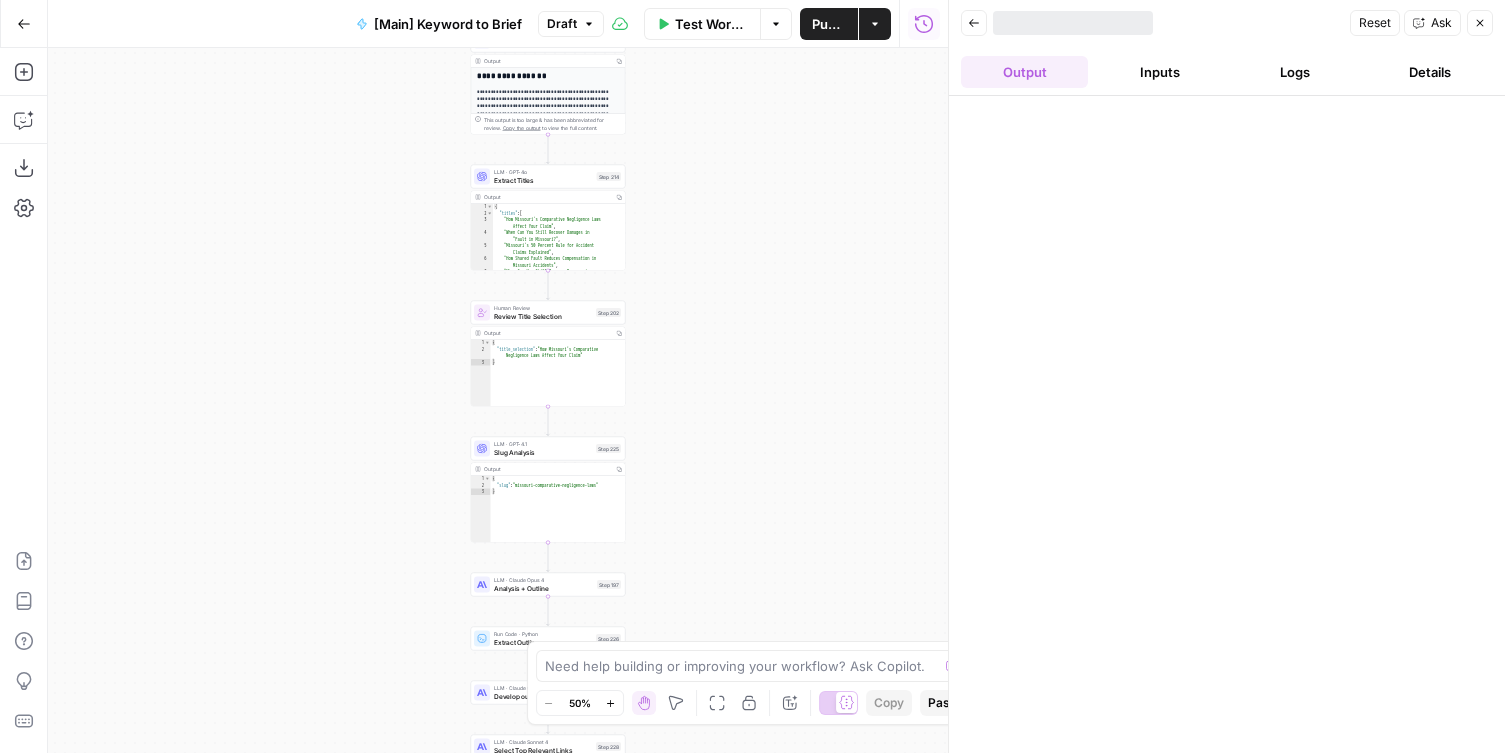 click on "Inputs" at bounding box center (1159, 72) 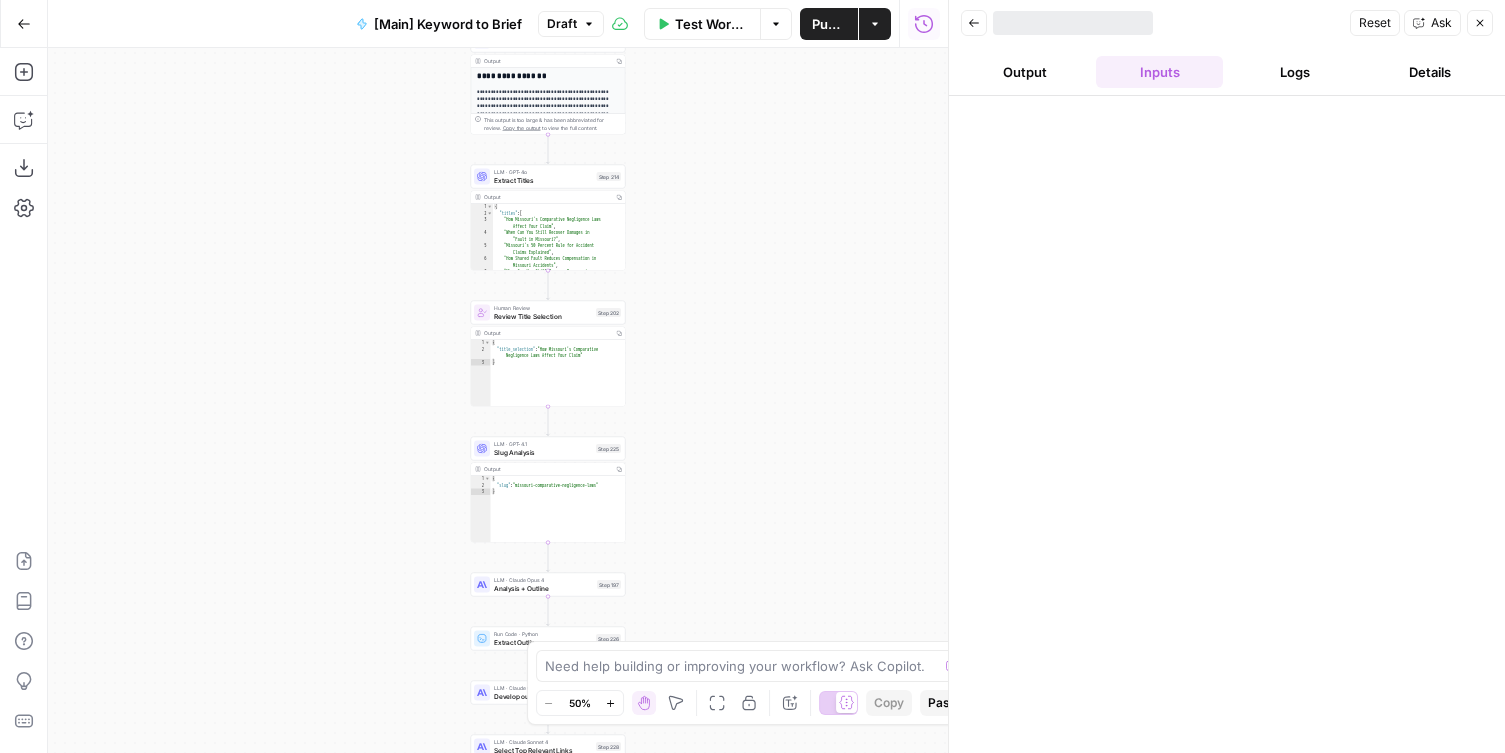 click on "Logs" at bounding box center [1294, 72] 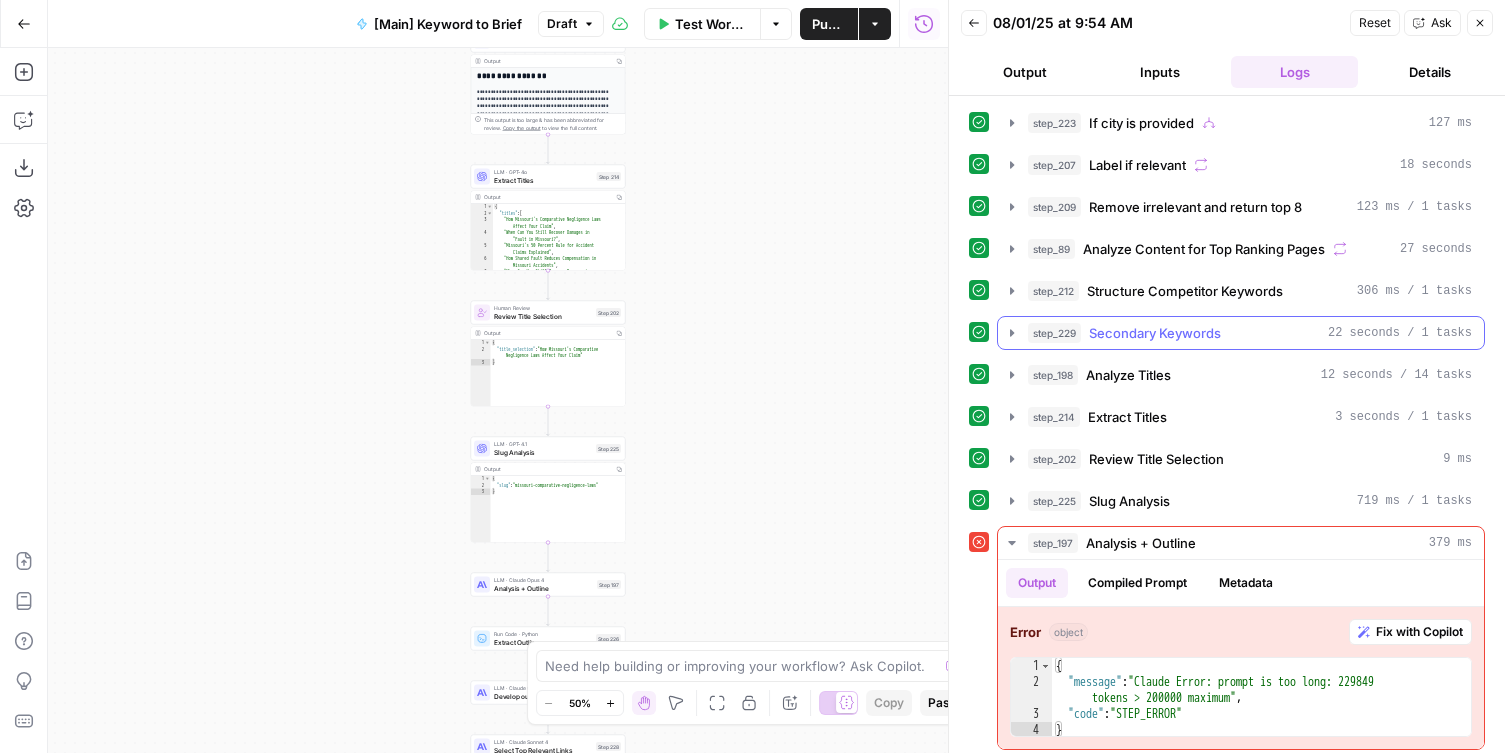 scroll, scrollTop: 7, scrollLeft: 0, axis: vertical 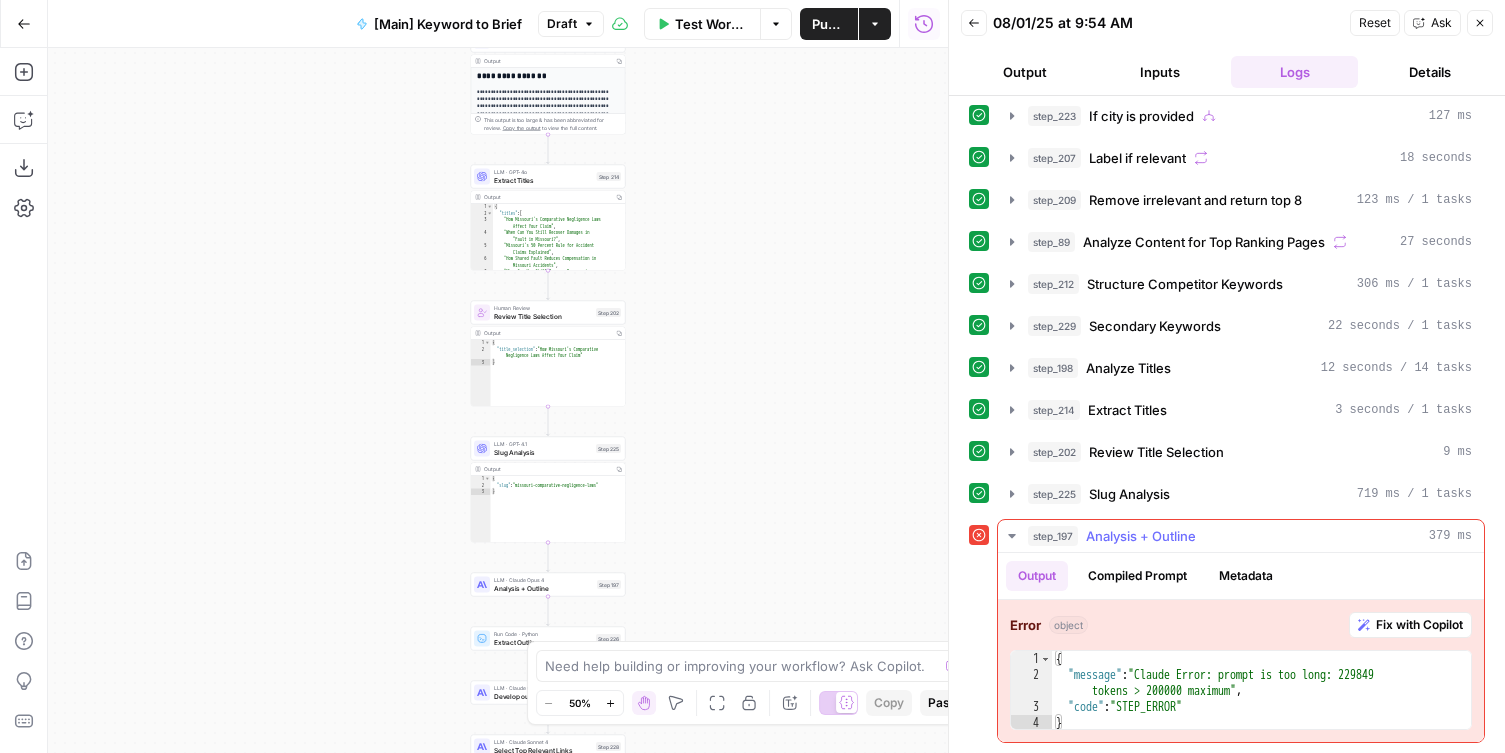 click on "Compiled Prompt" at bounding box center (1137, 576) 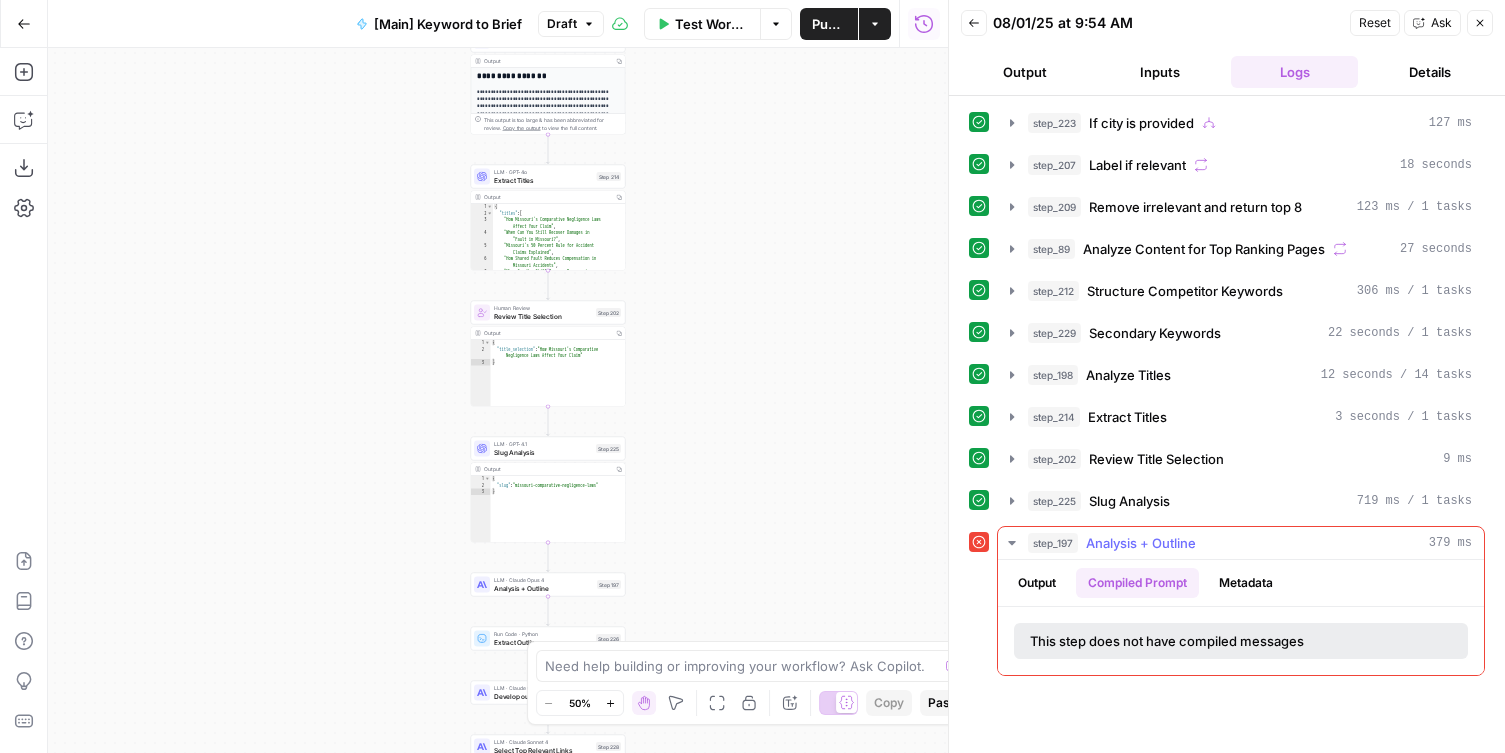 scroll, scrollTop: 0, scrollLeft: 0, axis: both 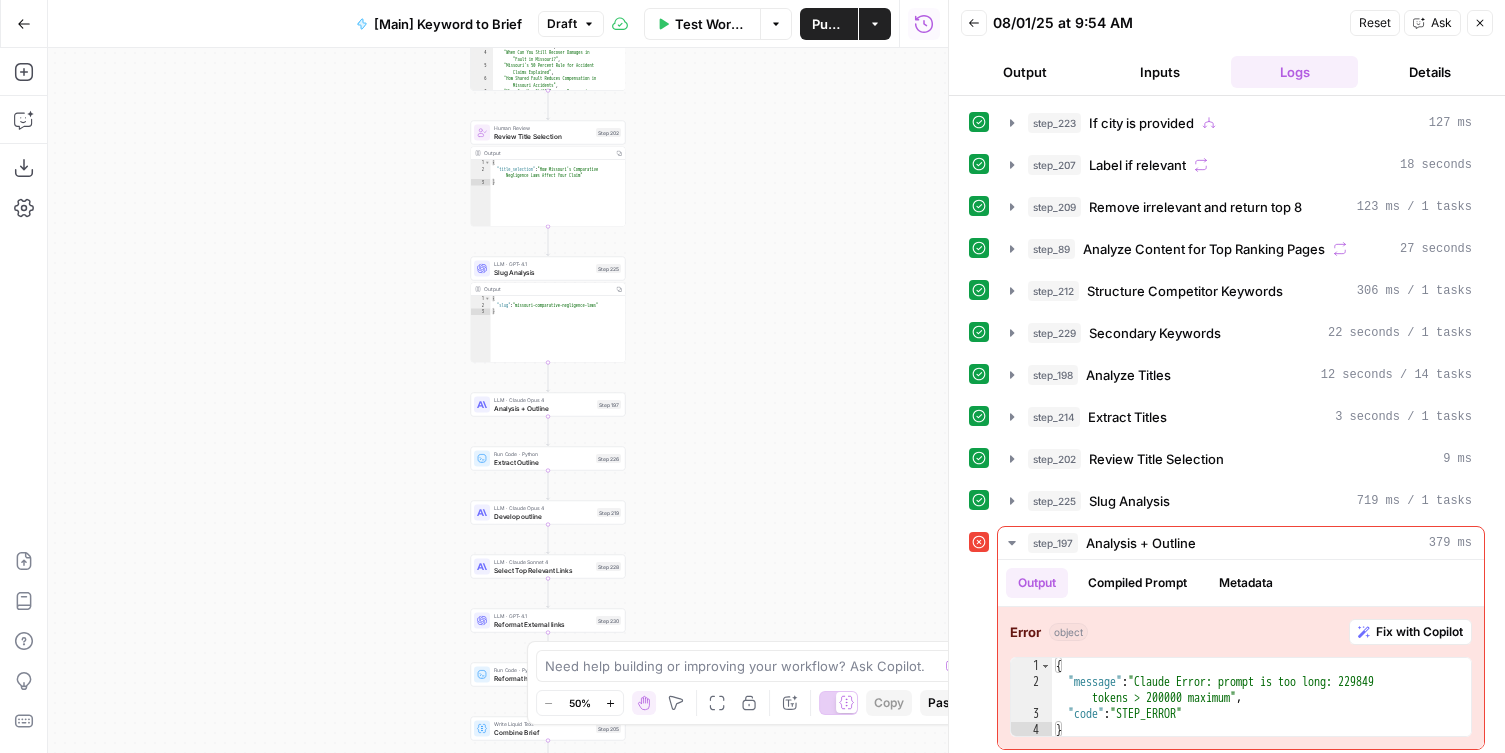 drag, startPoint x: 676, startPoint y: 403, endPoint x: 676, endPoint y: 222, distance: 181 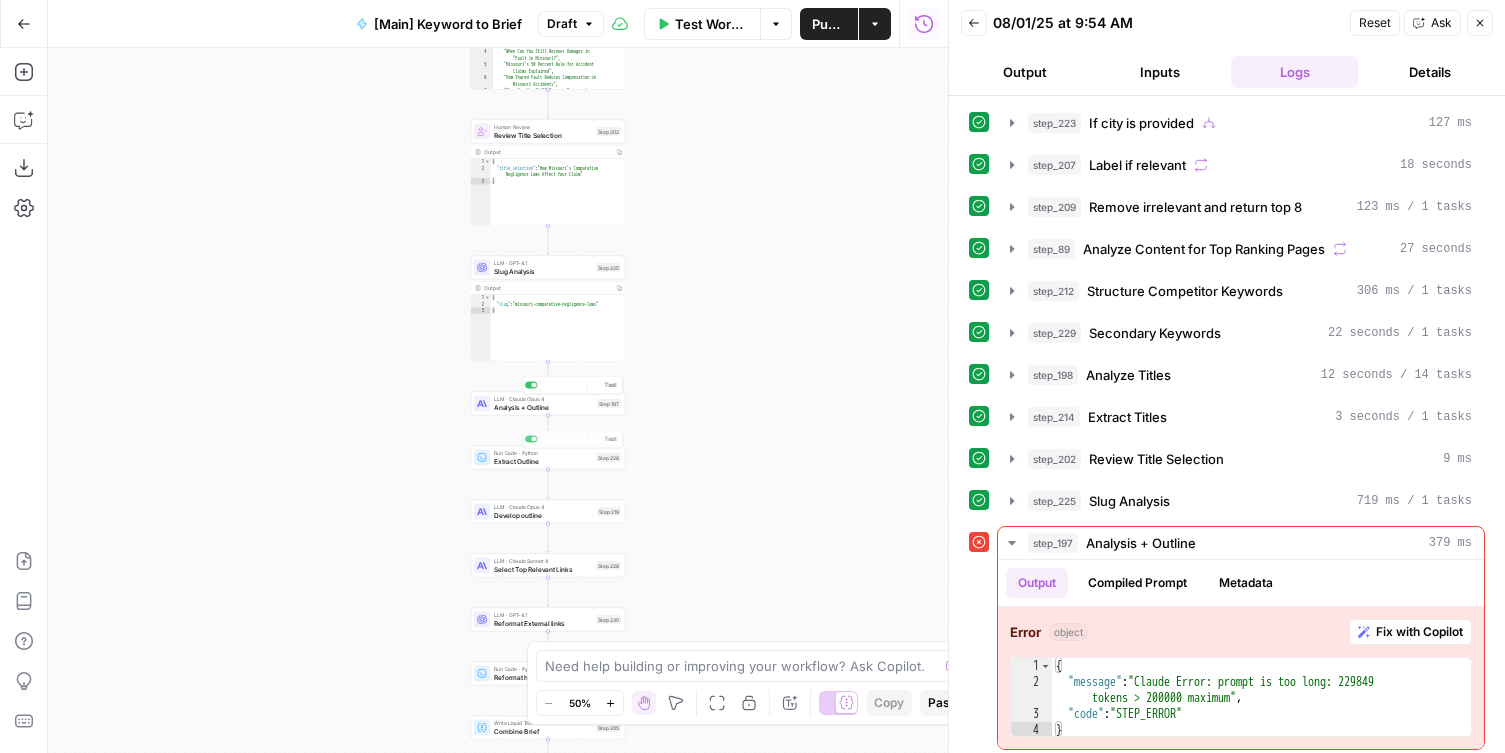 click on "Analysis + Outline" at bounding box center [543, 407] 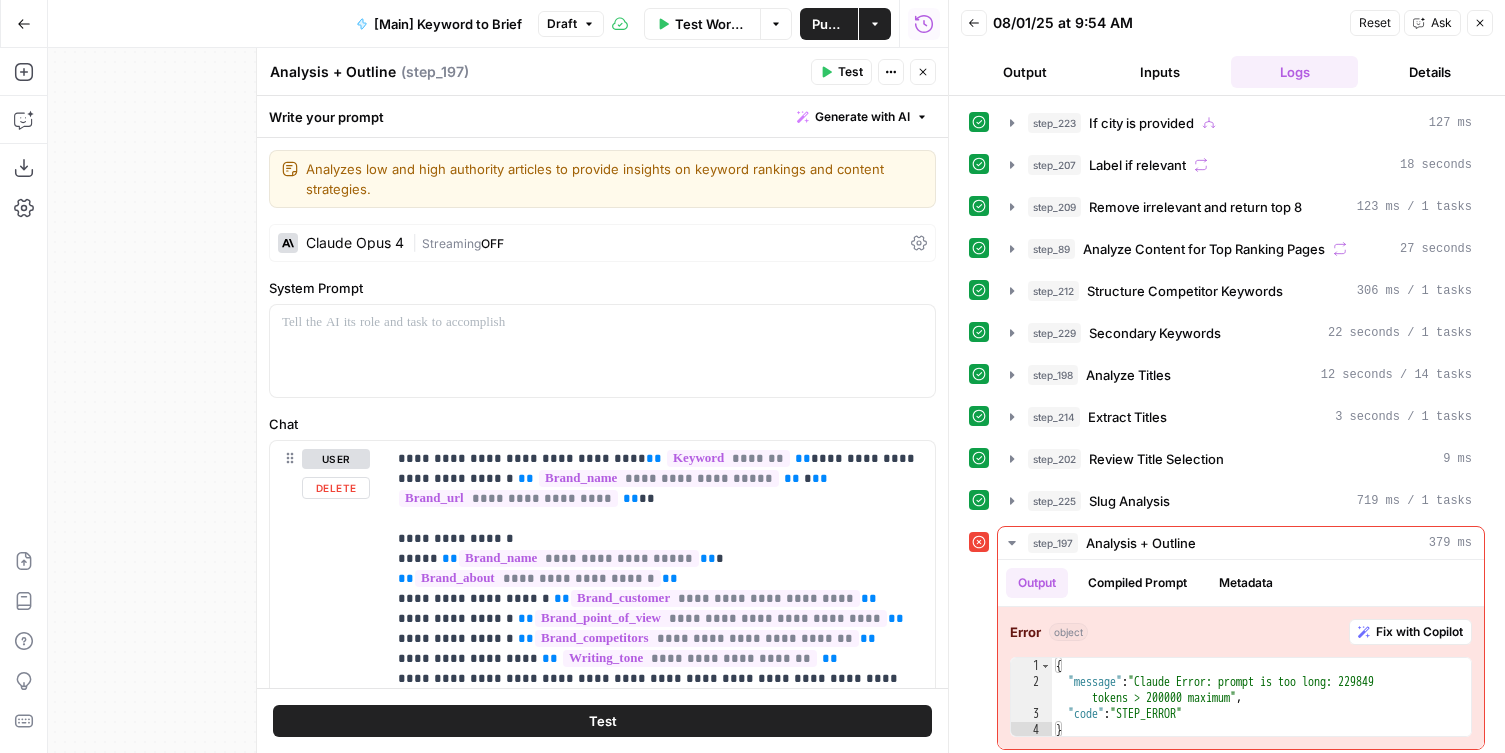 scroll, scrollTop: 247, scrollLeft: 0, axis: vertical 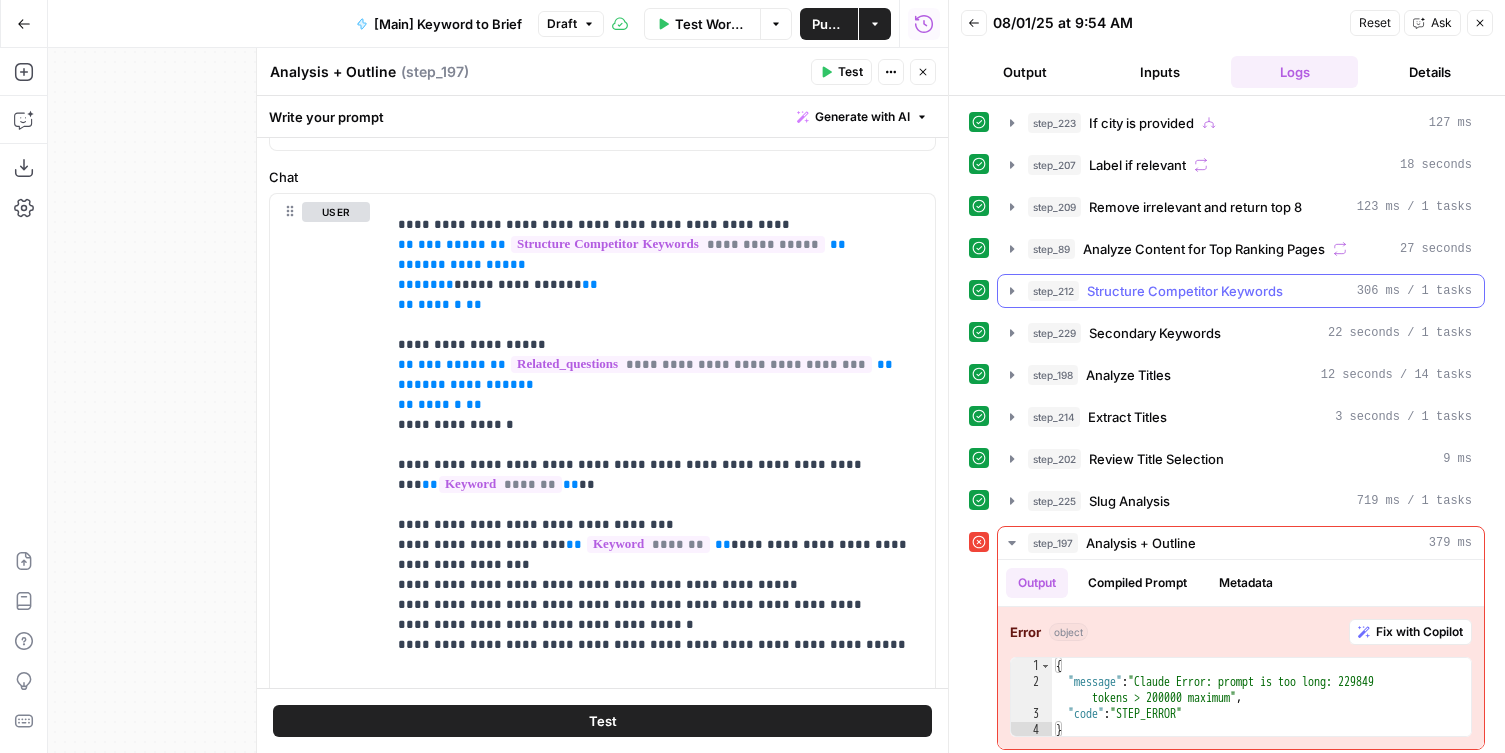 click on "step_212" at bounding box center [1053, 291] 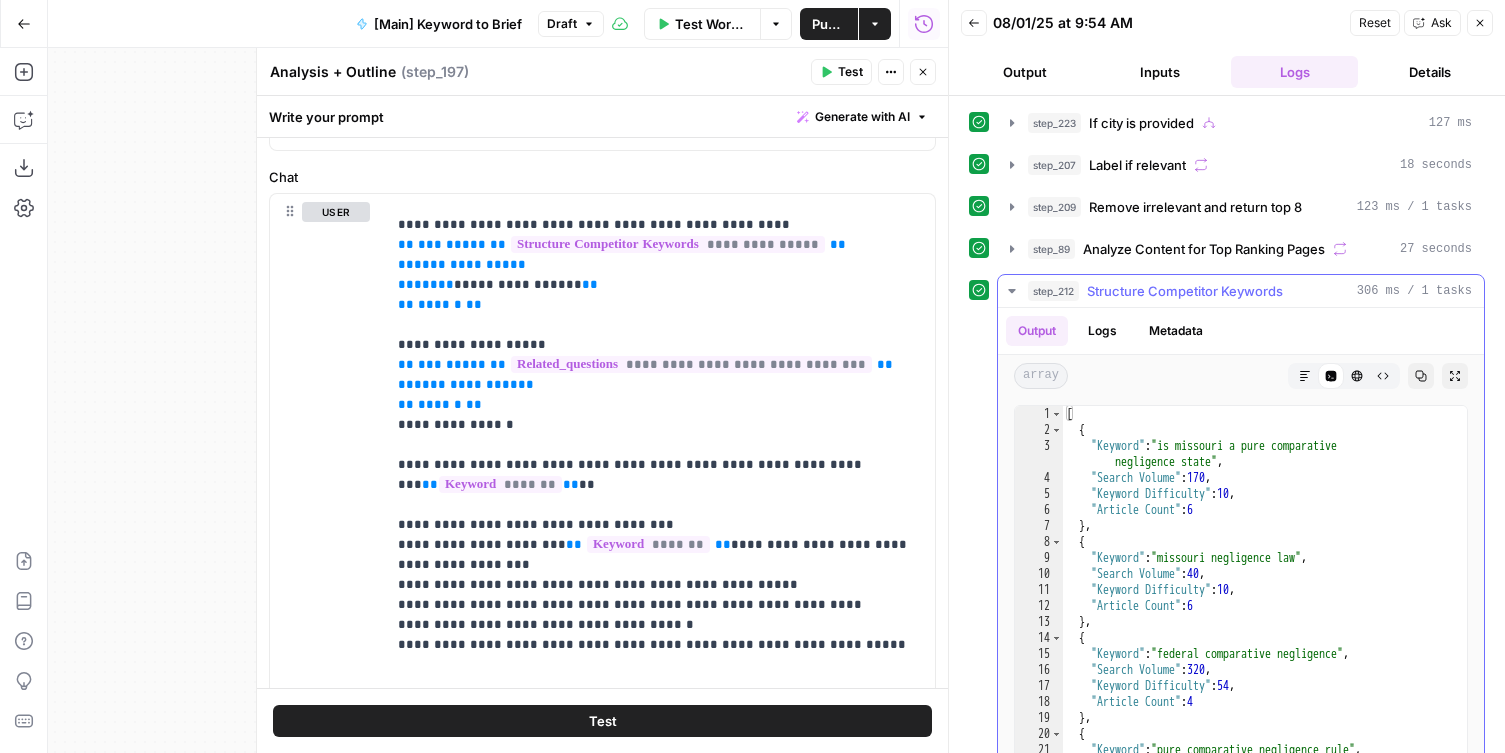 click on "step_212" at bounding box center (1053, 291) 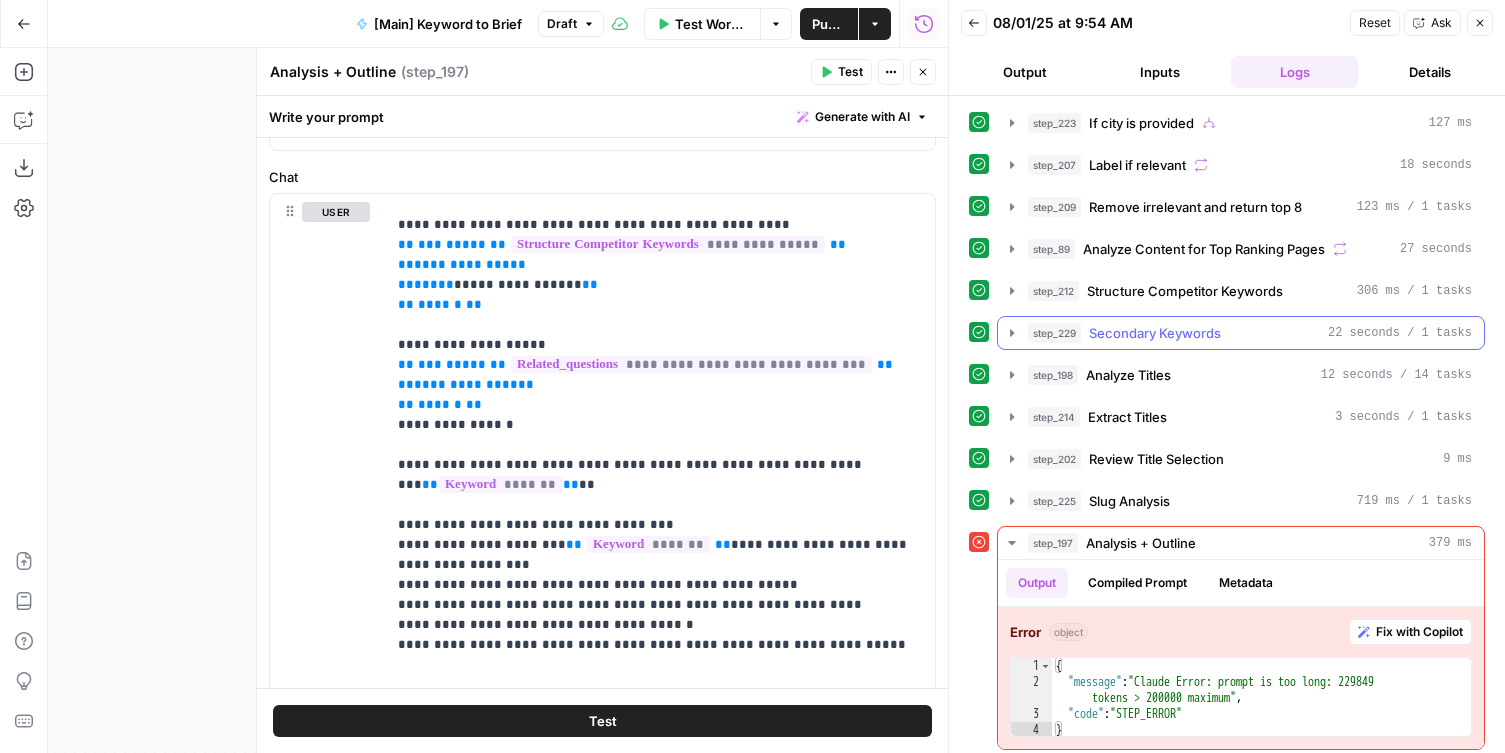 click on "step_229" at bounding box center (1054, 333) 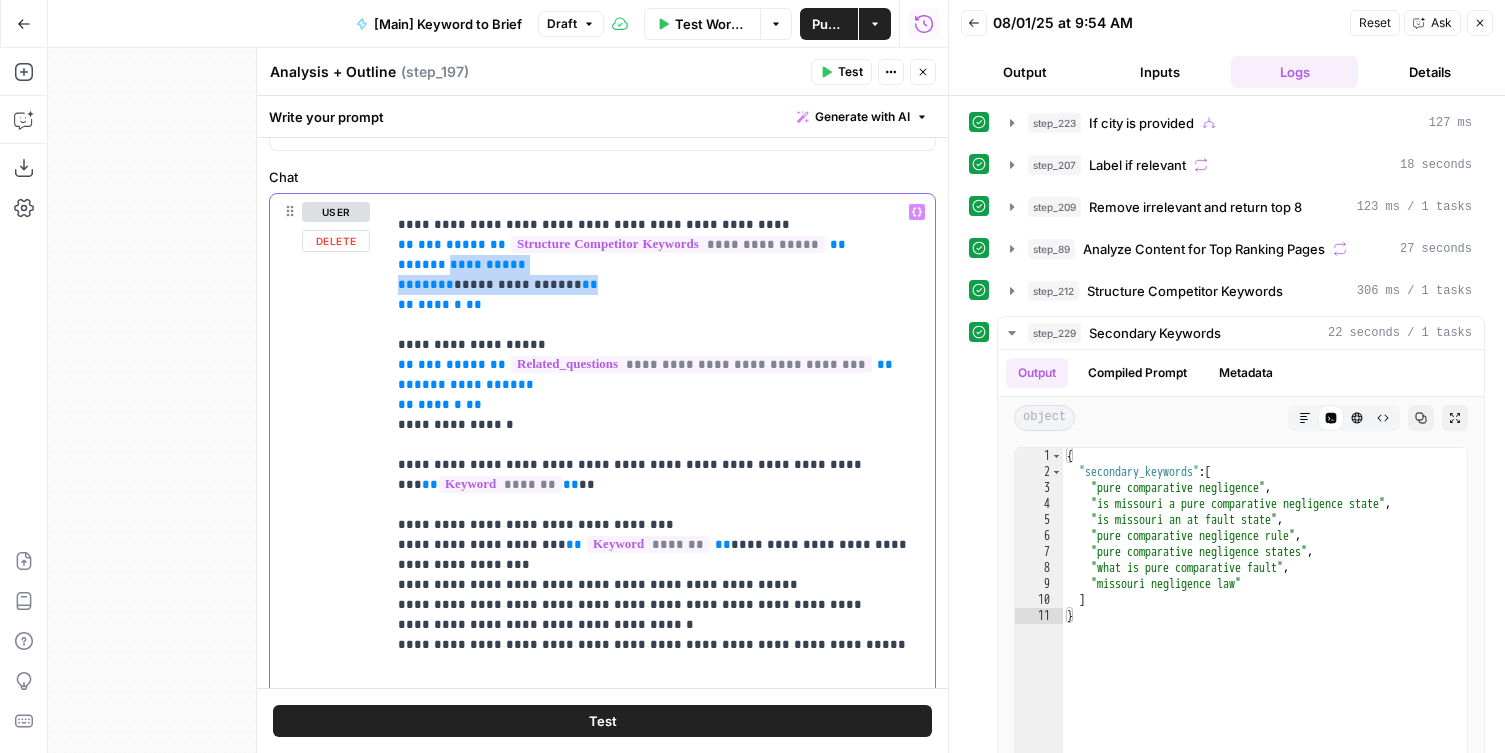 drag, startPoint x: 592, startPoint y: 282, endPoint x: 448, endPoint y: 268, distance: 144.67896 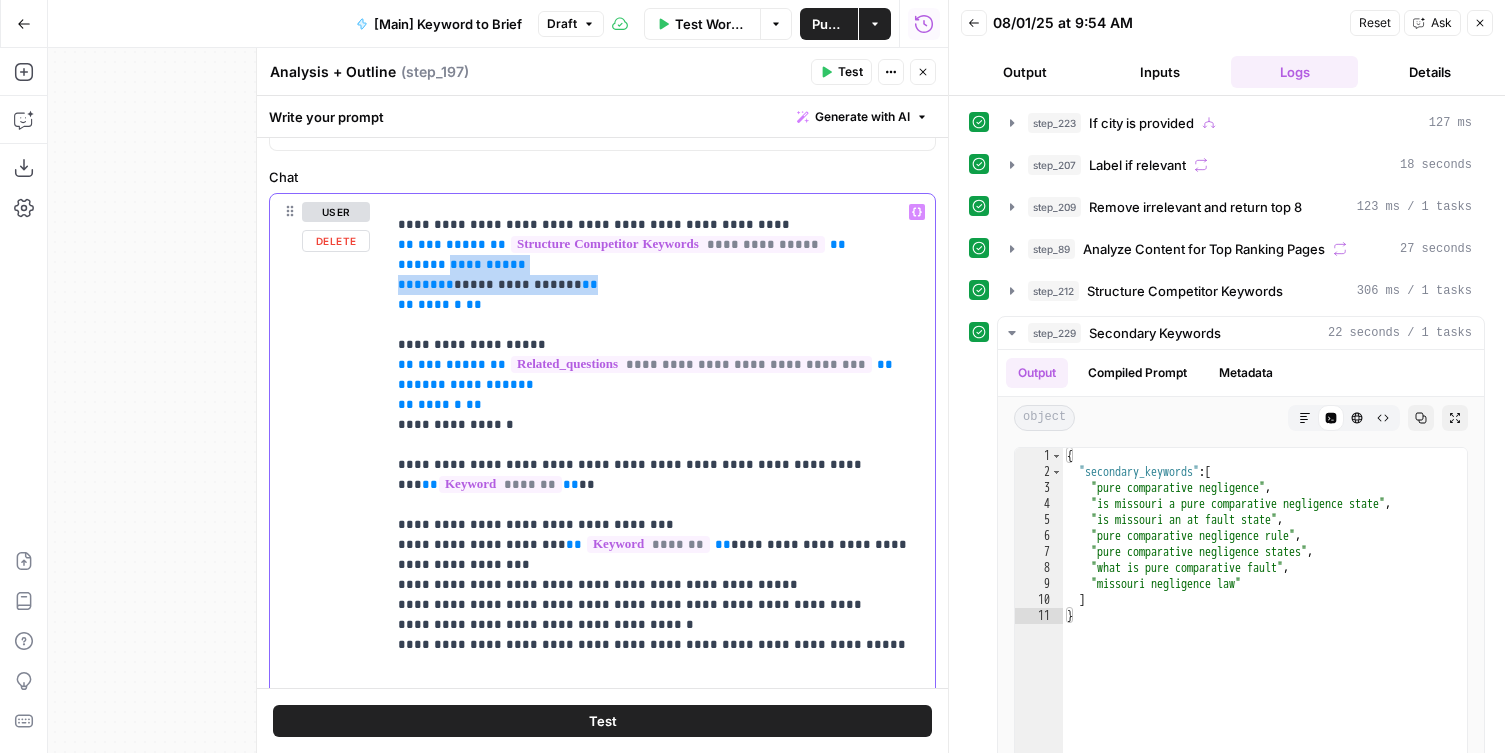 click on "**********" at bounding box center [660, 1335] 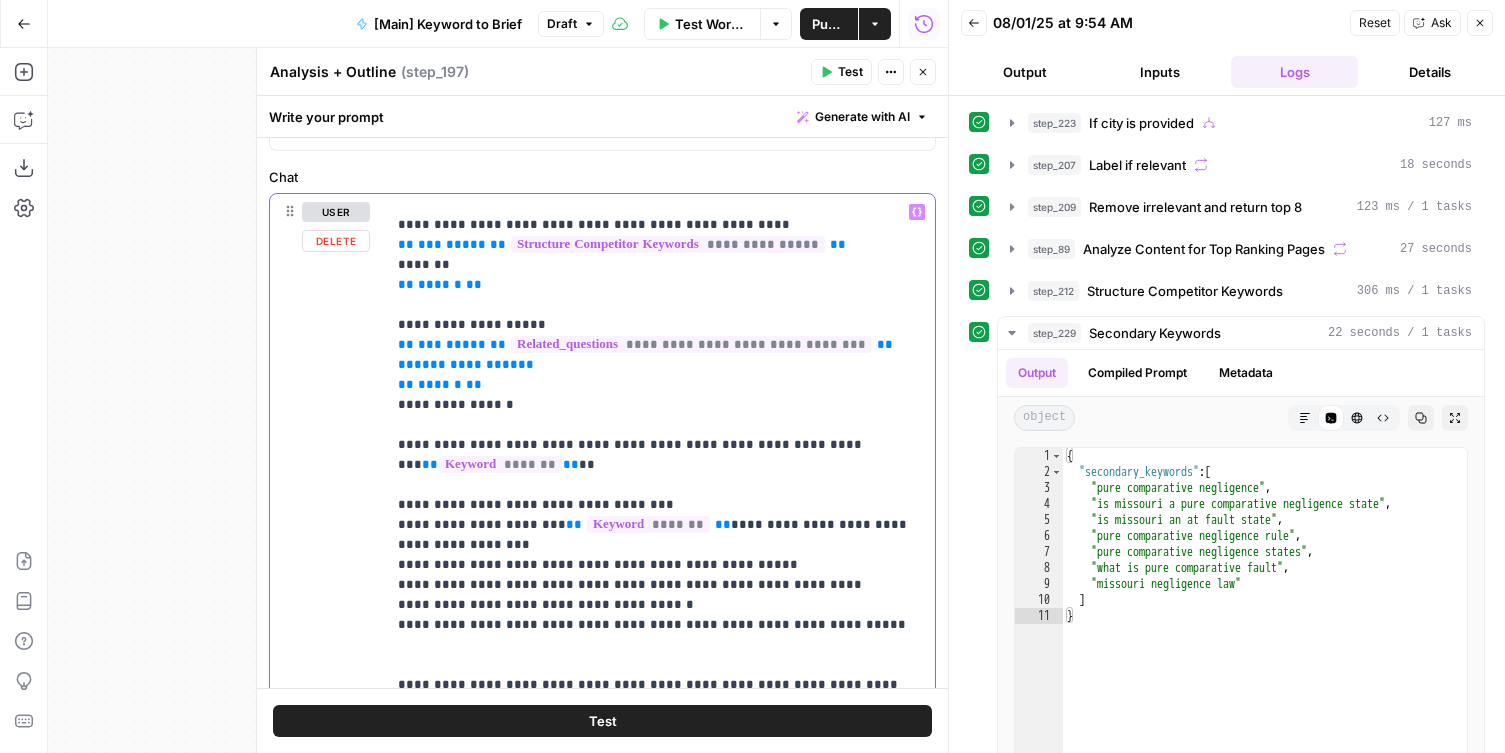type 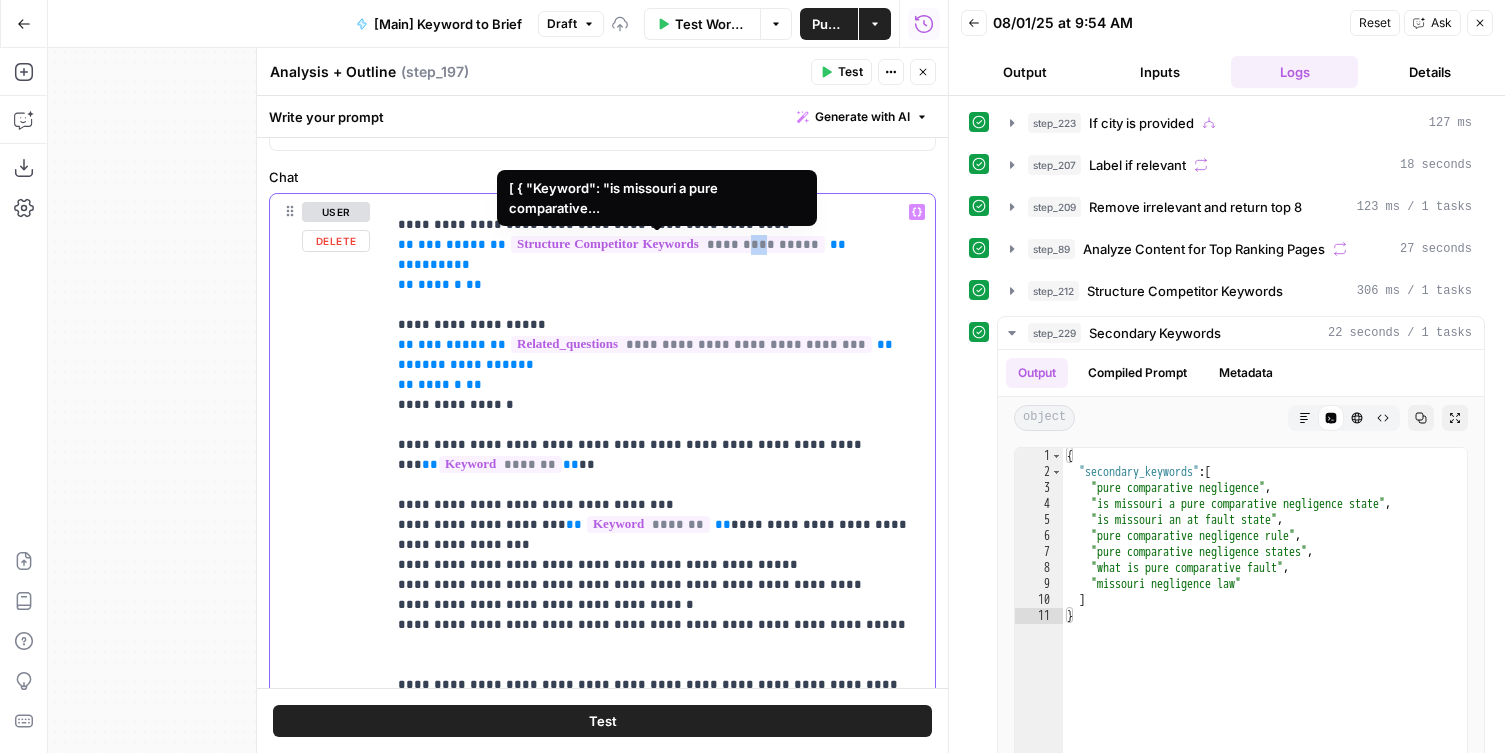 drag, startPoint x: 766, startPoint y: 244, endPoint x: 754, endPoint y: 244, distance: 12 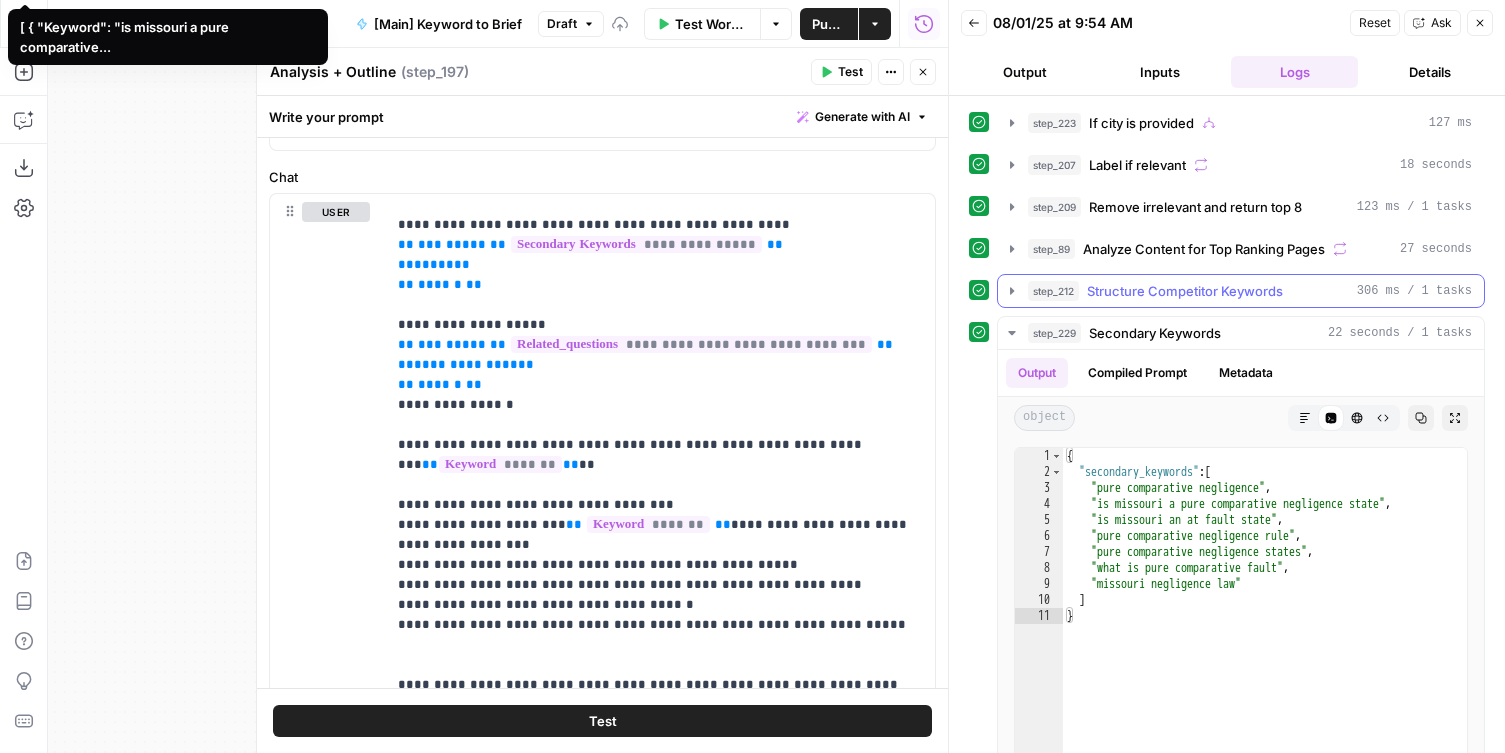 click on "step_212 Structure Competitor Keywords 306 ms / 1 tasks" at bounding box center [1241, 291] 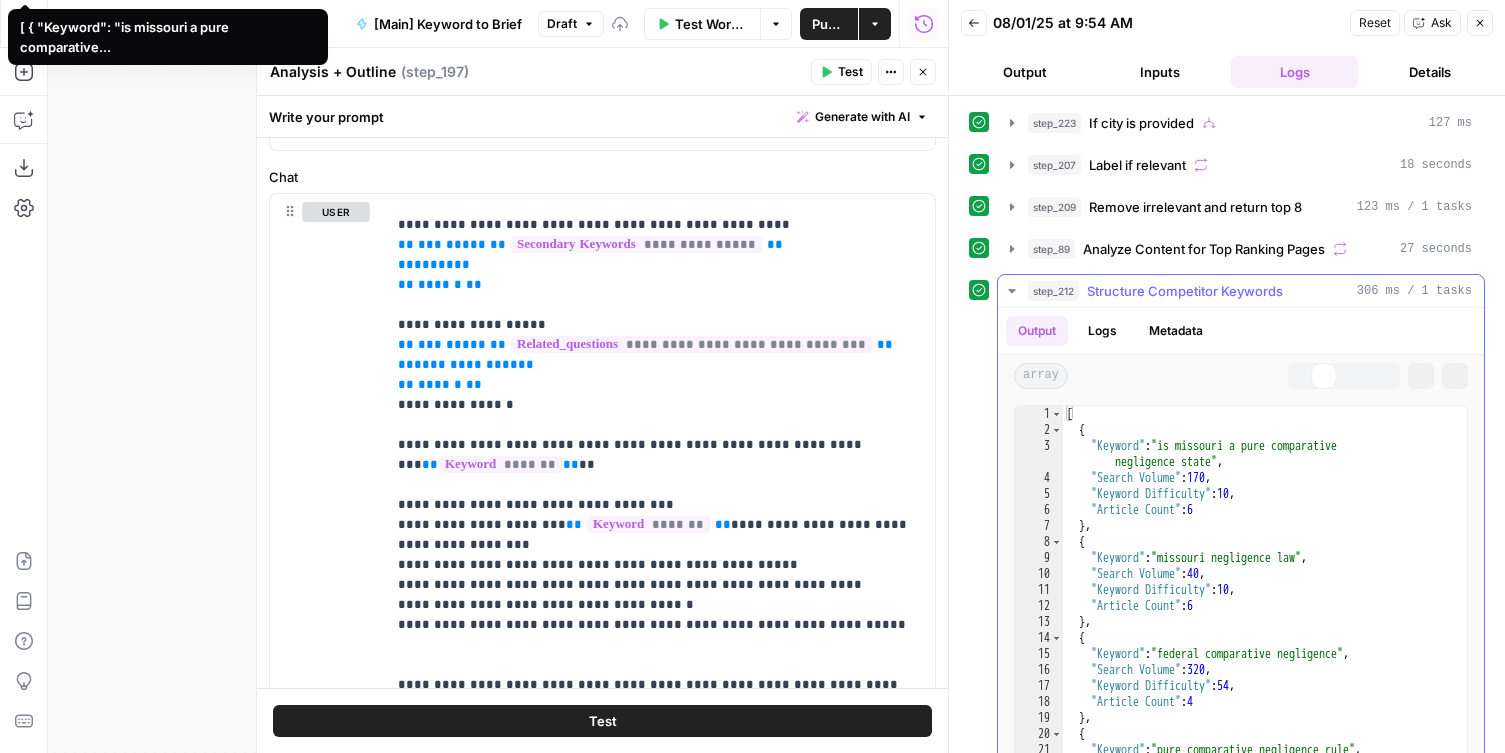 click 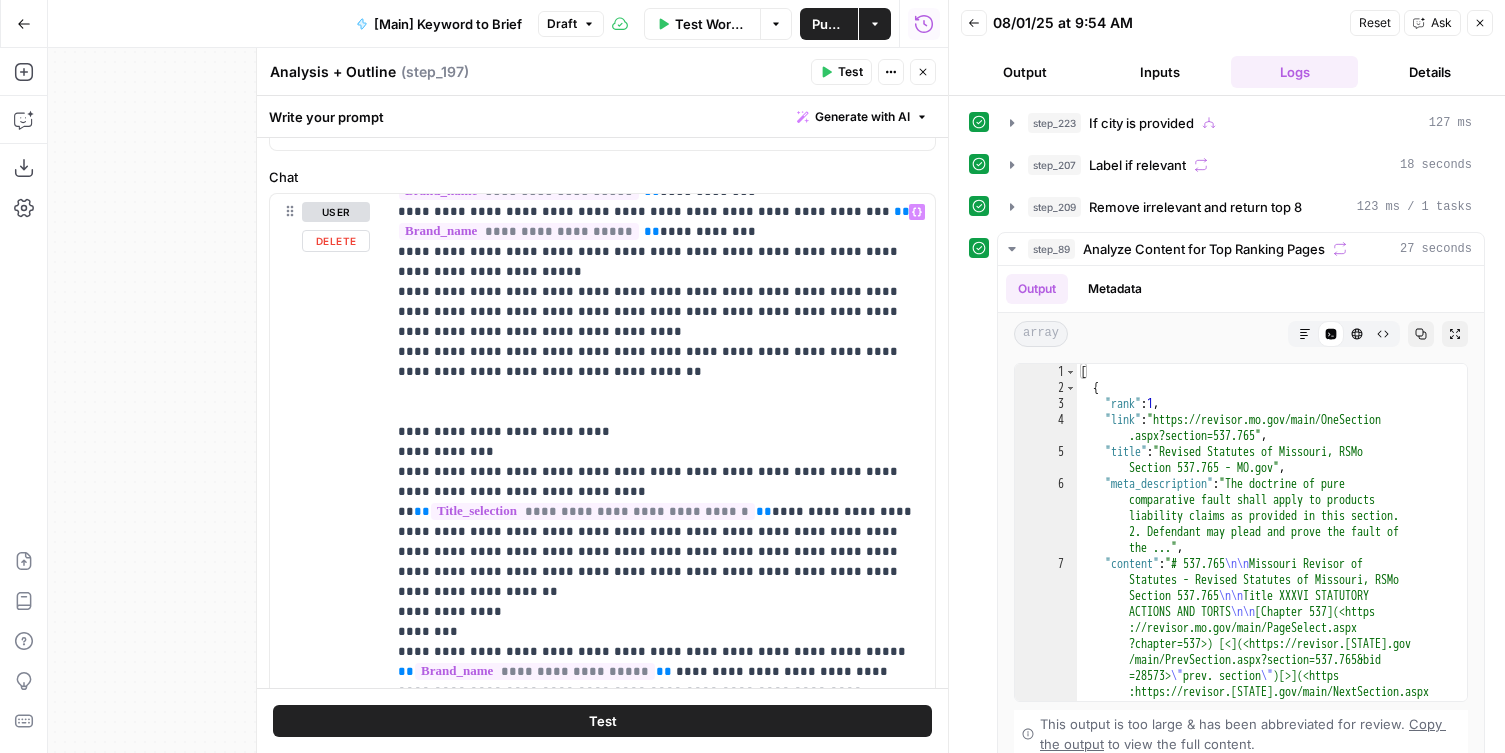 scroll, scrollTop: 2461, scrollLeft: 0, axis: vertical 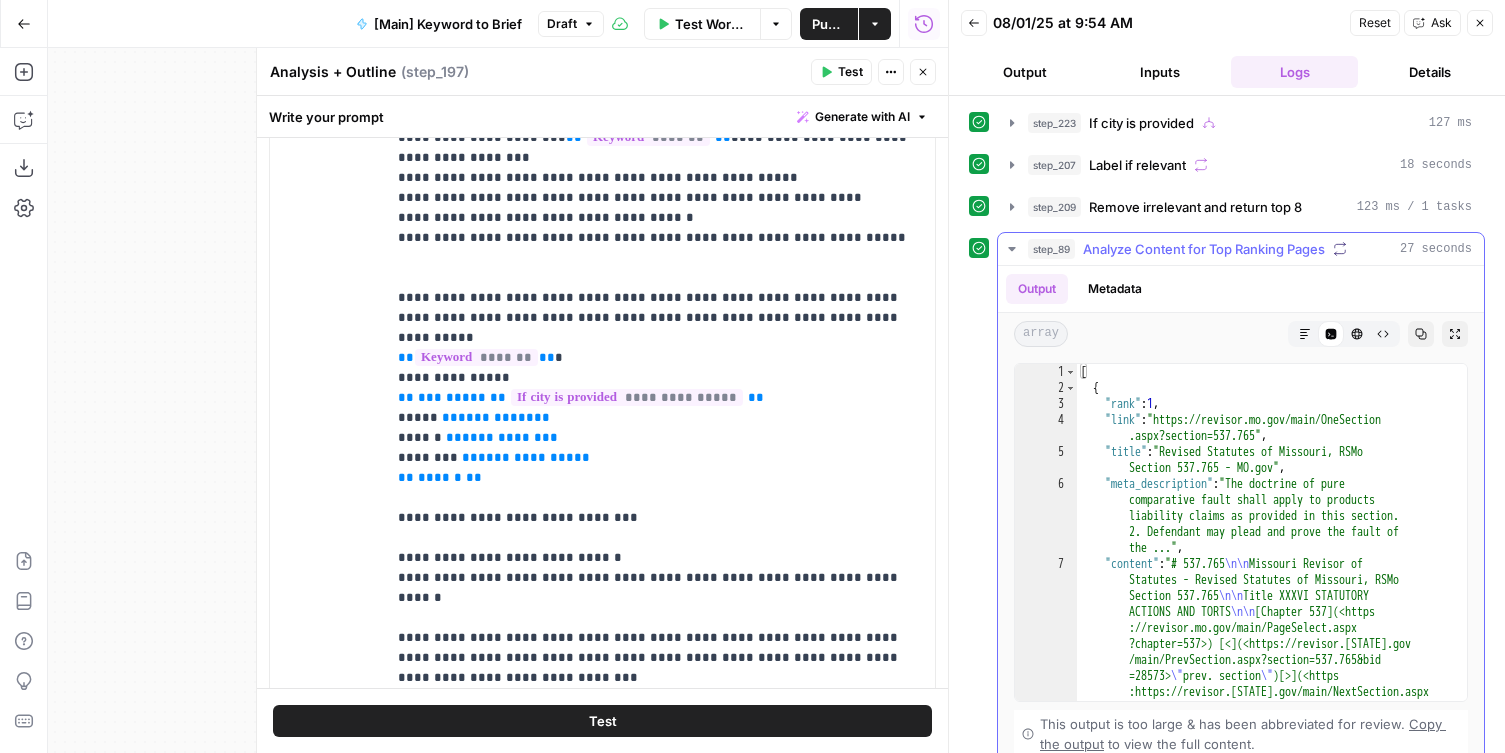 click 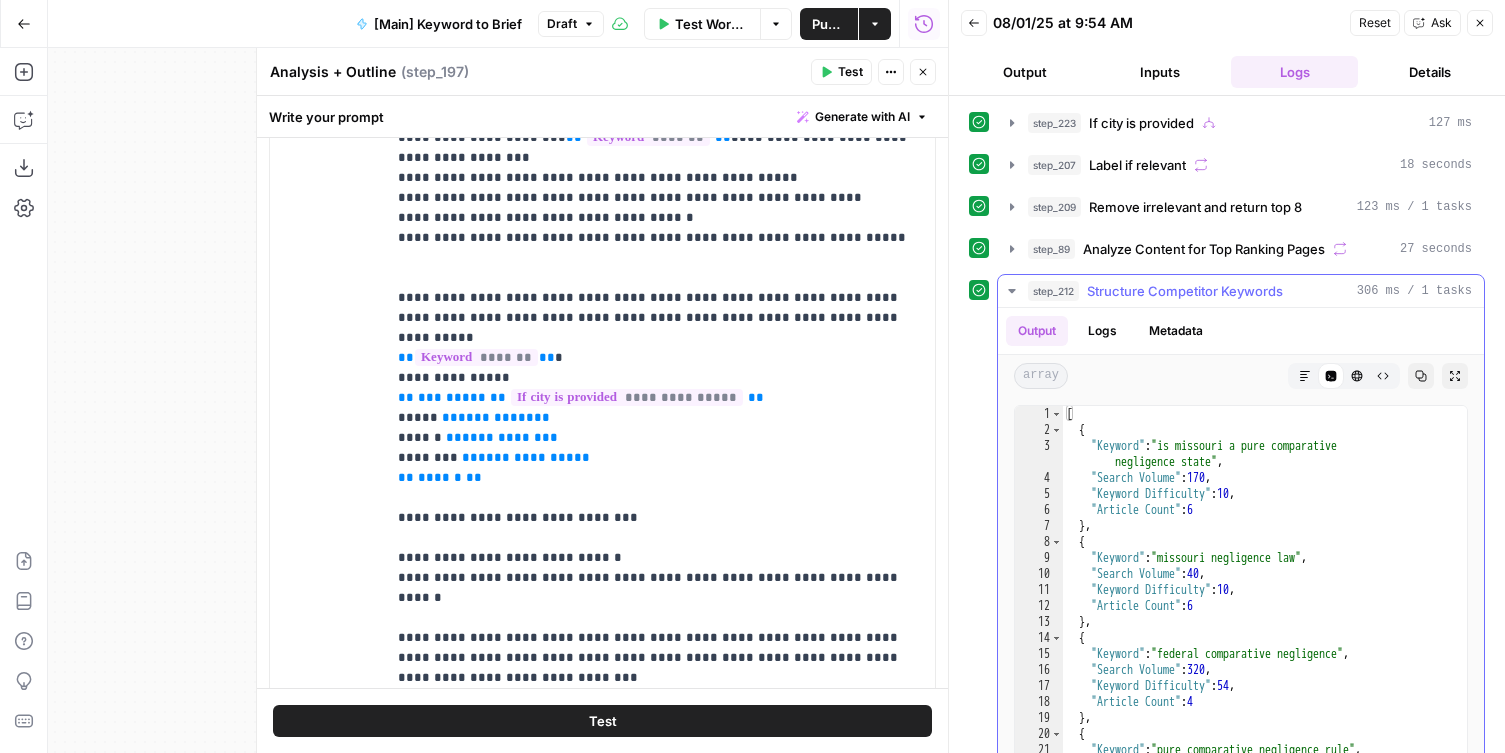 click 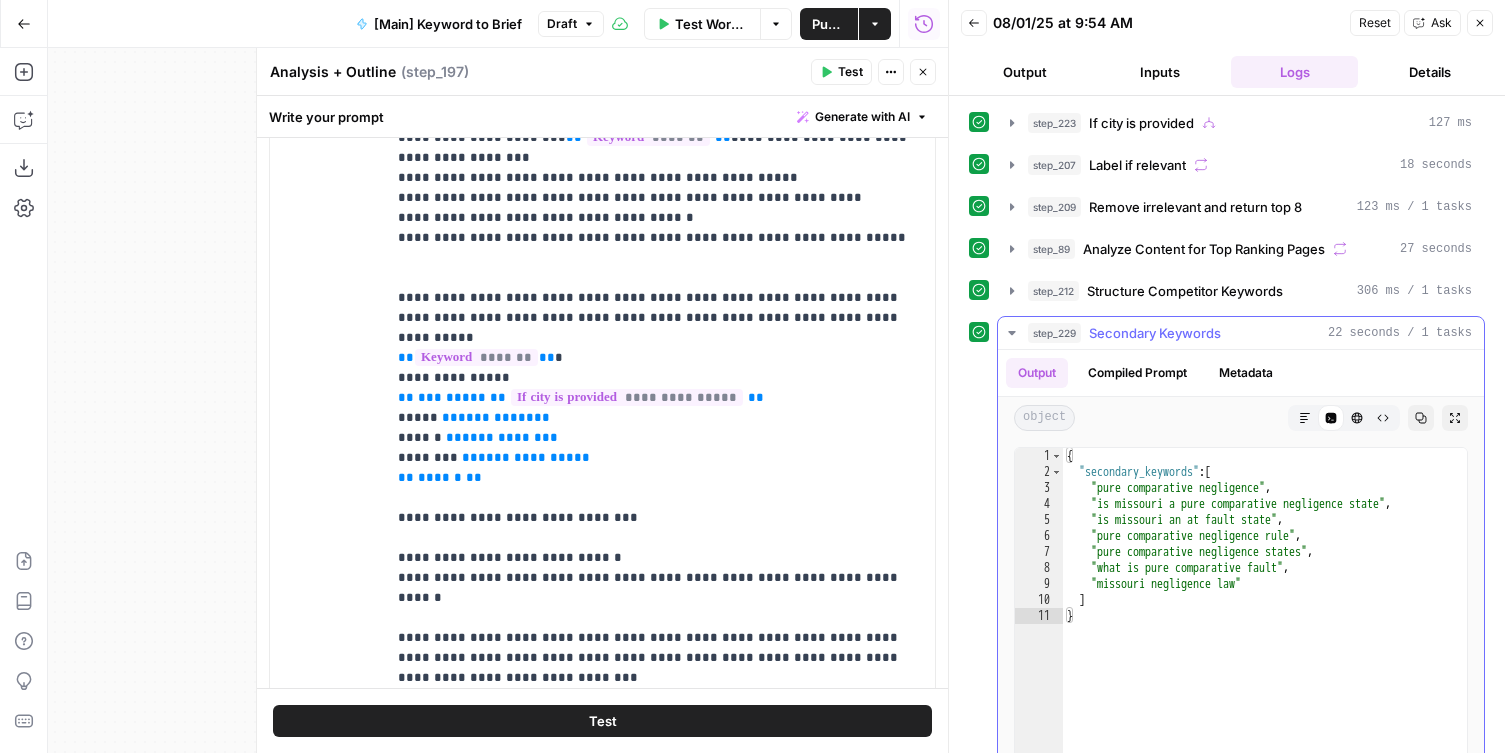click on "step_229 Secondary Keywords 22 seconds / 1 tasks" at bounding box center [1241, 333] 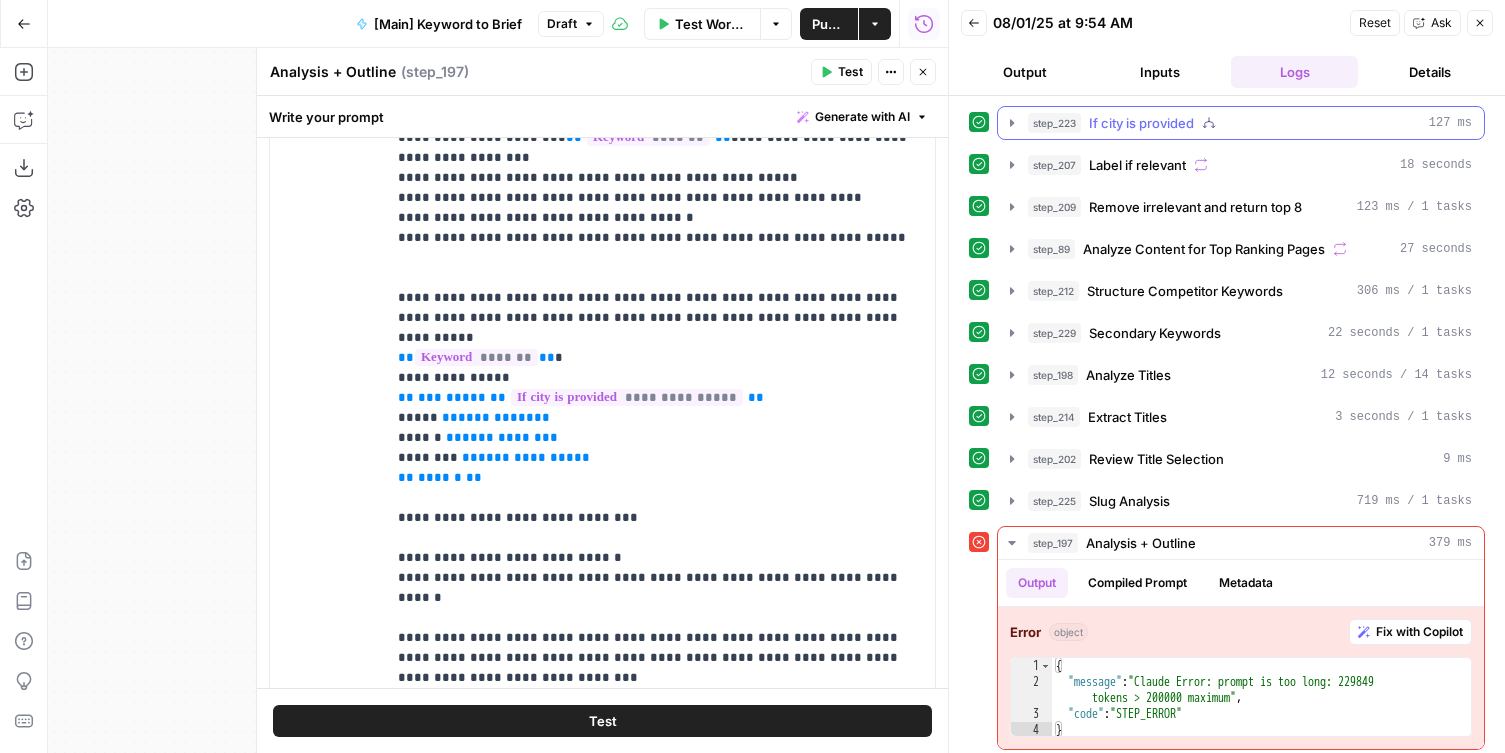 click 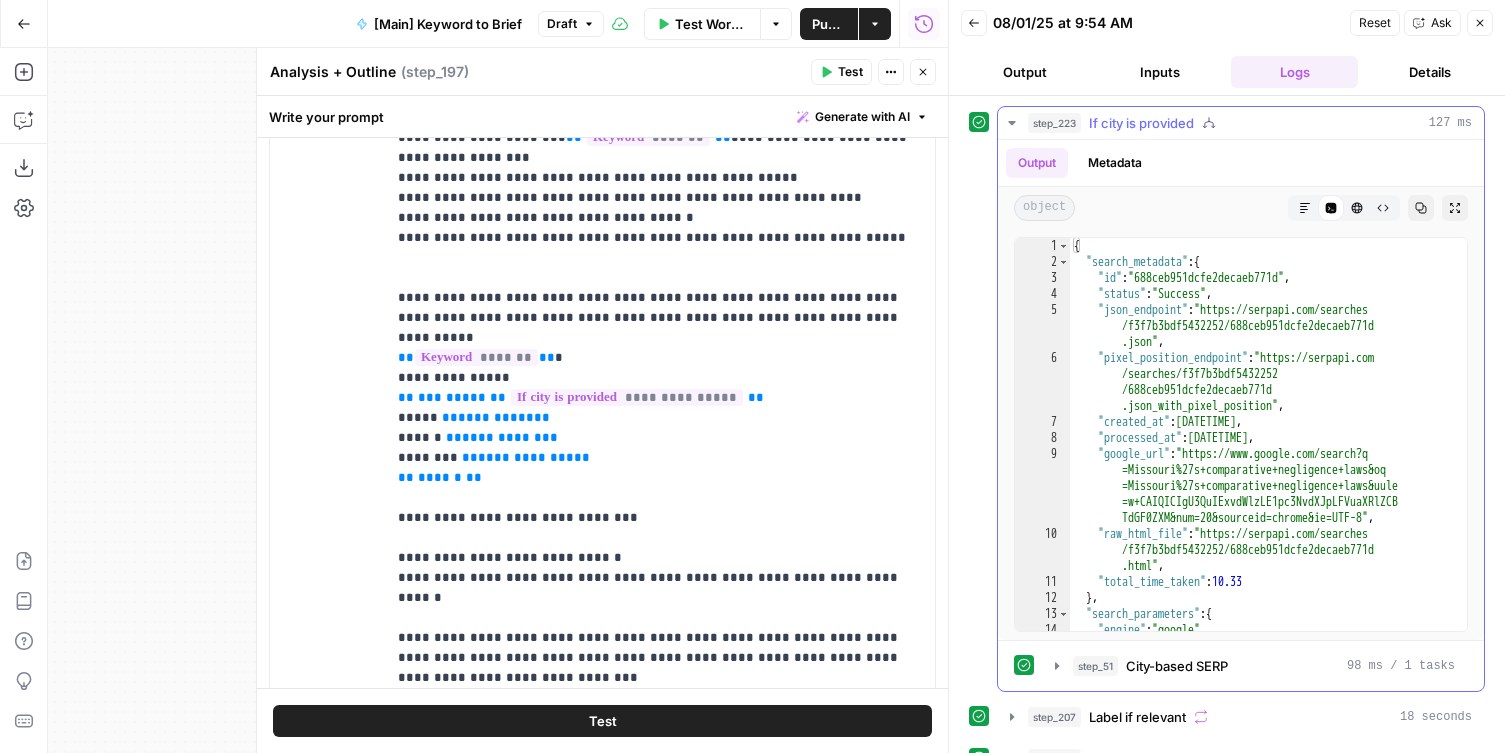 scroll, scrollTop: 0, scrollLeft: 0, axis: both 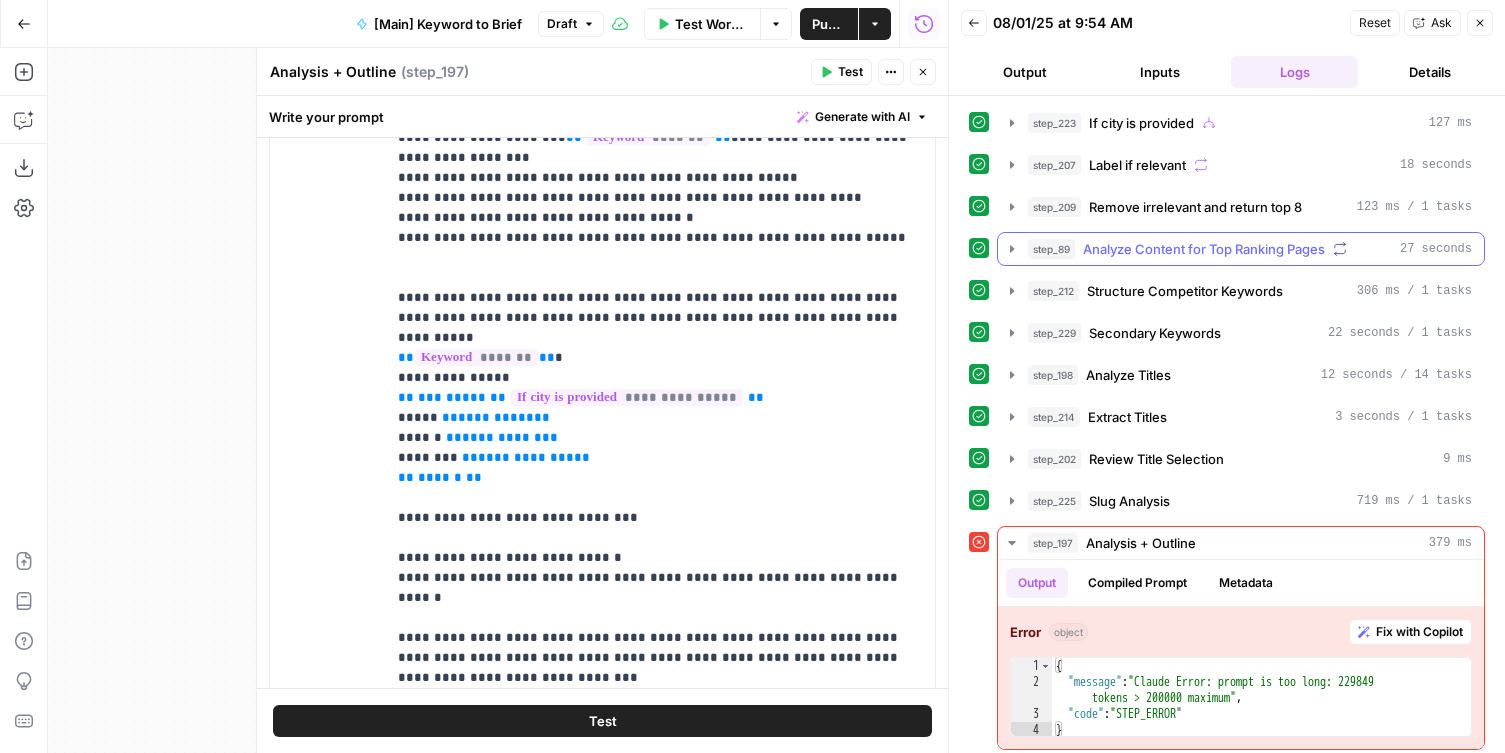 click on "step_89 Analyze Content for Top Ranking Pages 27 seconds" at bounding box center [1241, 249] 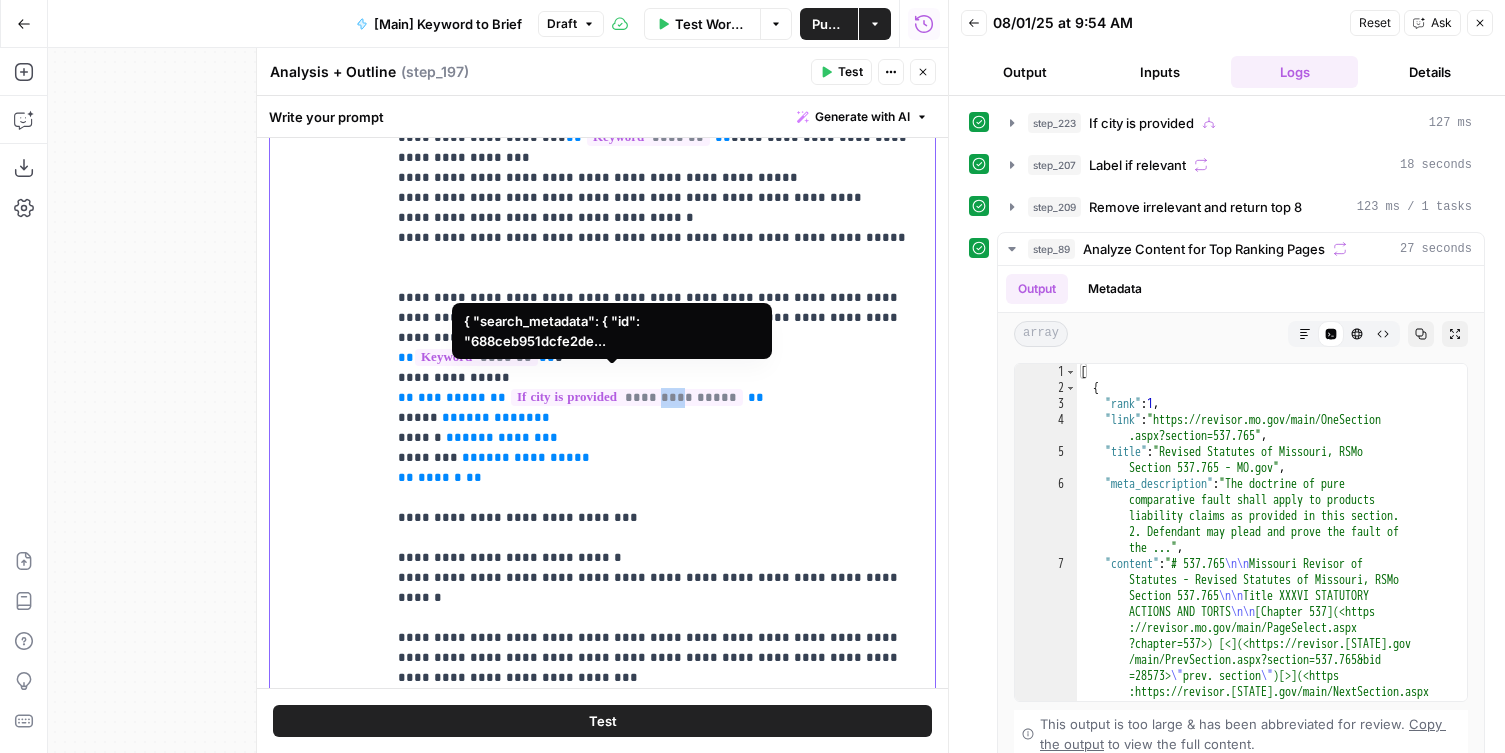 drag, startPoint x: 678, startPoint y: 381, endPoint x: 656, endPoint y: 381, distance: 22 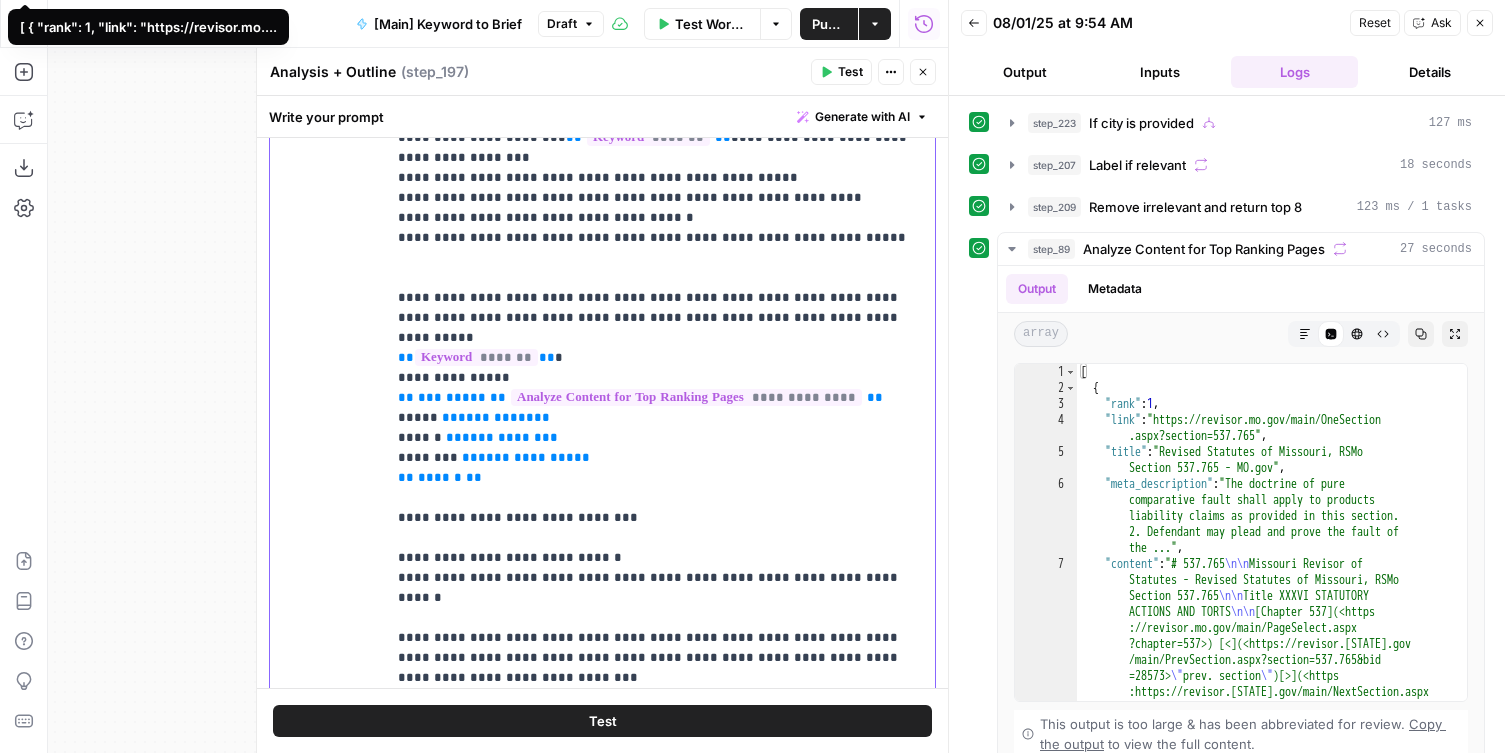 click on "**********" at bounding box center (660, 938) 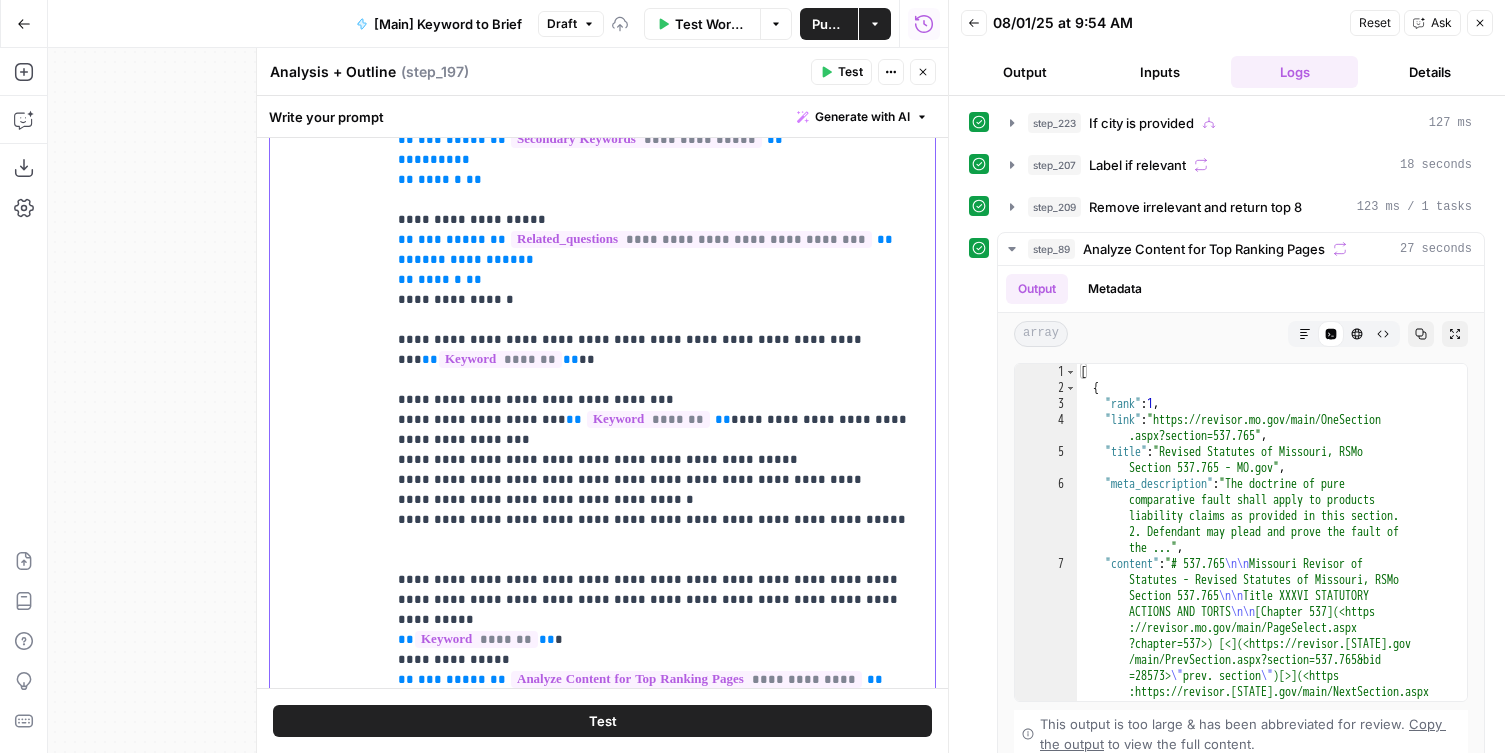 scroll, scrollTop: 0, scrollLeft: 0, axis: both 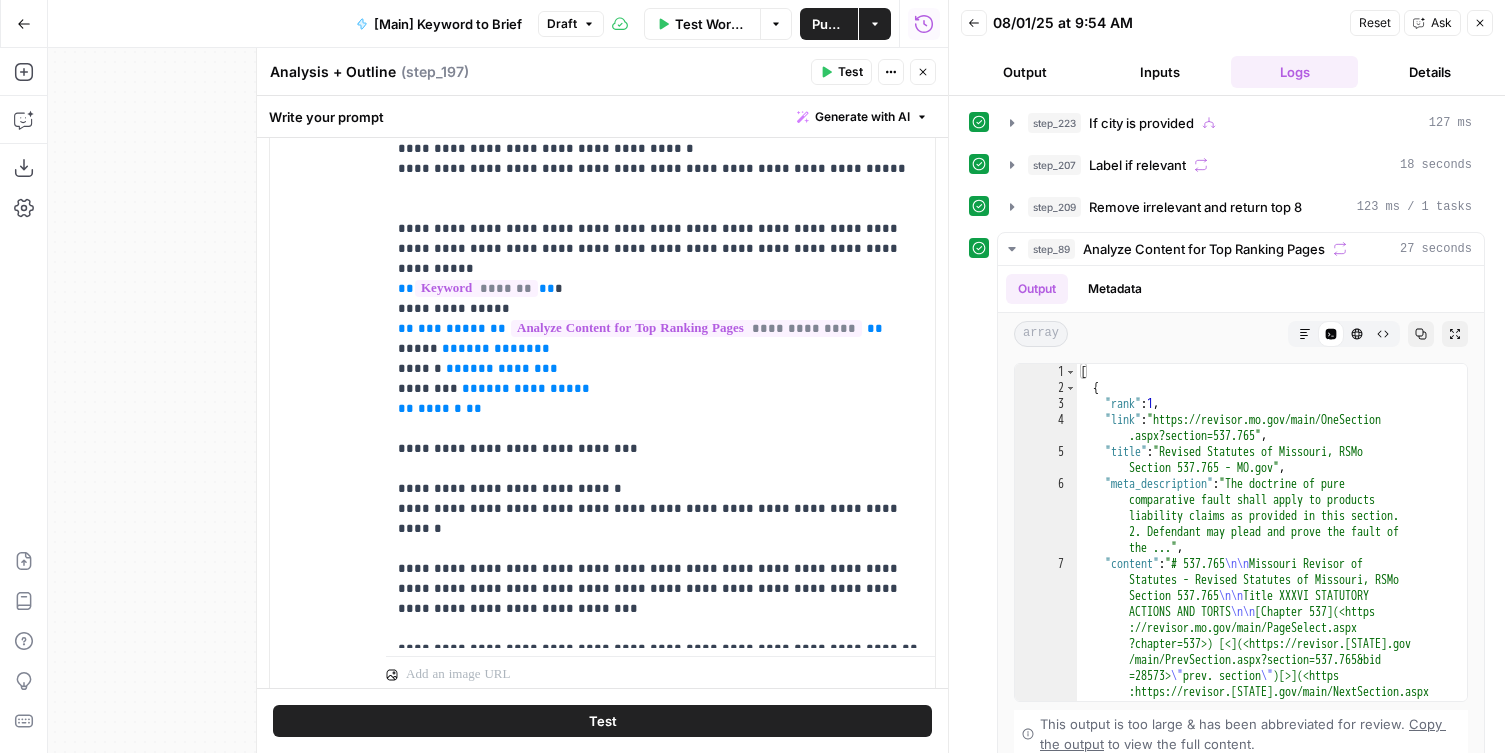 click 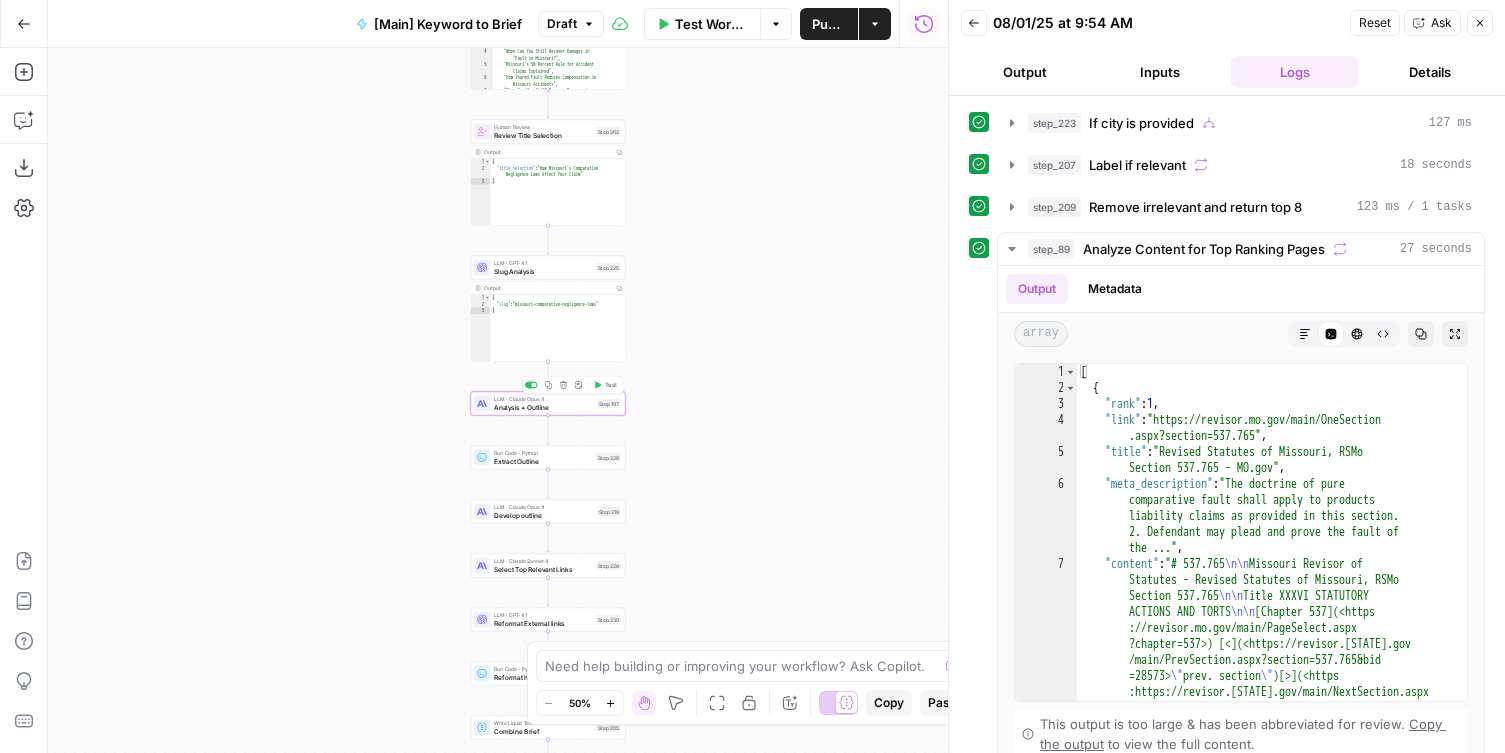 click 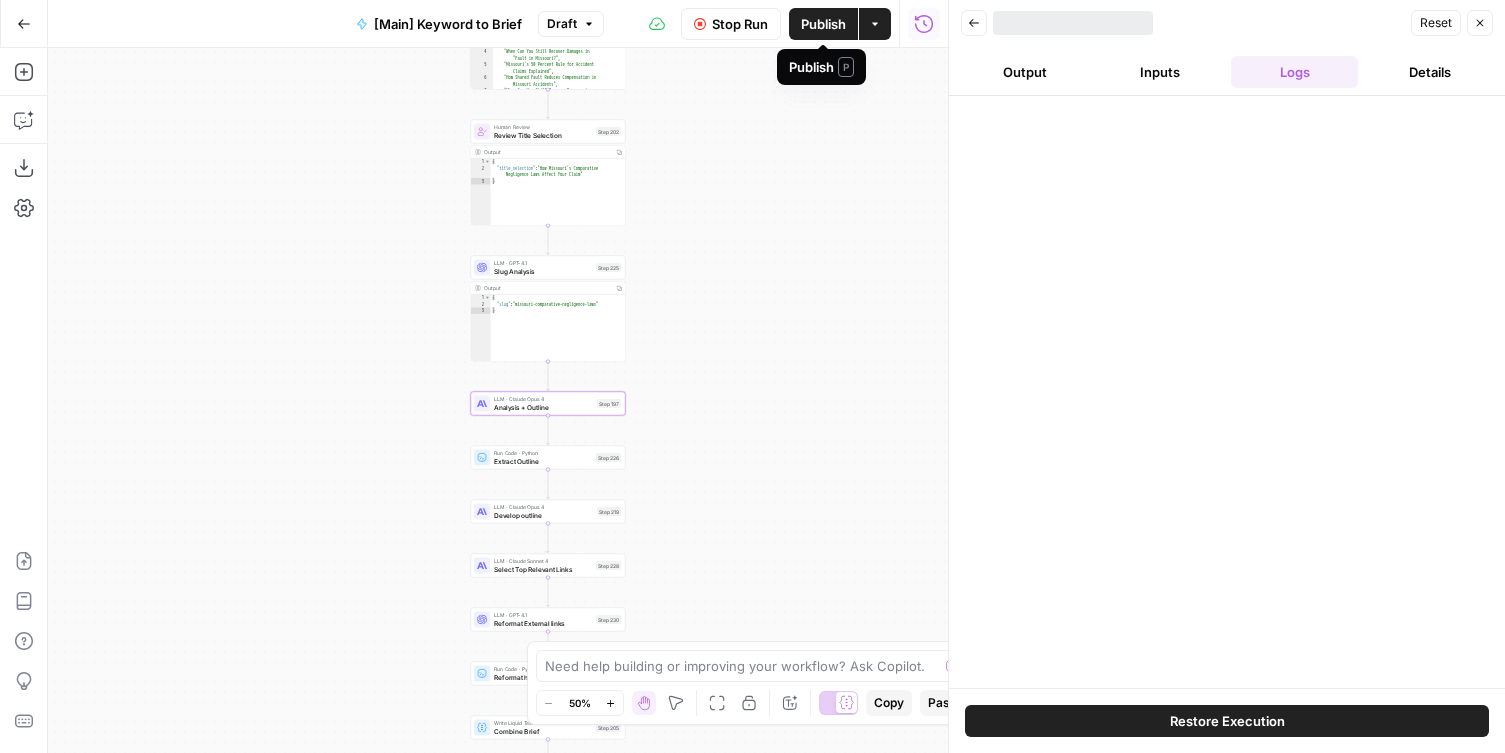 click on "Output" at bounding box center [1024, 72] 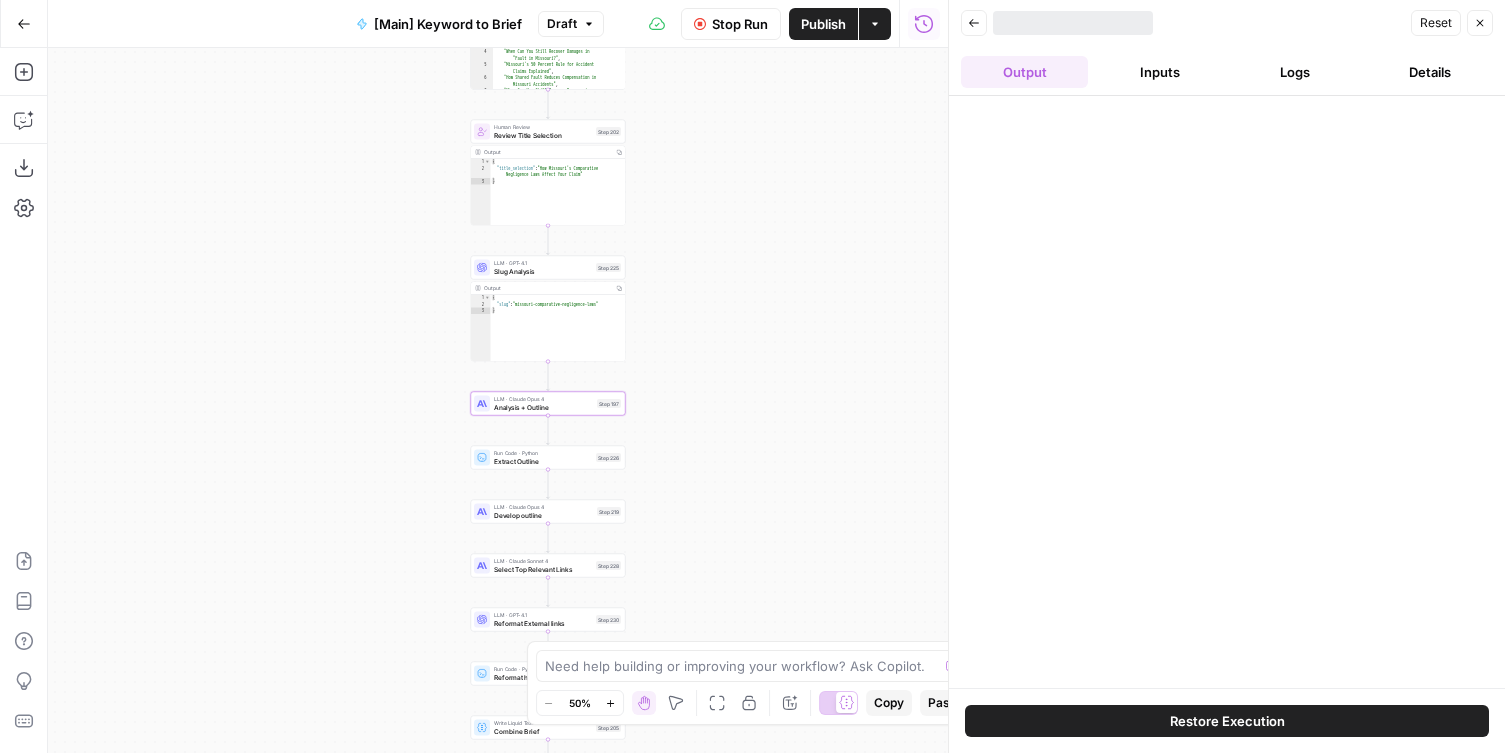 click on "Publish" at bounding box center (823, 24) 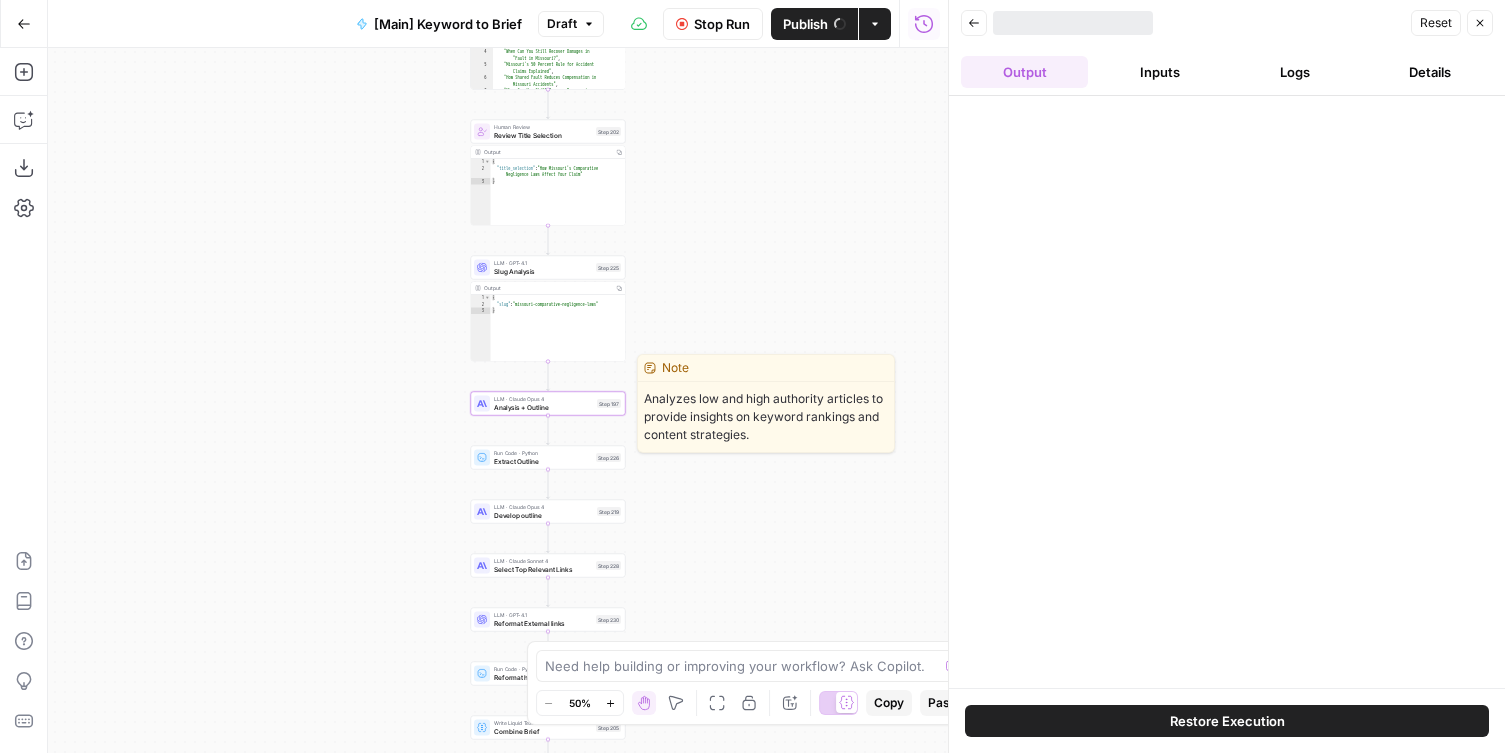 click on "Analysis + Outline" at bounding box center (543, 407) 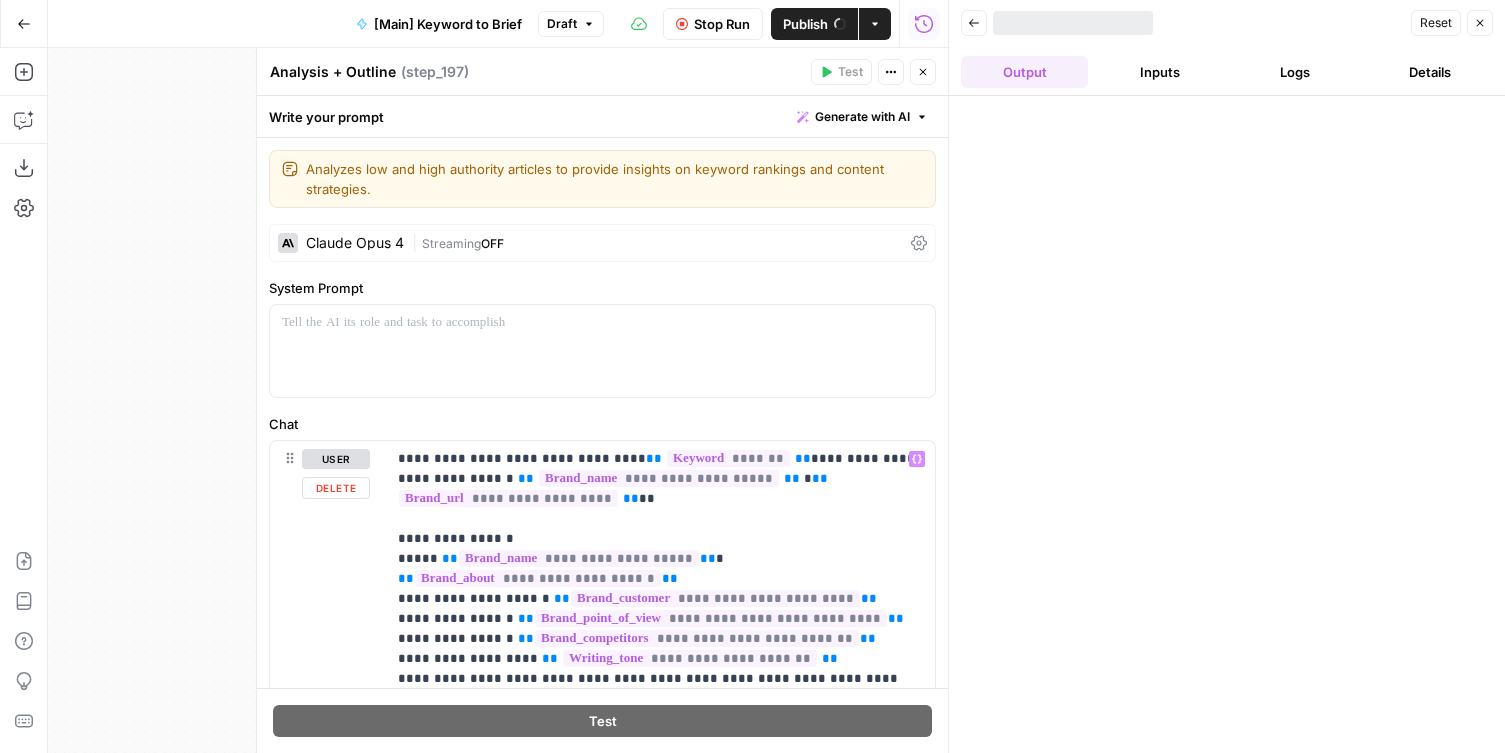 scroll, scrollTop: 531, scrollLeft: 0, axis: vertical 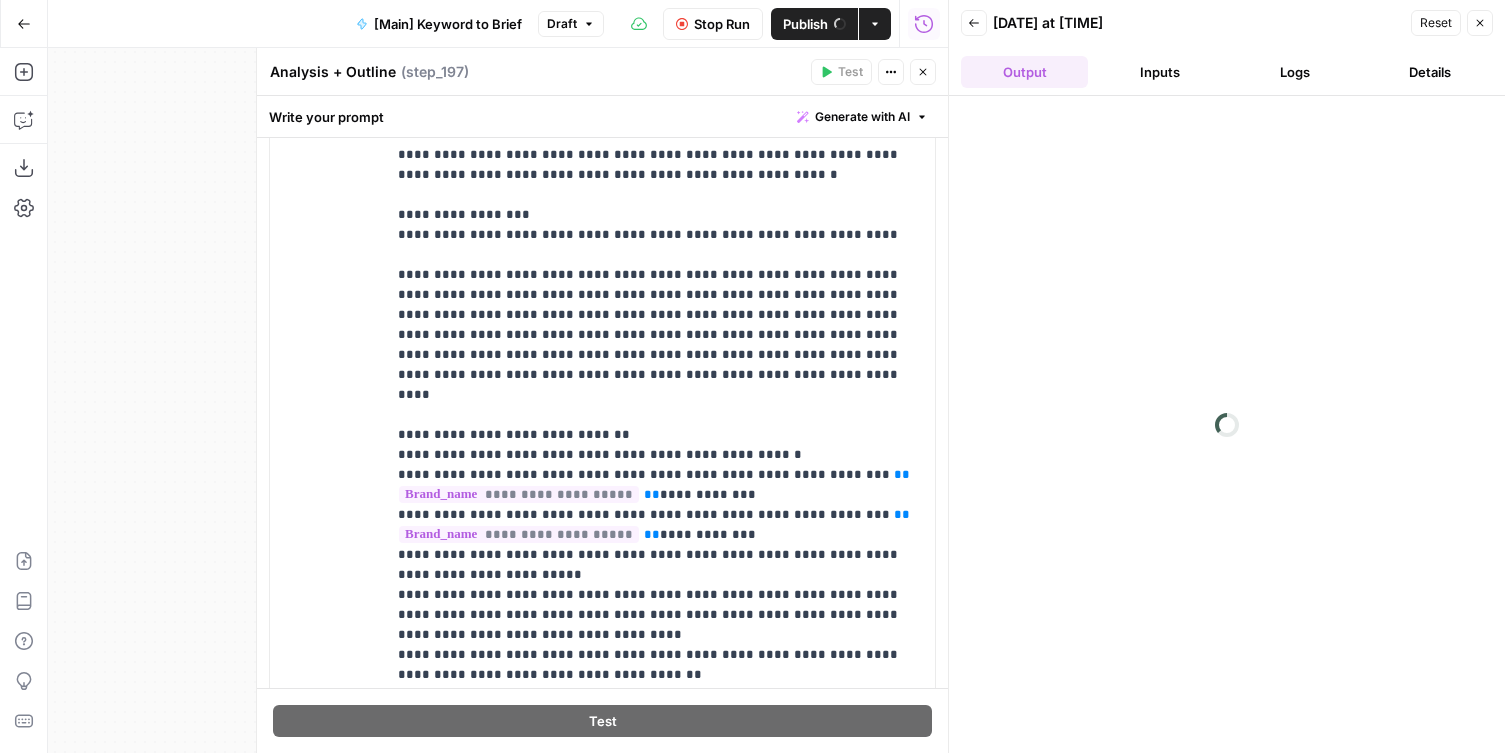 click on "Logs" at bounding box center [1294, 72] 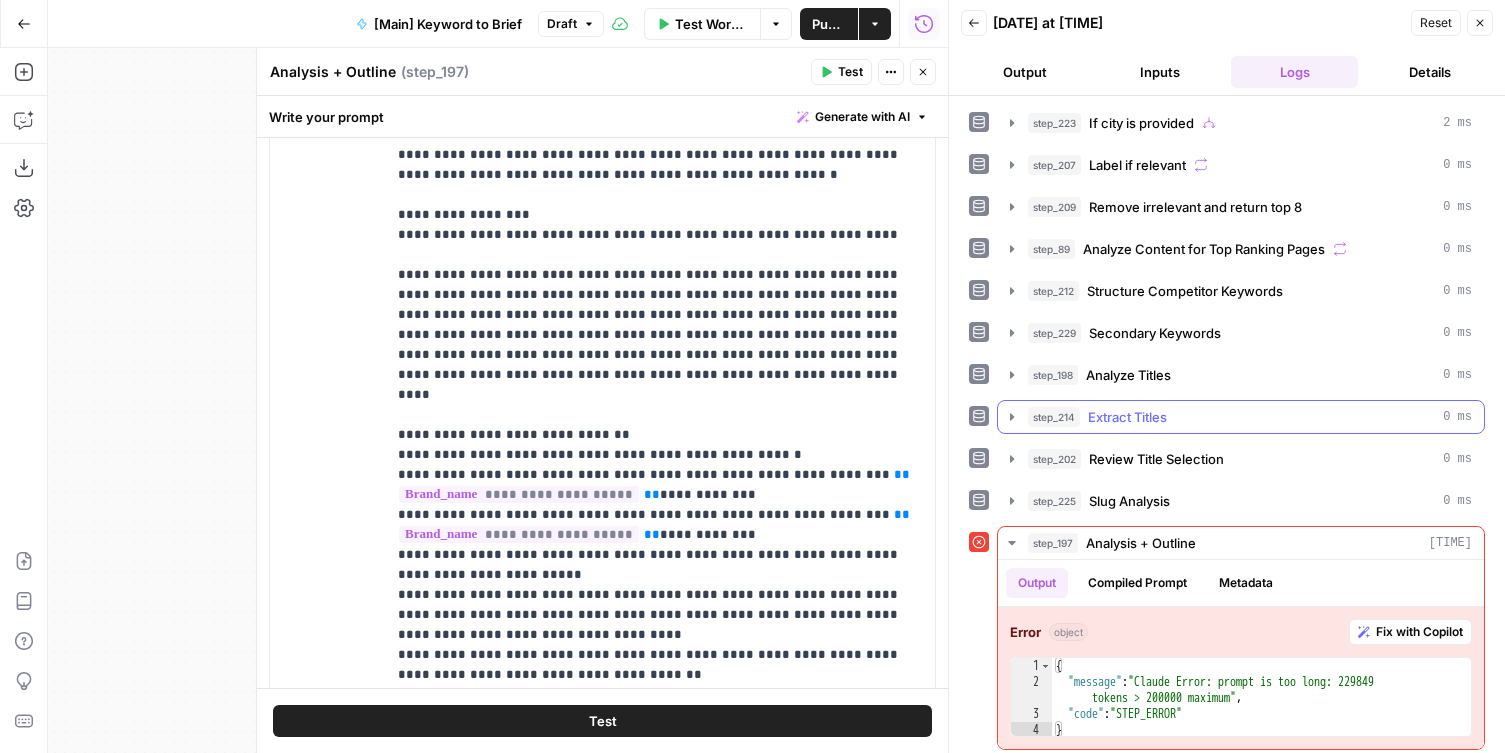 scroll, scrollTop: 7, scrollLeft: 0, axis: vertical 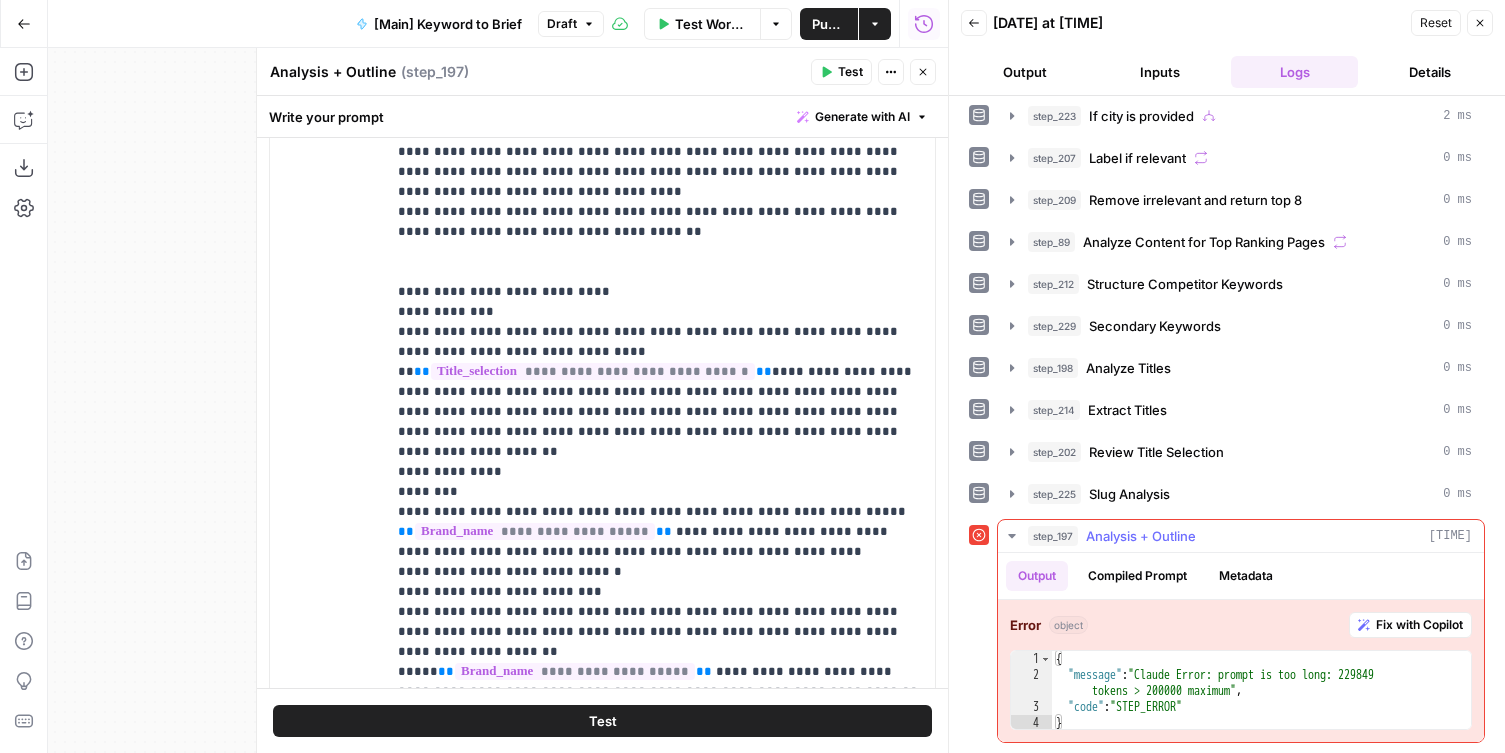 click on "Compiled Prompt" at bounding box center (1137, 576) 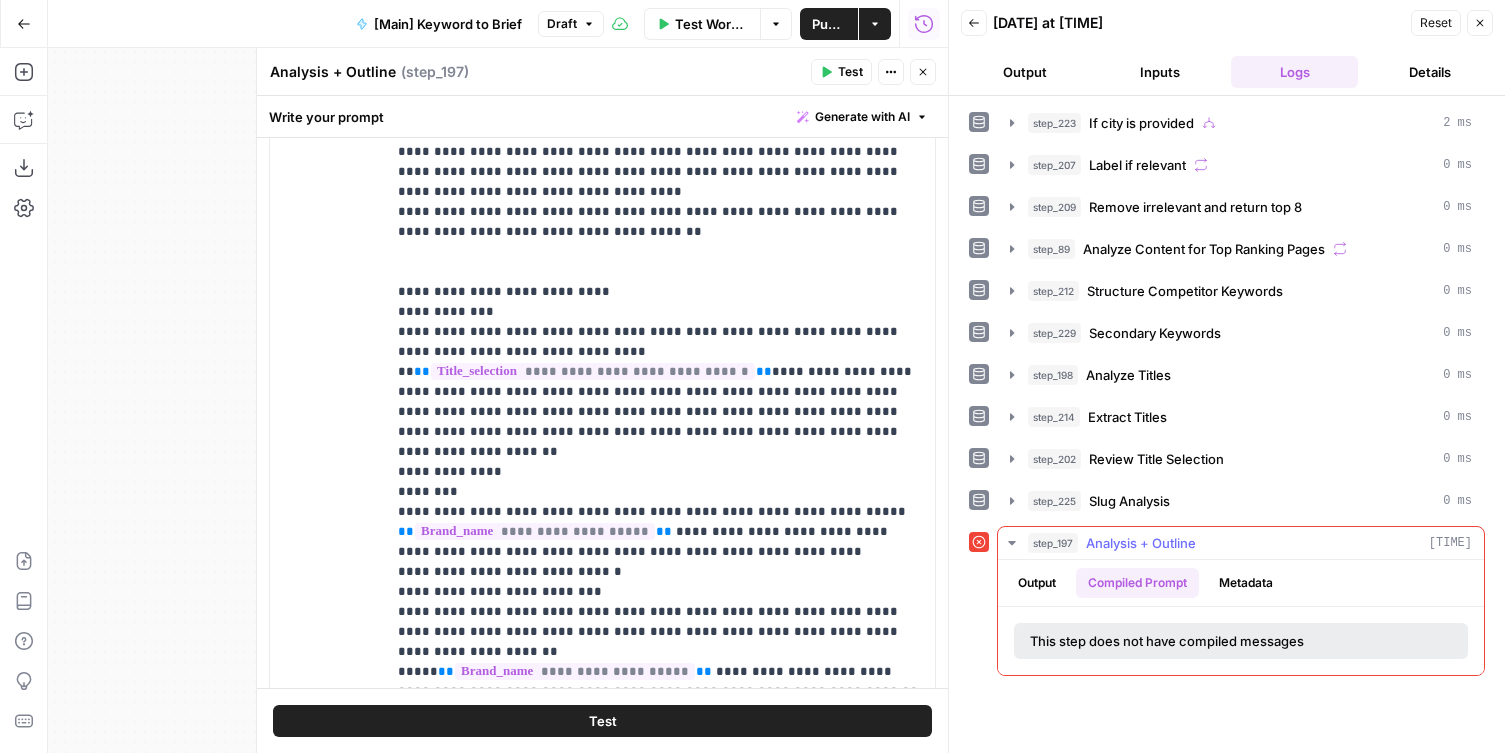 scroll, scrollTop: 0, scrollLeft: 0, axis: both 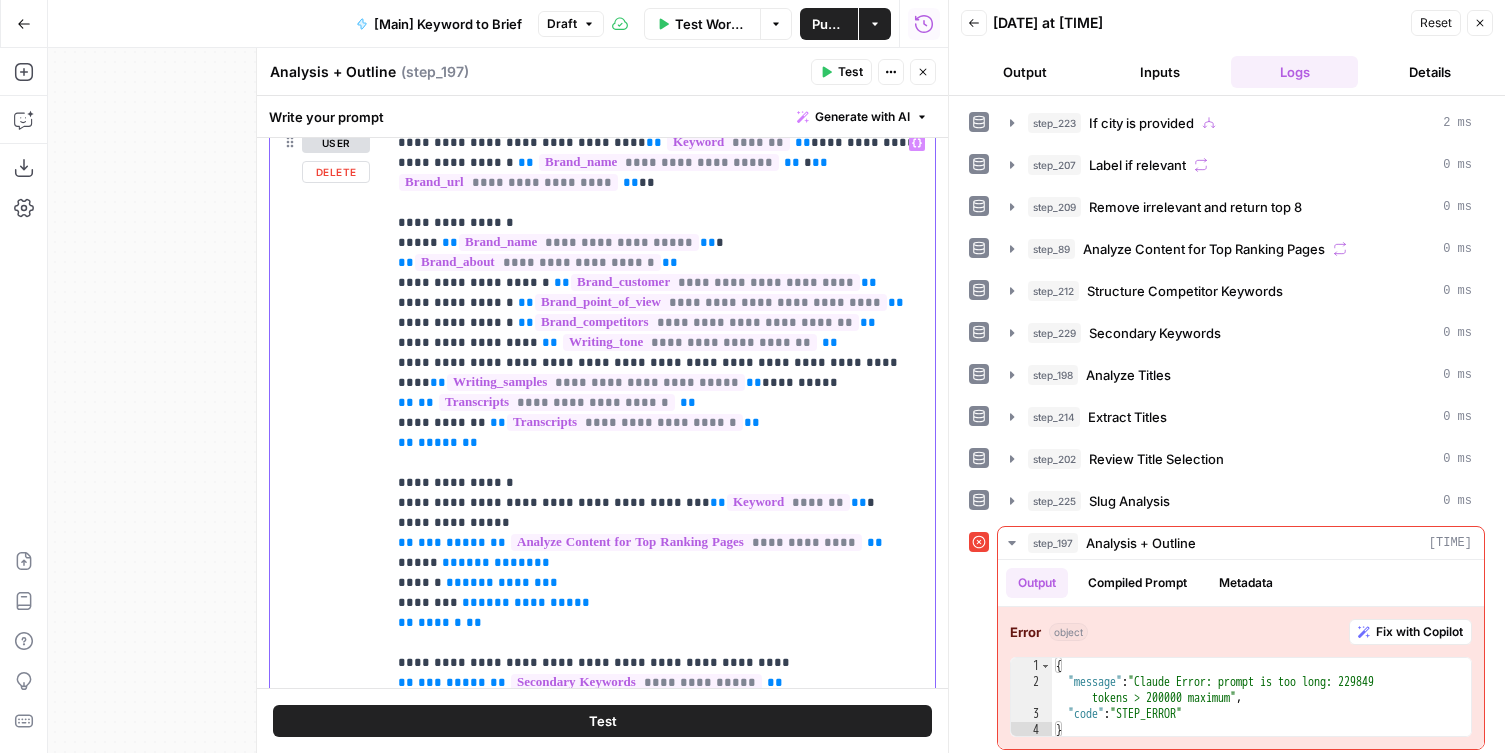 click on "**********" at bounding box center (660, 1763) 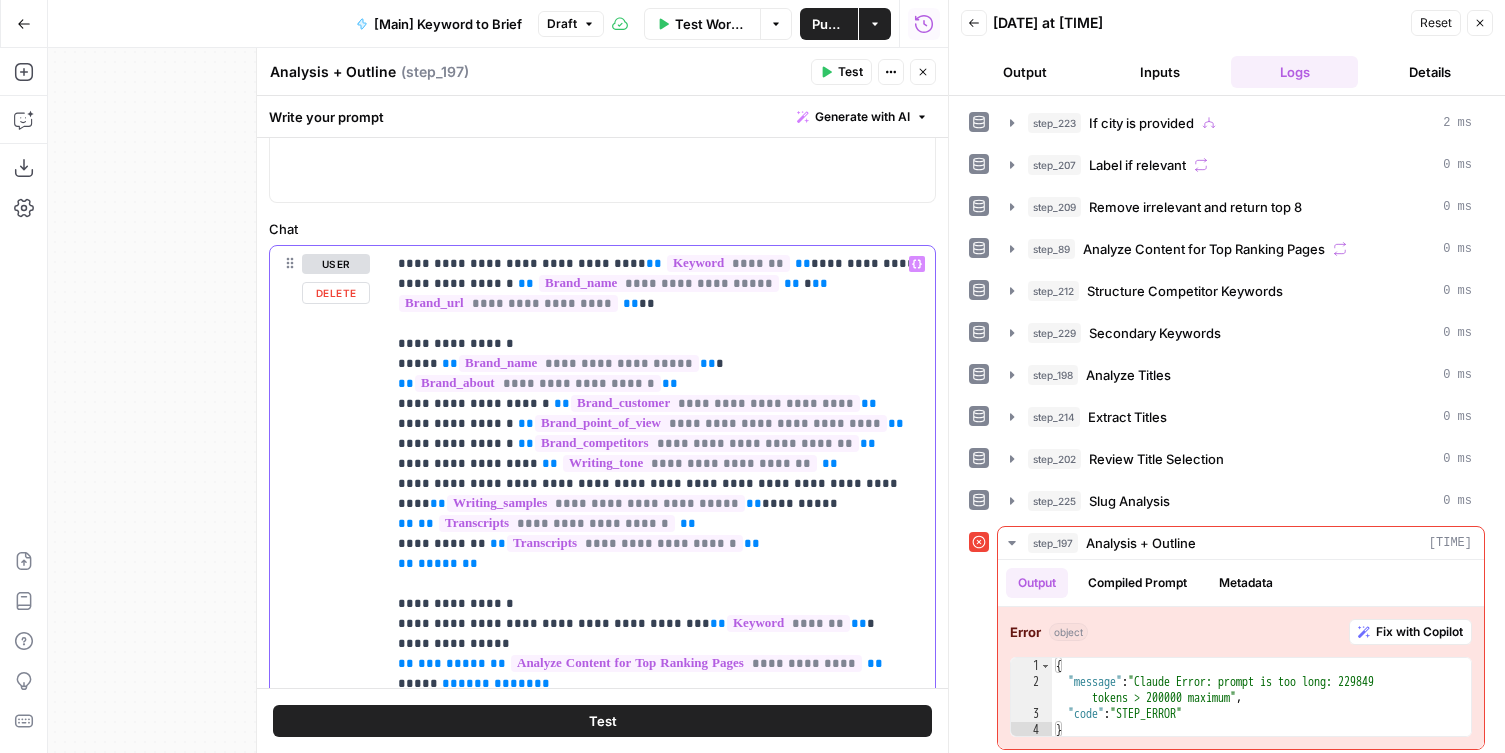 scroll, scrollTop: 0, scrollLeft: 0, axis: both 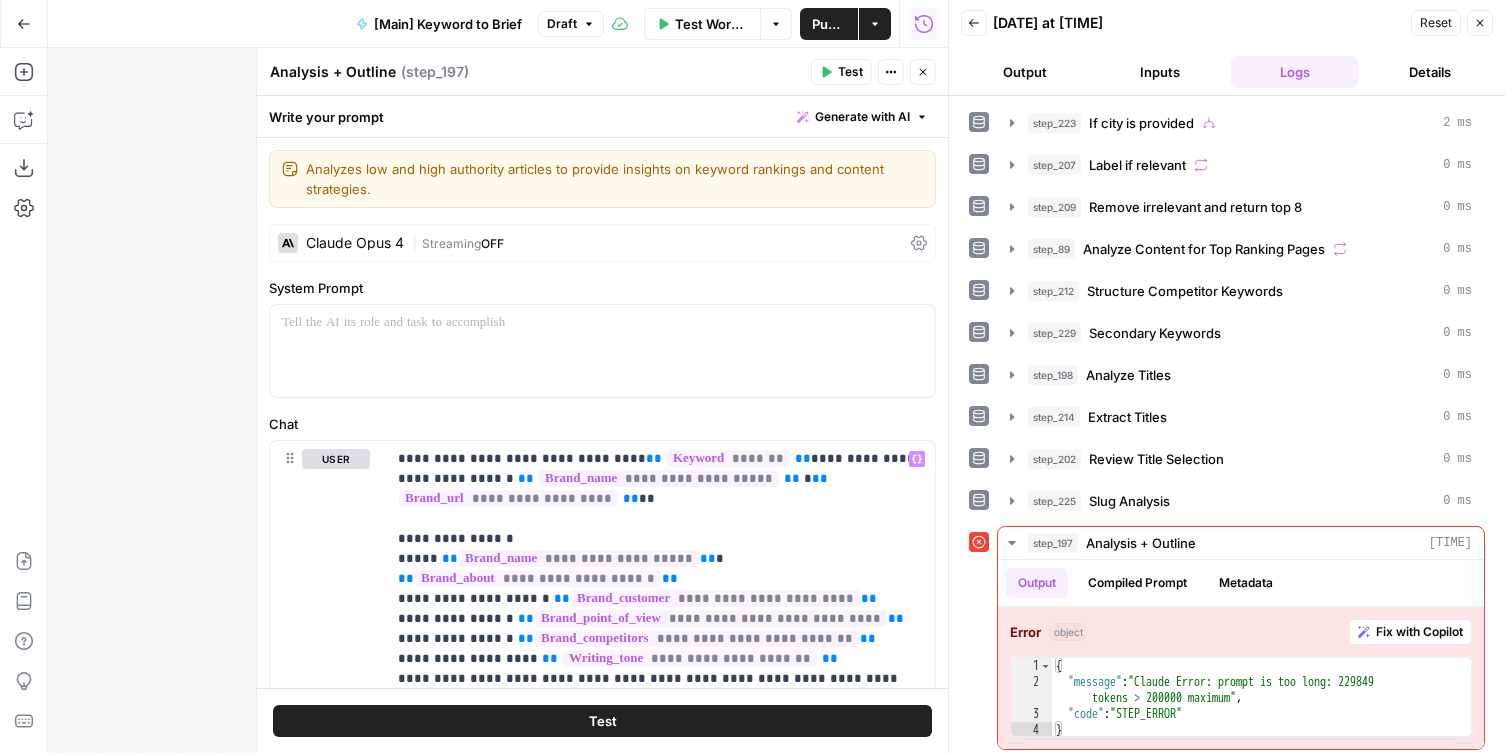 click 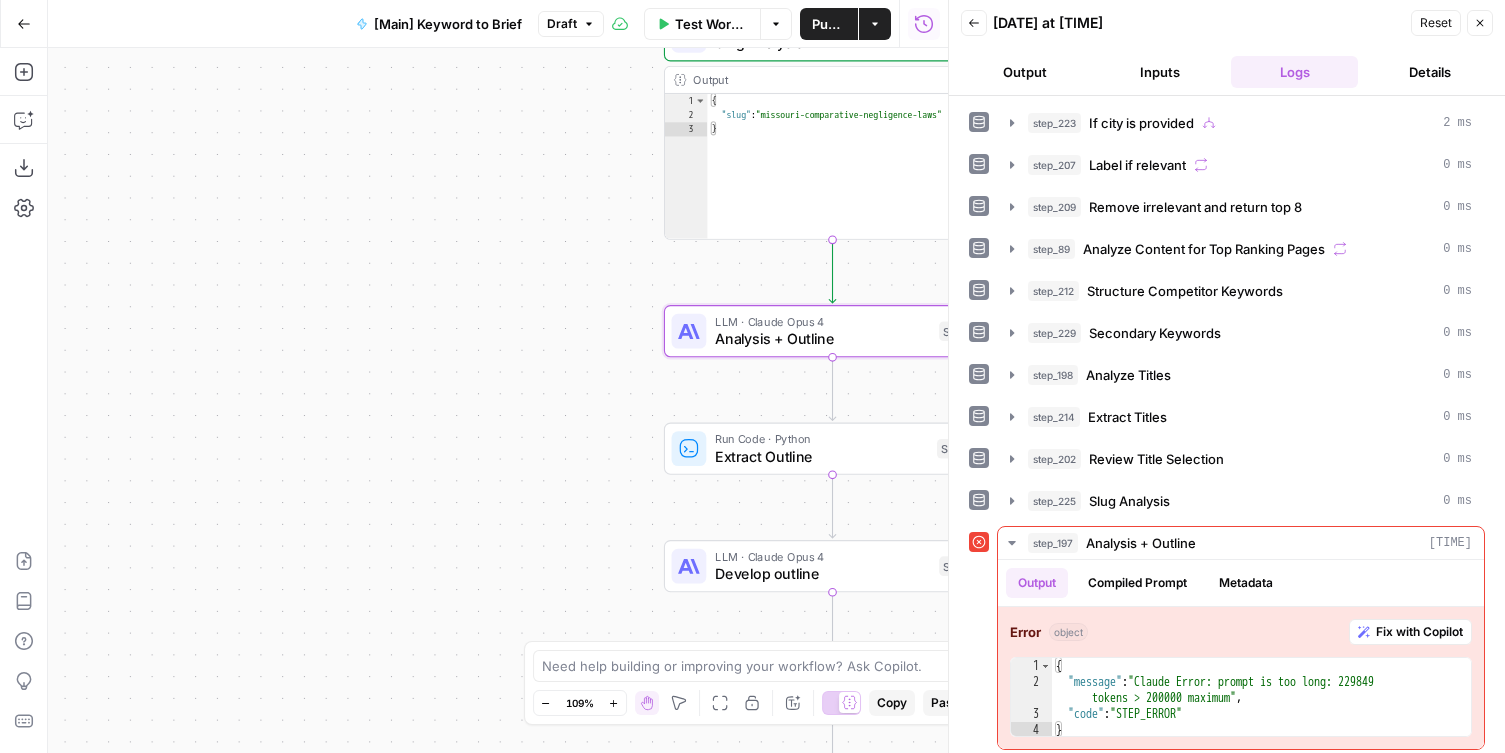 drag, startPoint x: 180, startPoint y: 437, endPoint x: 66, endPoint y: 430, distance: 114.21471 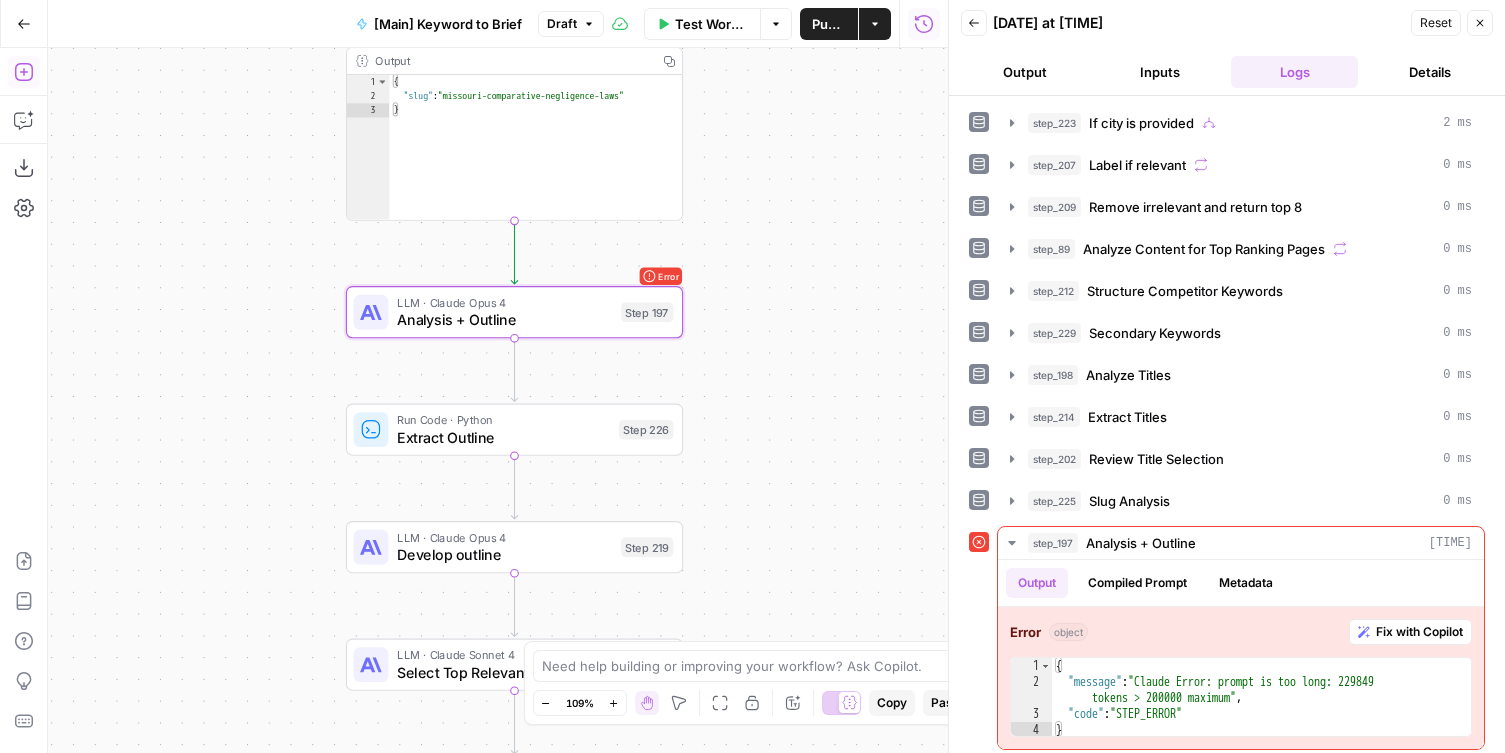click 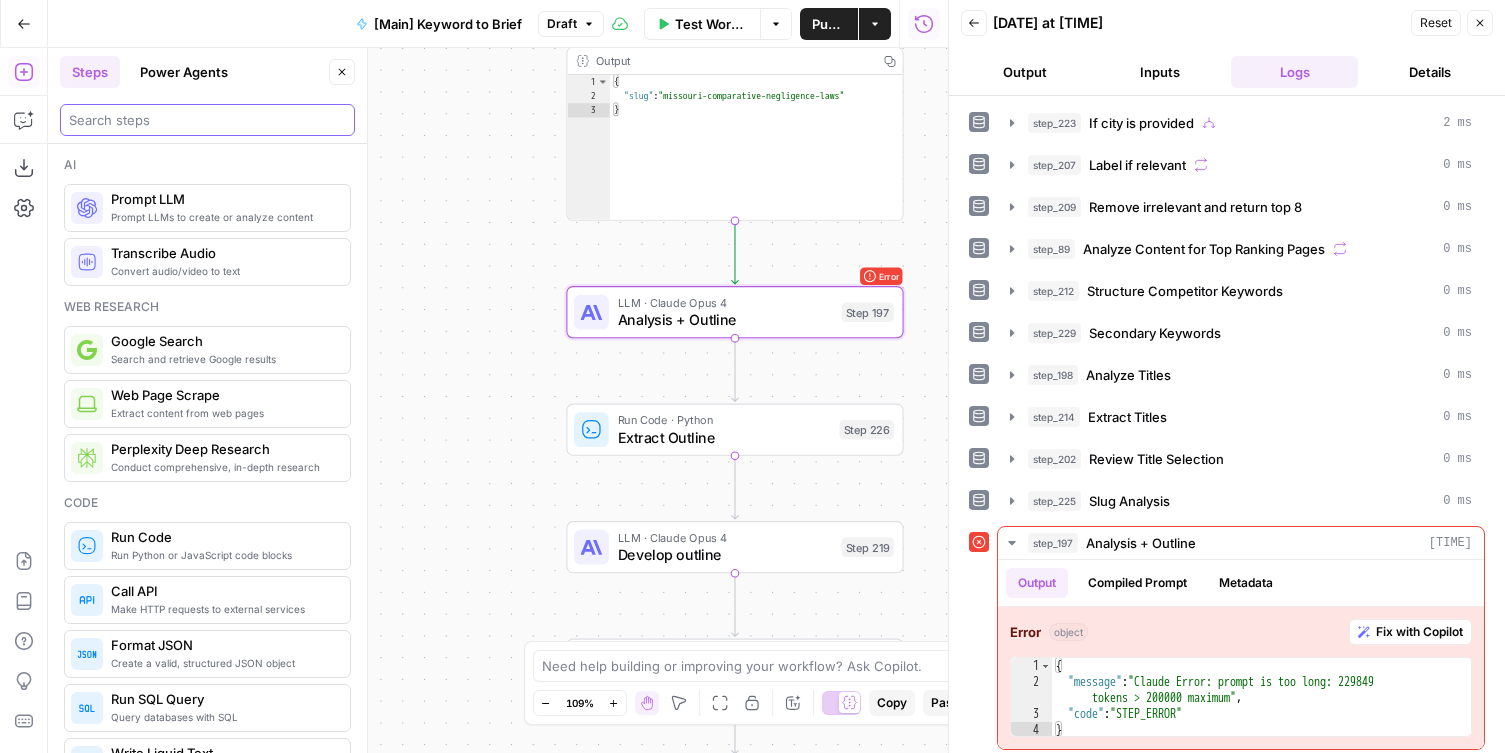 click at bounding box center [207, 120] 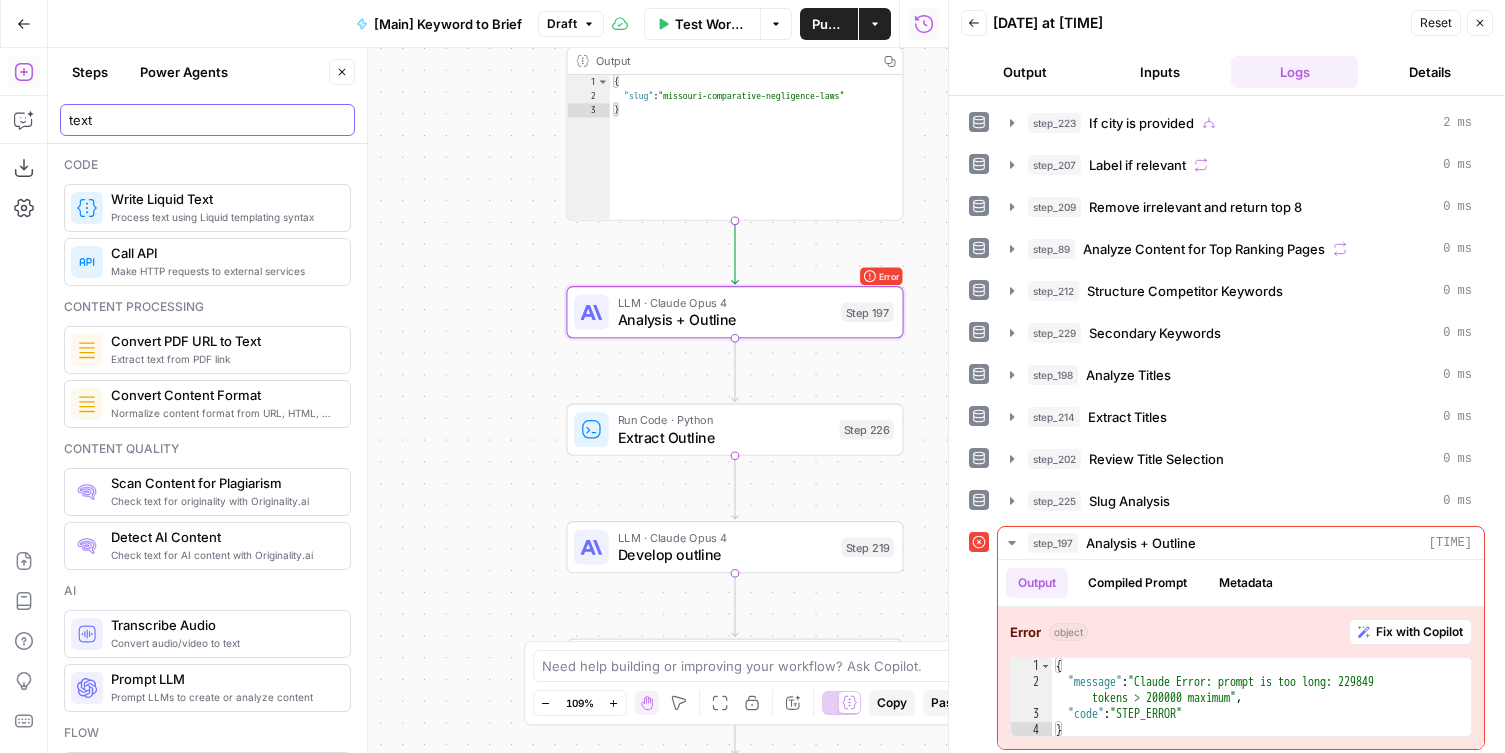 type on "text" 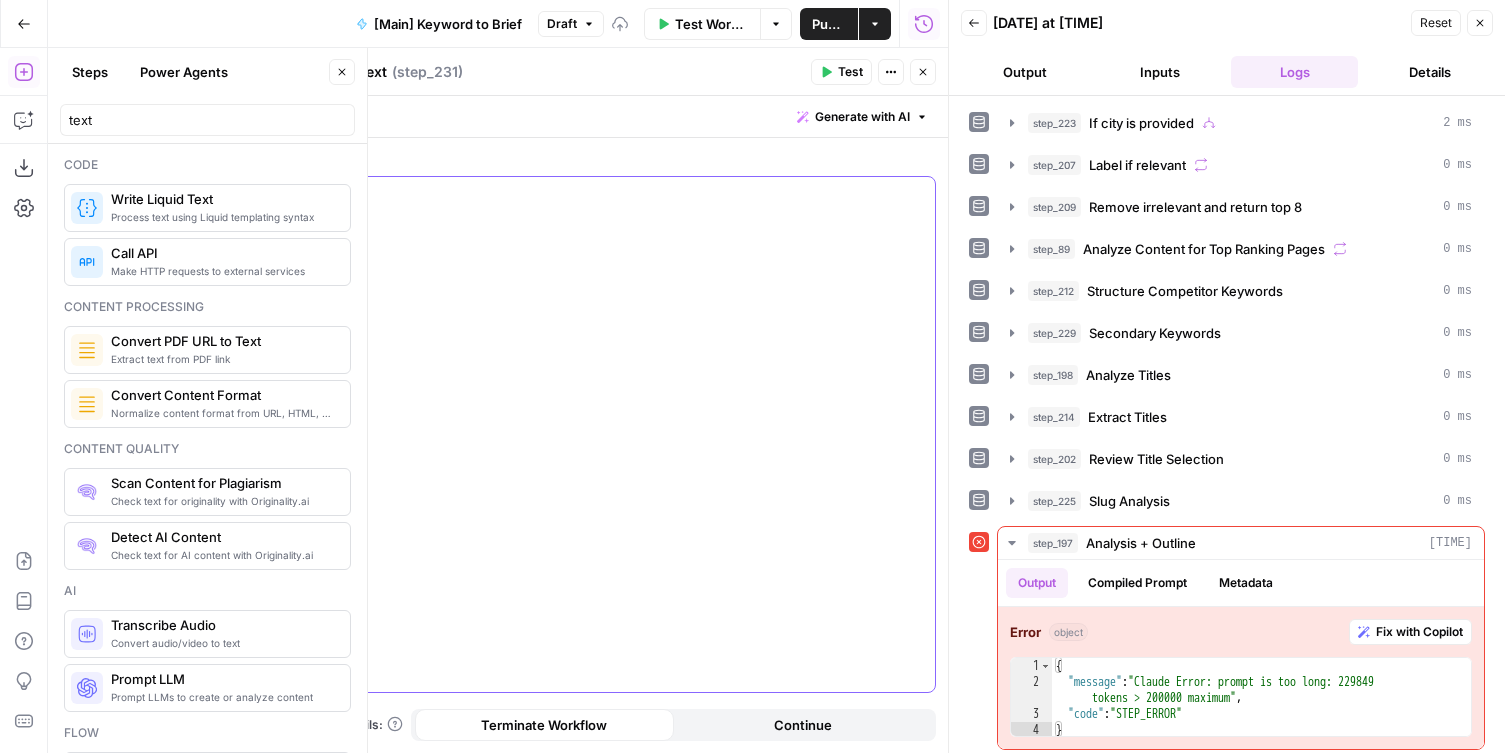 click at bounding box center (602, 434) 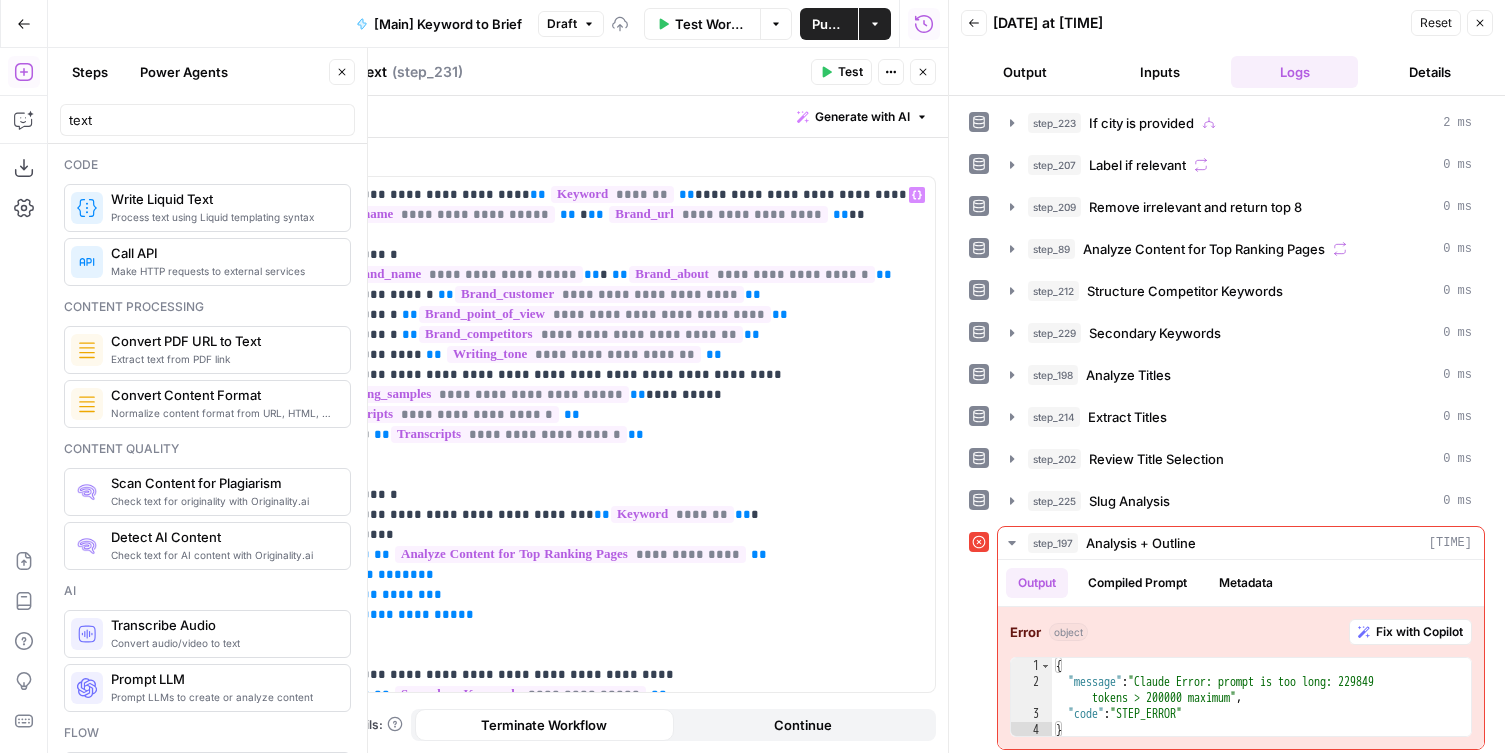 click 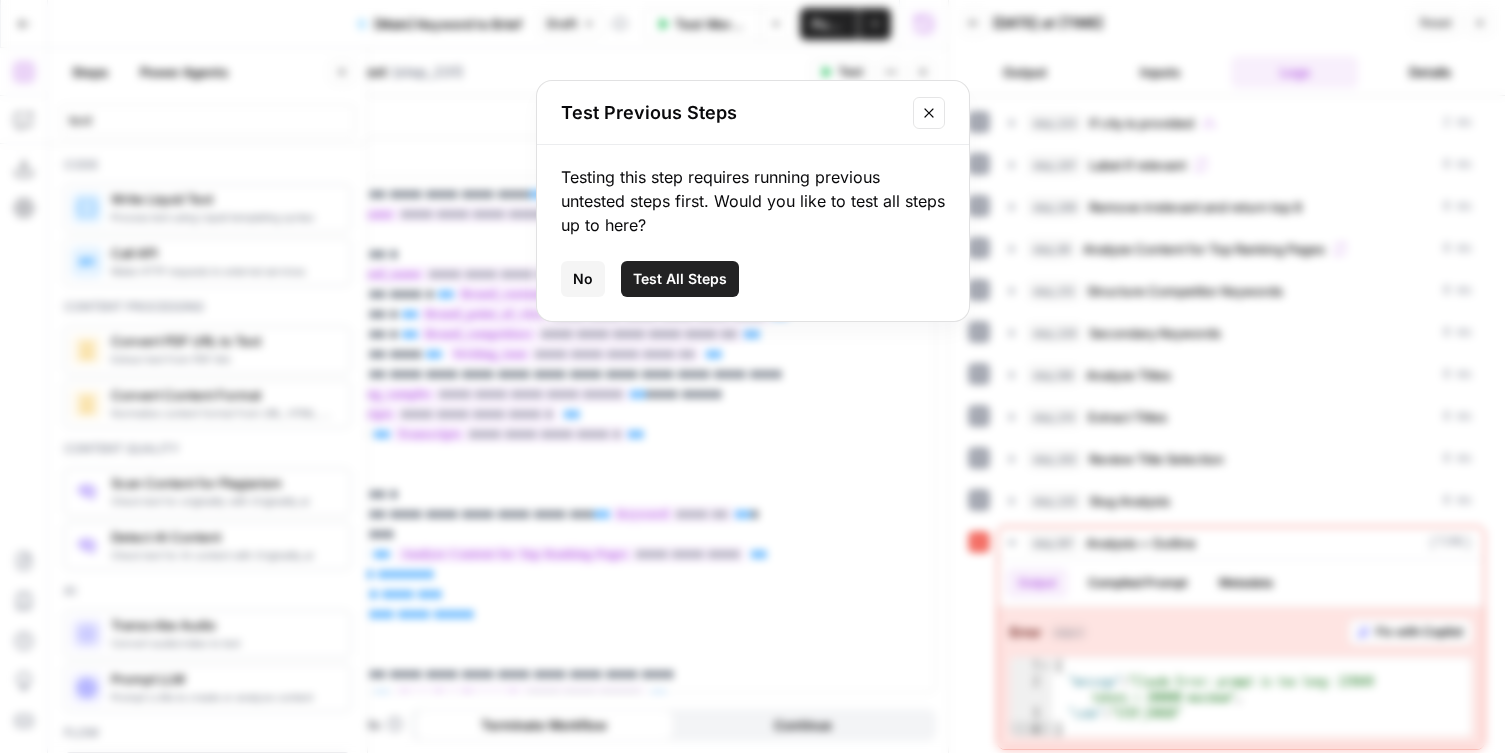 click on "No" at bounding box center [583, 279] 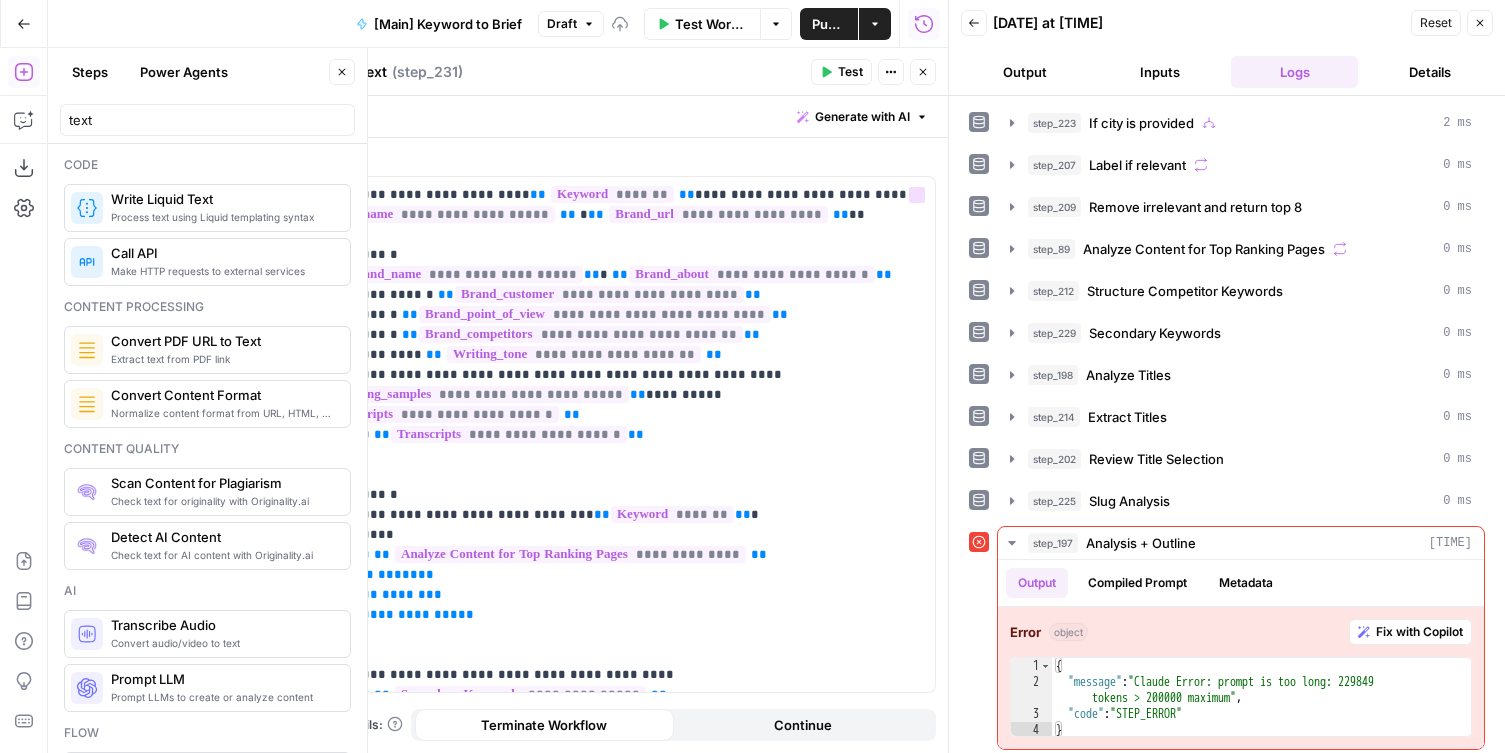 click 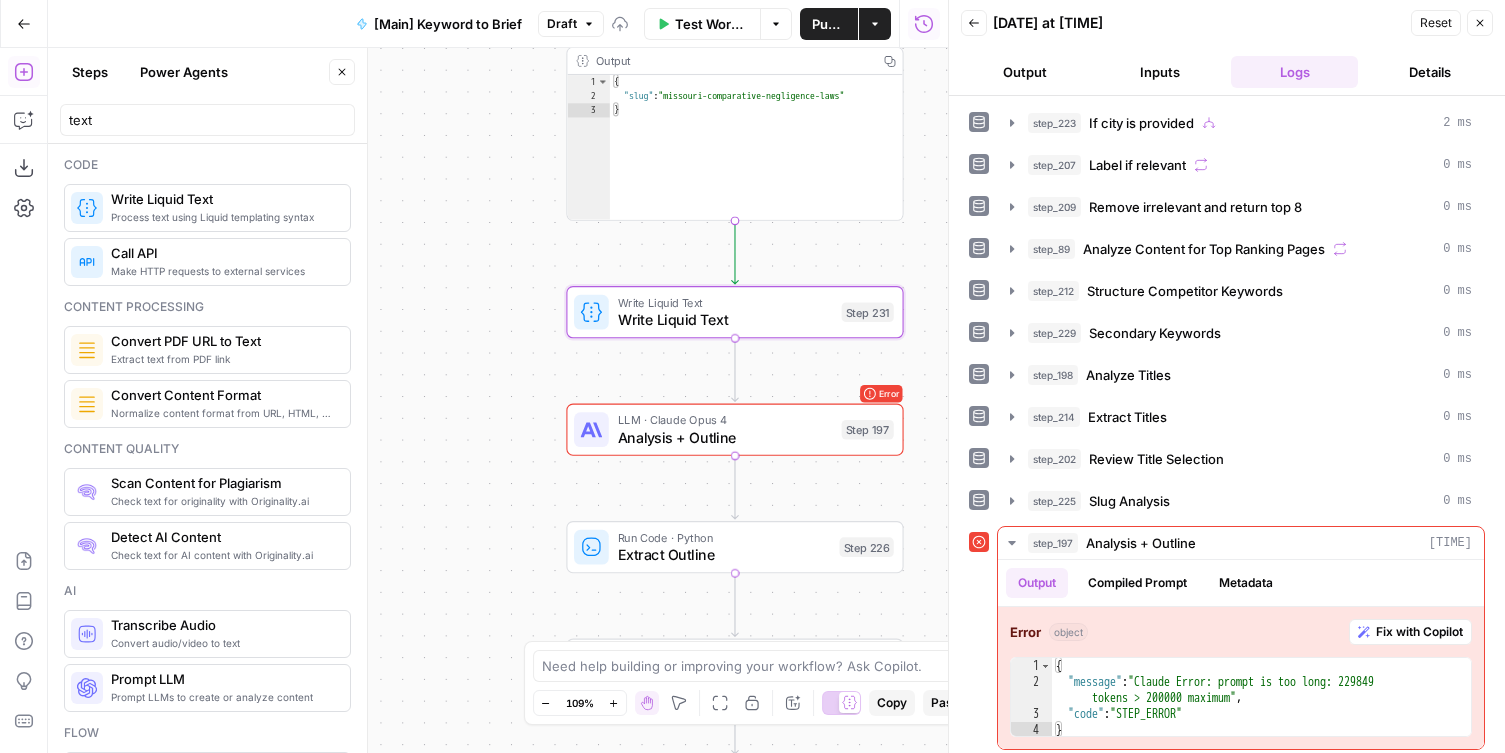 click on "Test" at bounding box center [871, 272] 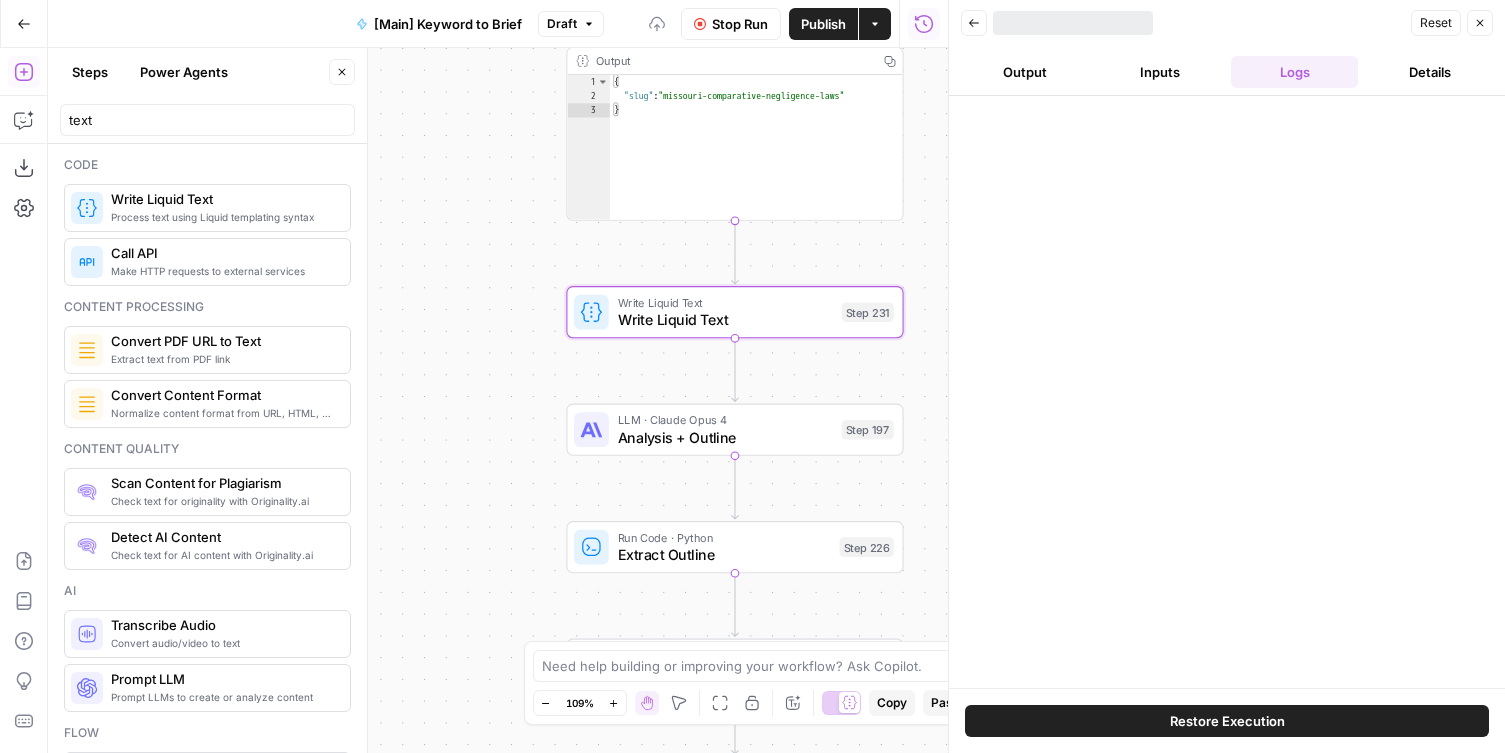 click on "Output" at bounding box center (1024, 72) 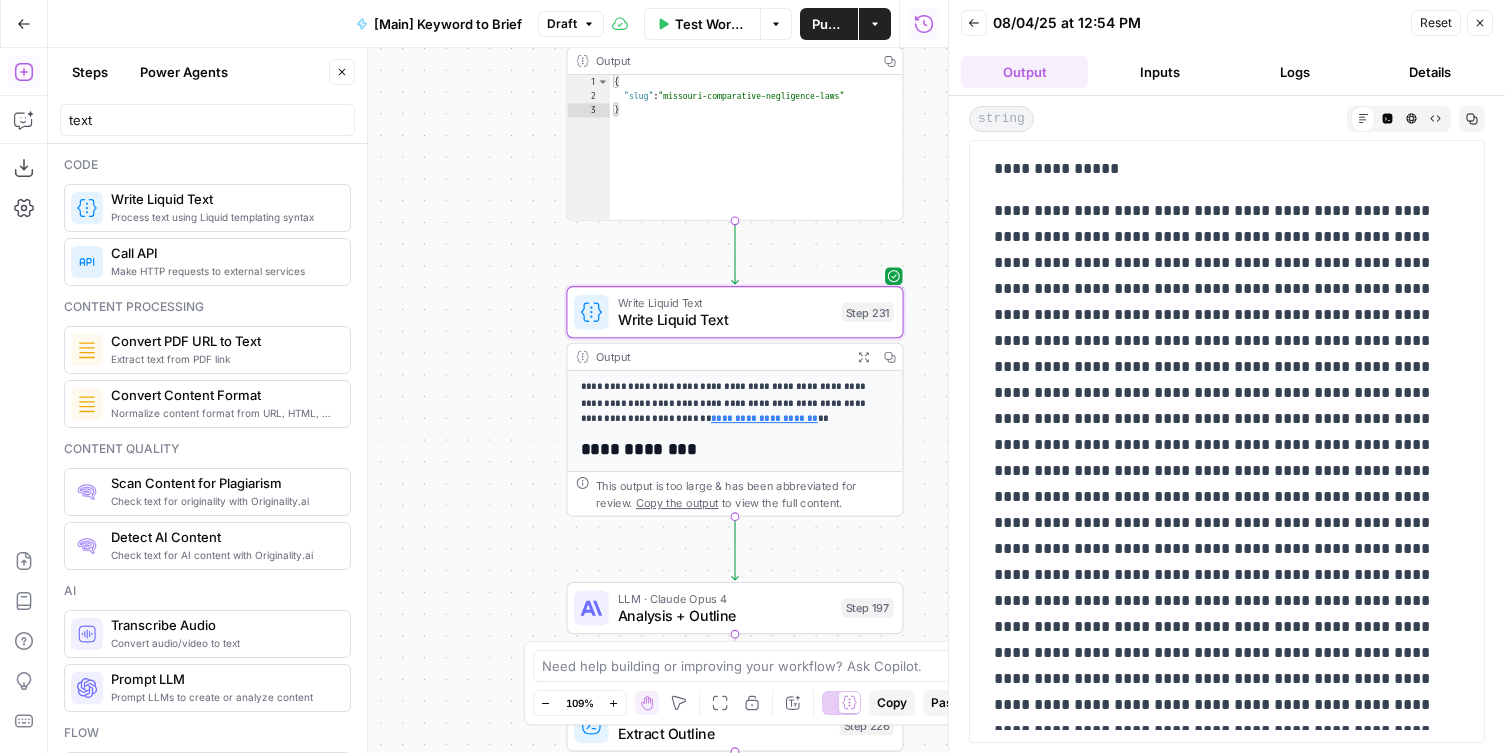 scroll, scrollTop: 28134, scrollLeft: 0, axis: vertical 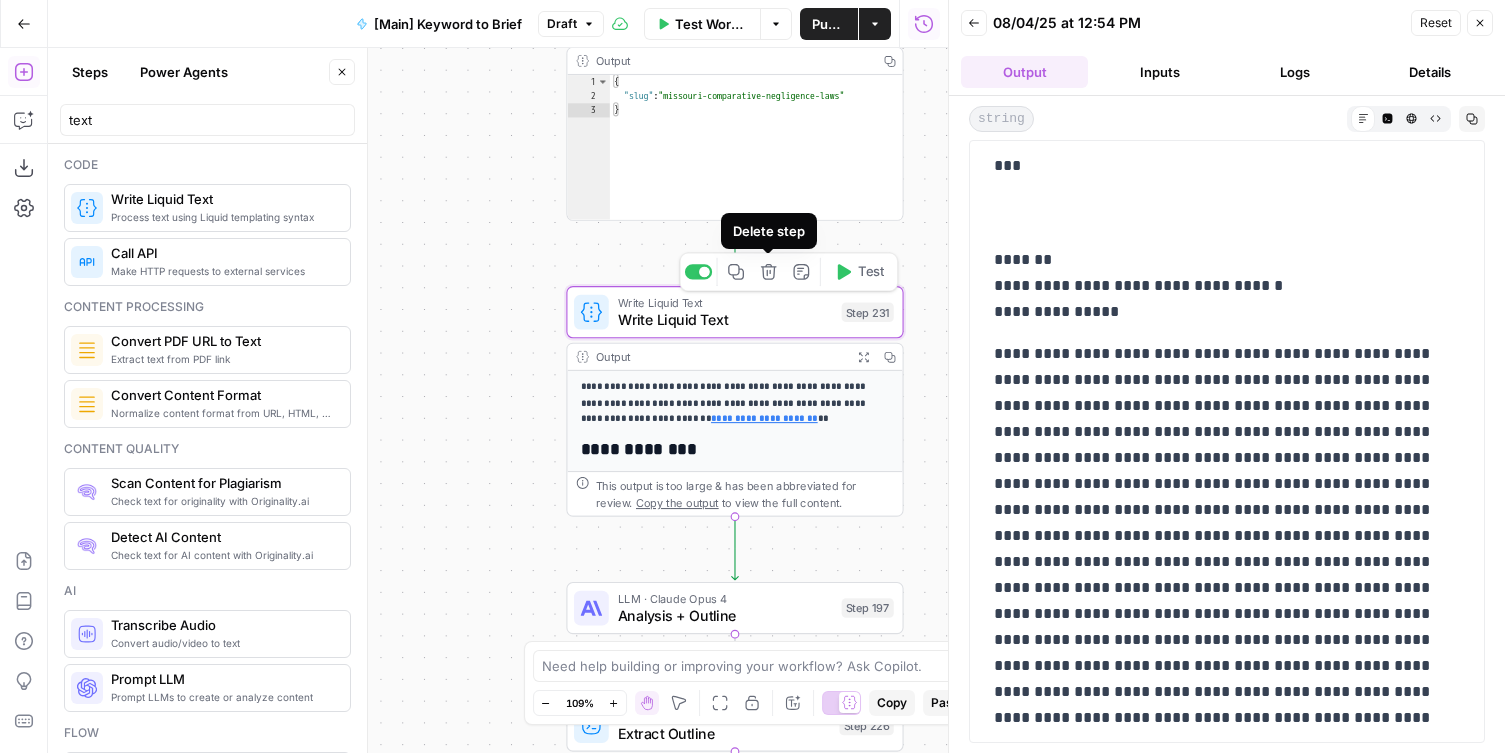 click 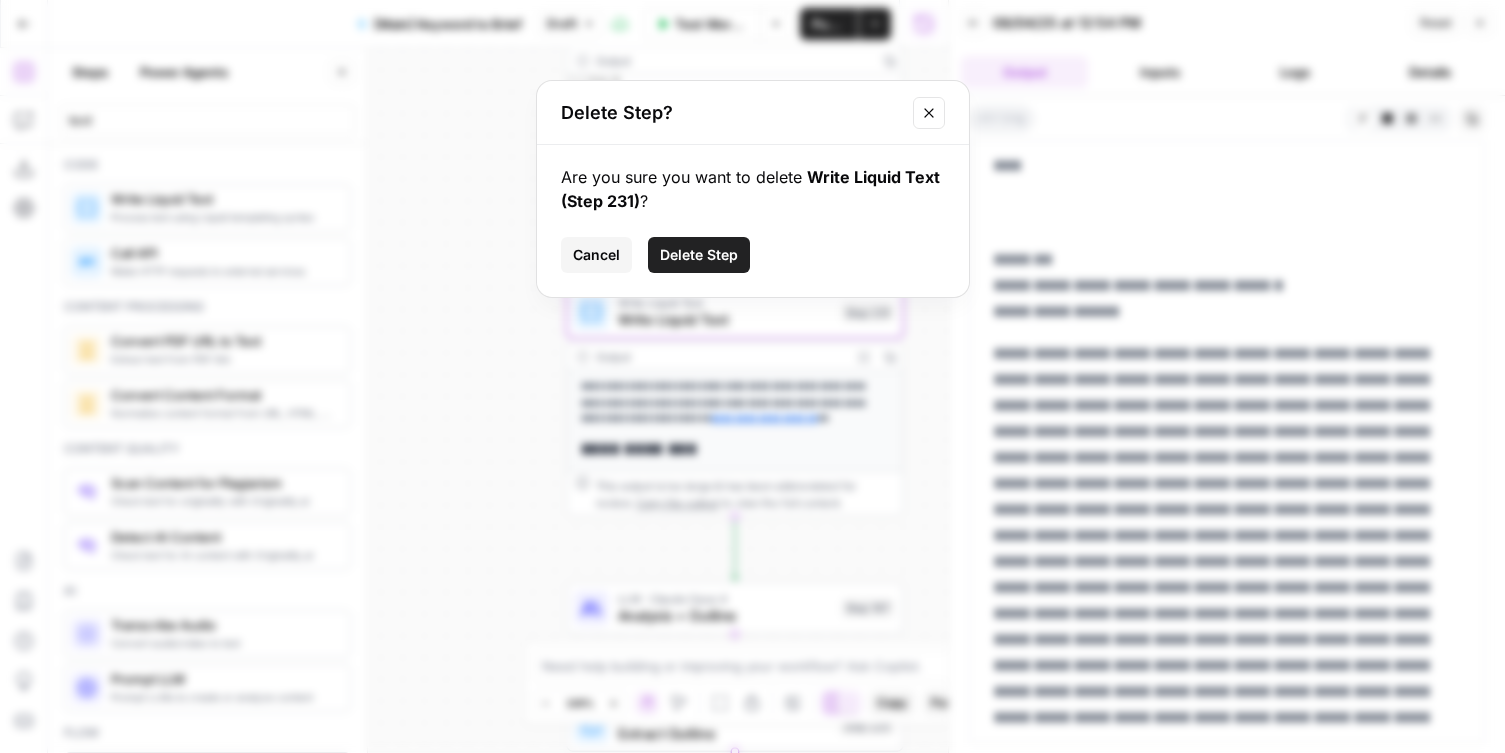 click on "Delete Step" at bounding box center [699, 255] 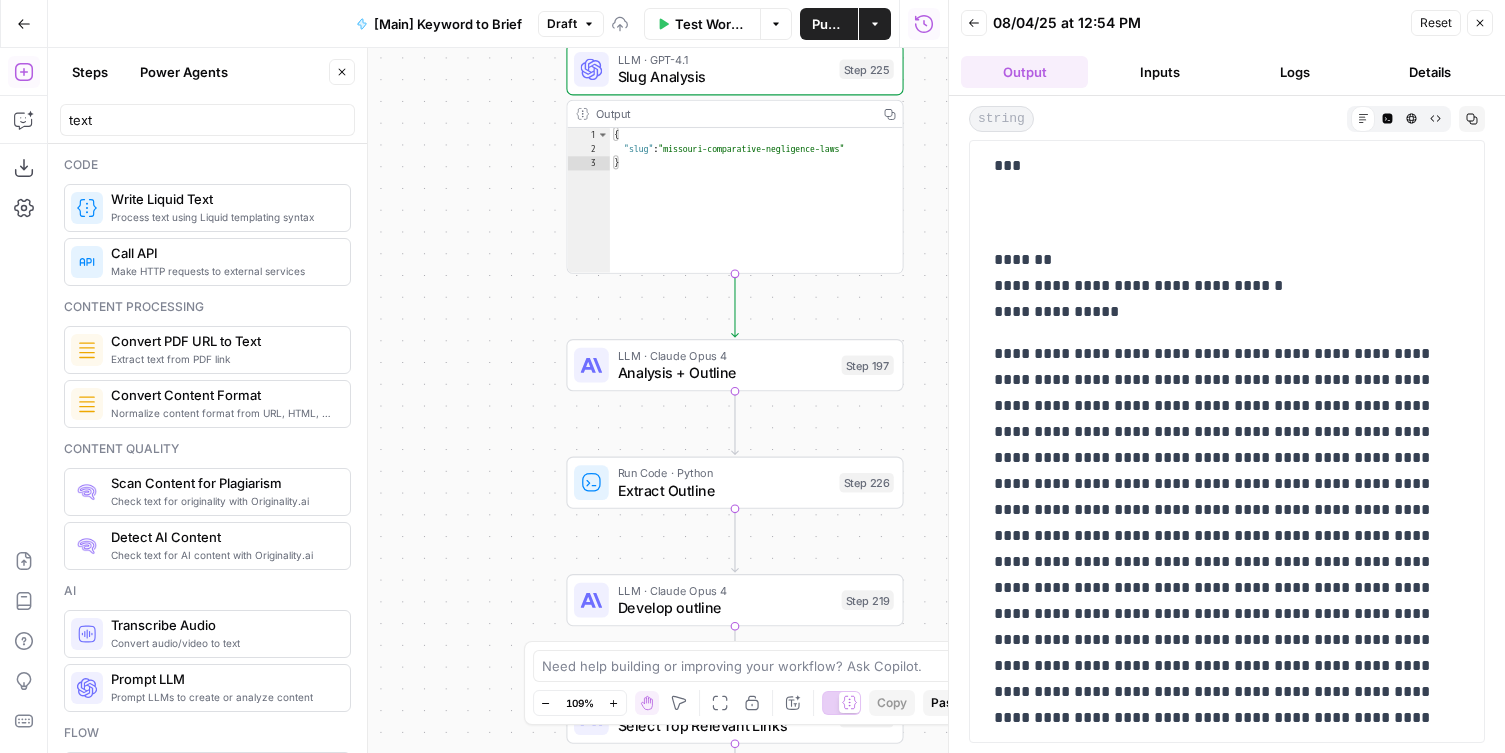 drag, startPoint x: 493, startPoint y: 261, endPoint x: 493, endPoint y: 696, distance: 435 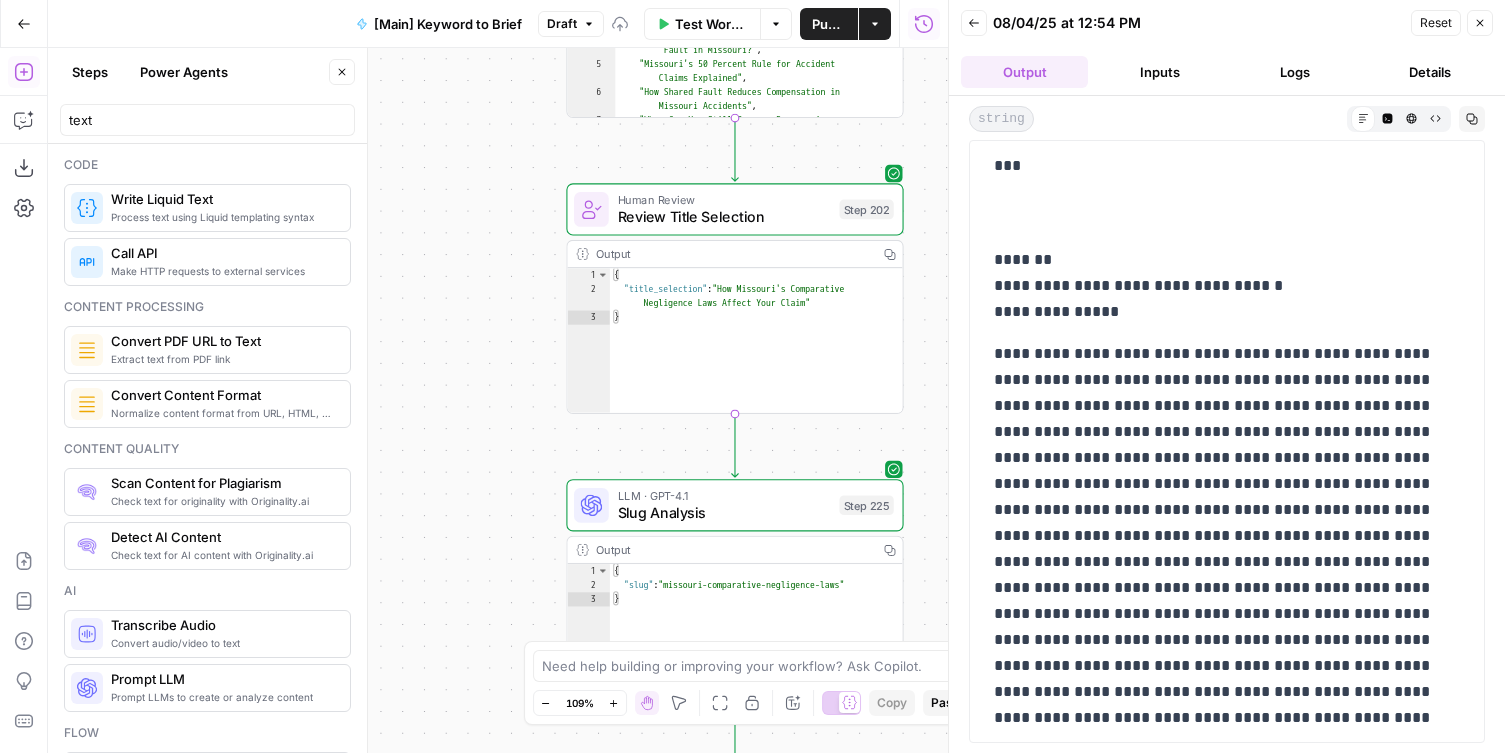 drag, startPoint x: 493, startPoint y: 362, endPoint x: 493, endPoint y: 756, distance: 394 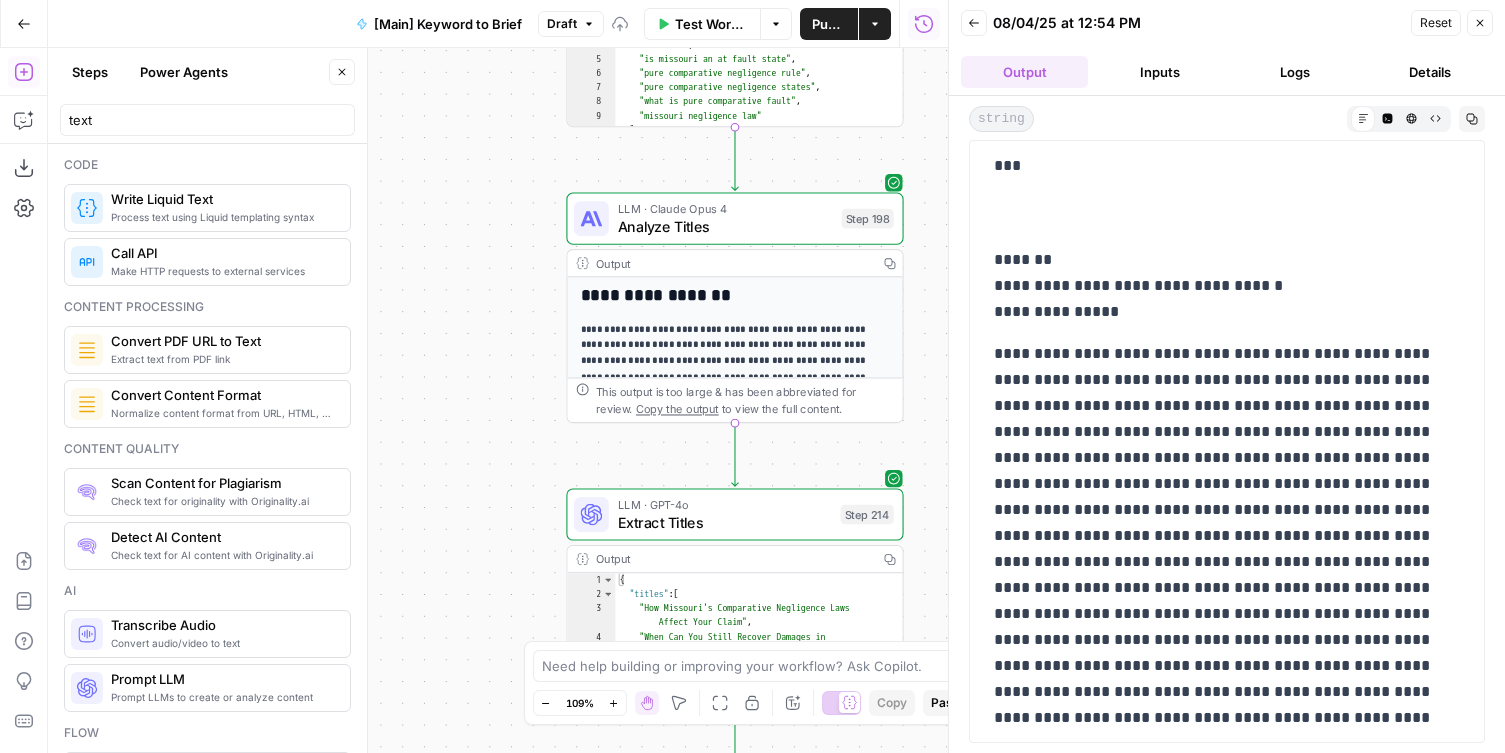 drag, startPoint x: 487, startPoint y: 406, endPoint x: 457, endPoint y: 165, distance: 242.86005 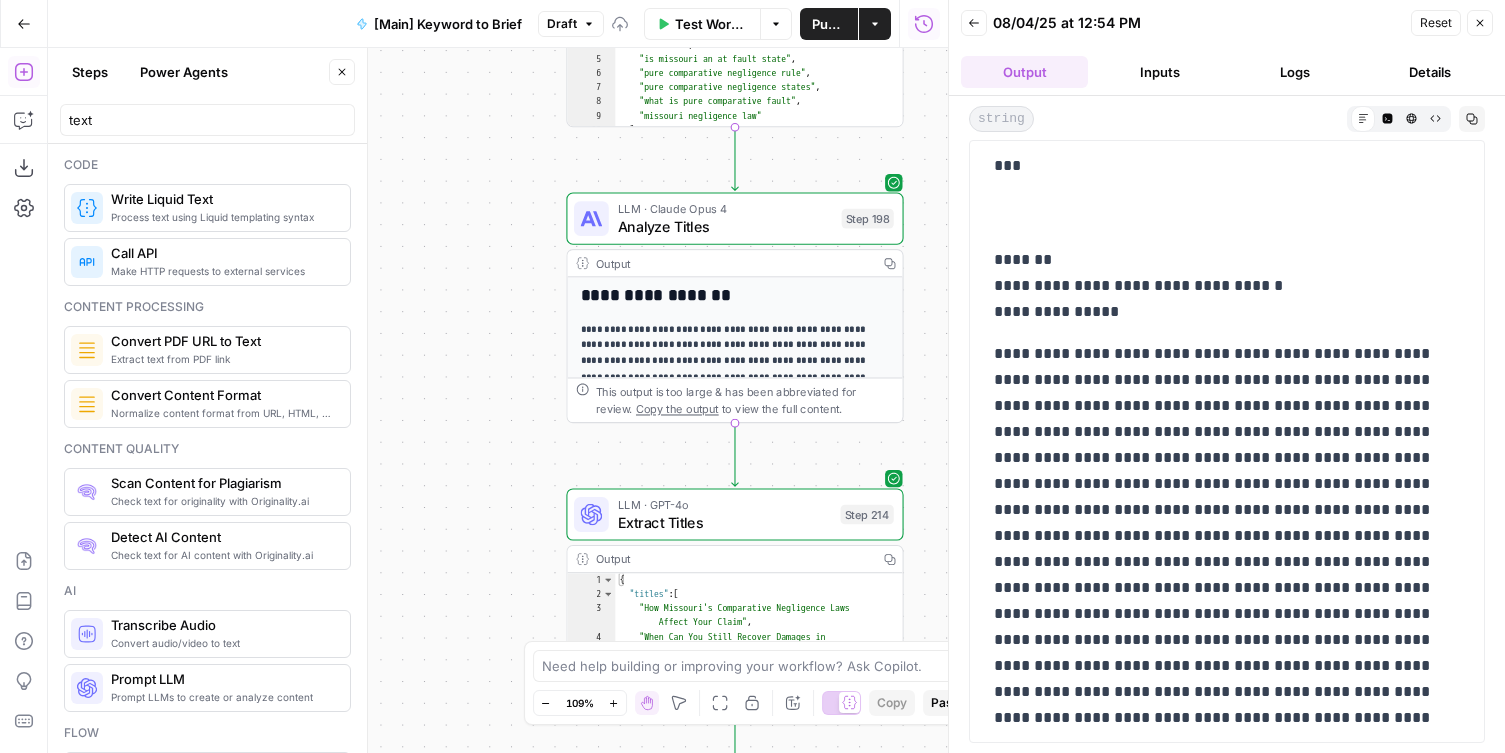 click on "google search in" at bounding box center [498, 400] 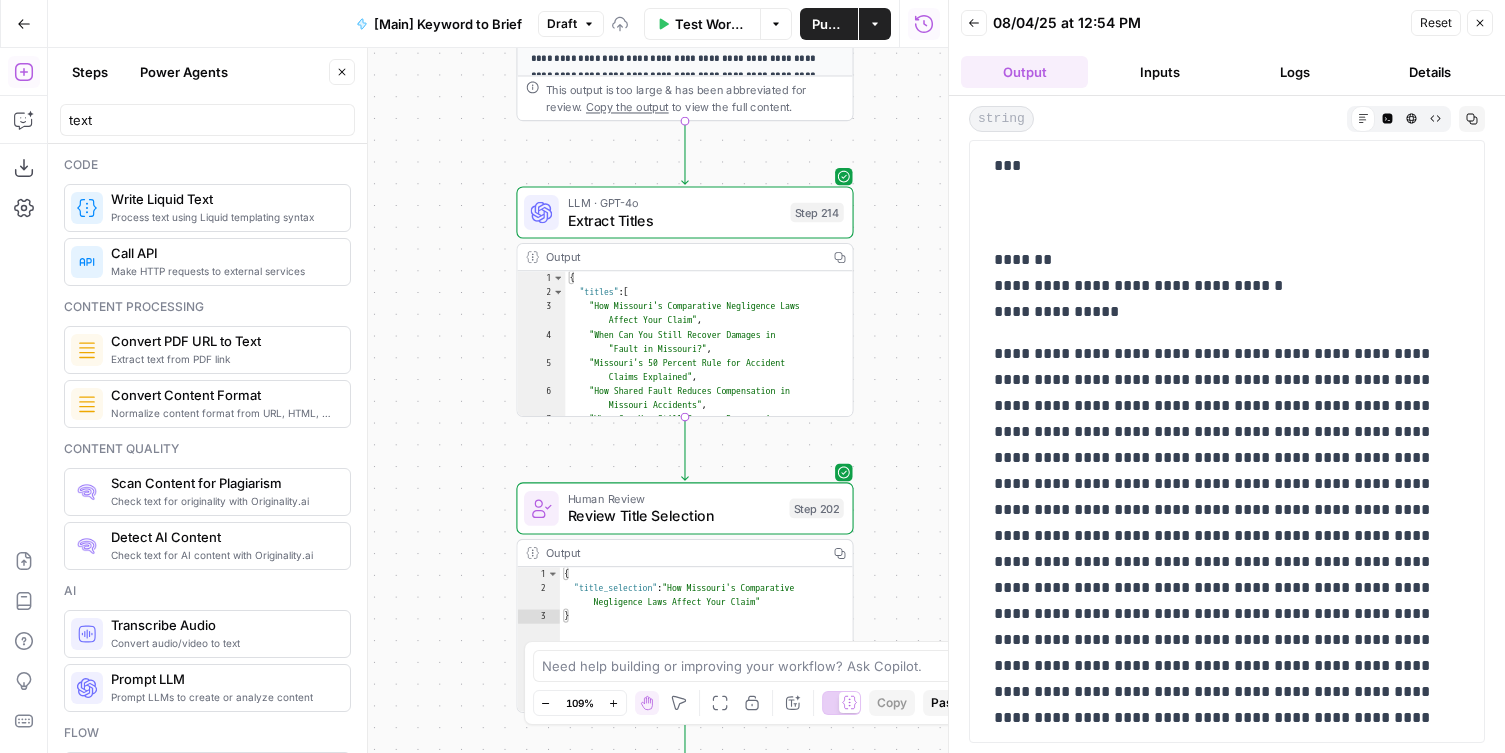 drag, startPoint x: 481, startPoint y: 603, endPoint x: 458, endPoint y: 763, distance: 161.64467 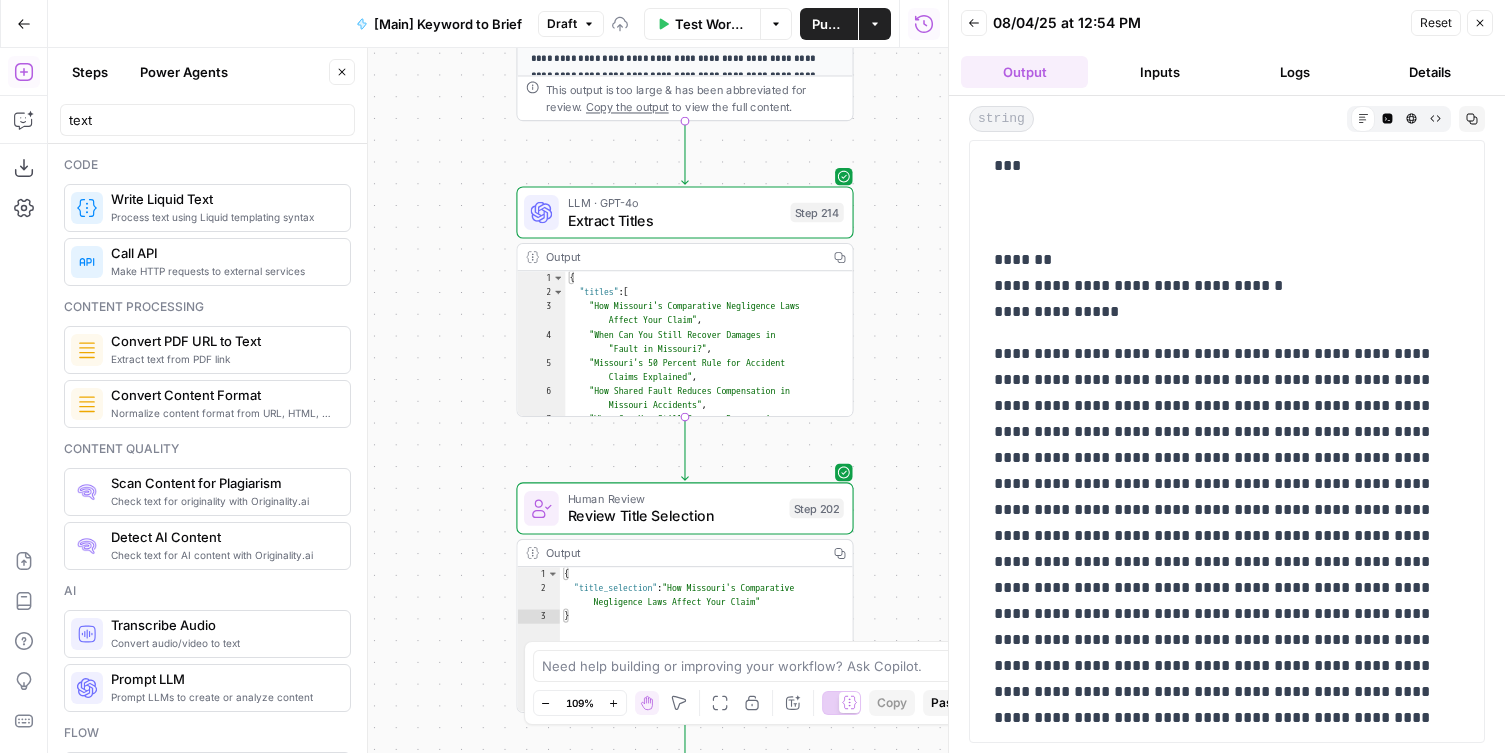 click on "Rocket Pilots New Home Browse Your Data Monitoring Flightpath Settings Recent Grids New grid Kuzyk Law Ladah Law Beck & Beck V1 Recent Workflows New Workflow [Main] Keyword to Brief Daniel Generate AI Image AirOps Academy What's new? Help + Support Go Back [Main] Keyword to Brief Draft Test Workflow Options Publish Actions Run History Add Steps Copilot Download as JSON Settings Import JSON AirOps Academy Help Give Feedback Shortcuts true false Workflow Set Inputs Inputs Condition If city is provided Step 223 Output Copy 1 2 3 4 5 6 {    "search_metadata" :  {      "id" :  "688ceb951dcfe2decaeb771d" ,      "status" :  "Success" ,      "json_endpoint" :  "https://serpapi.com          /searches/f3f7b3bdf5432252          /688ceb951dcfe2decaeb771d.json" ,      "pixel_position_endpoint" :  "https://serpapi          .com/searches/f3f7b3bdf5432252          /688ceb951dcfe2decaeb771d          .json_with_pixel_position" ,       Copy the output   Google Search Output" at bounding box center [752, 376] 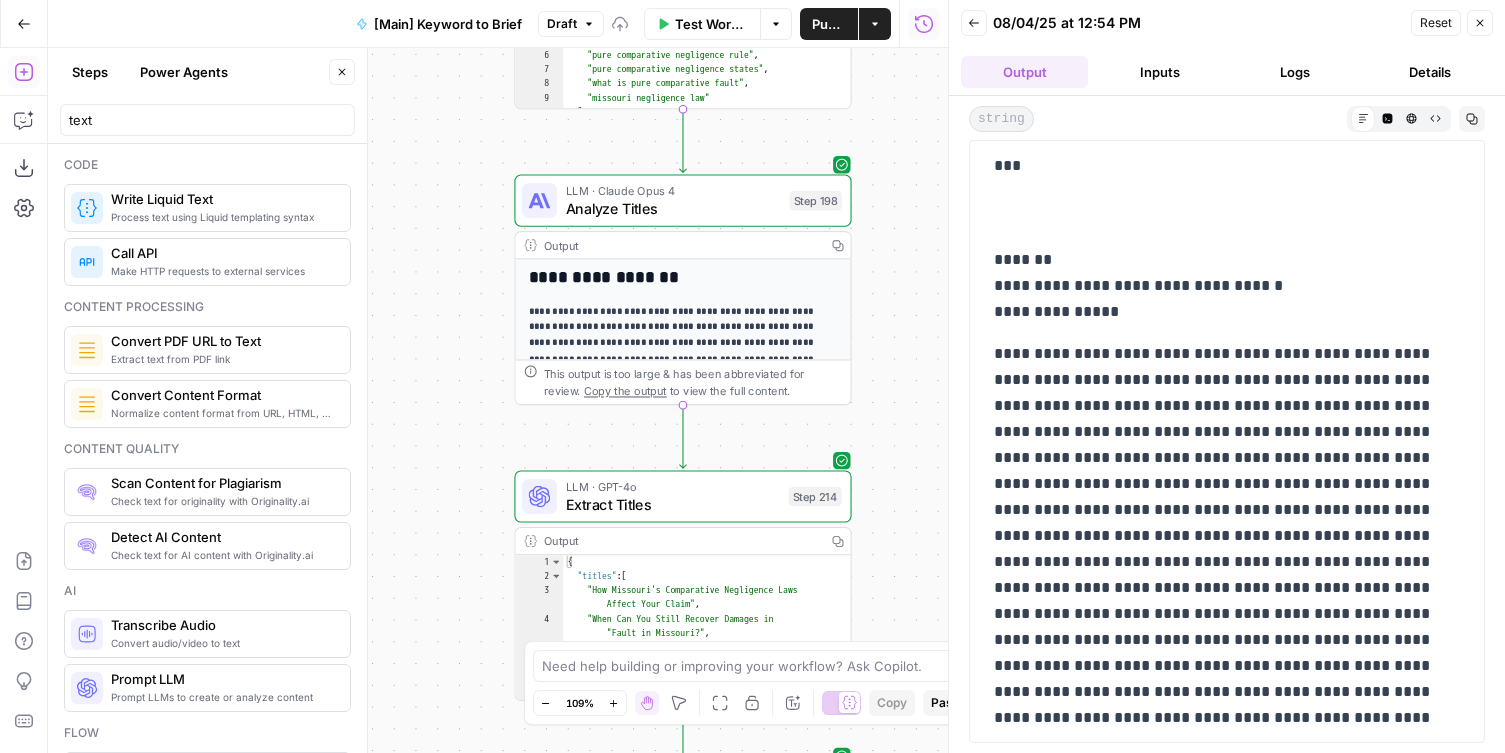 drag, startPoint x: 453, startPoint y: 521, endPoint x: 453, endPoint y: 628, distance: 107 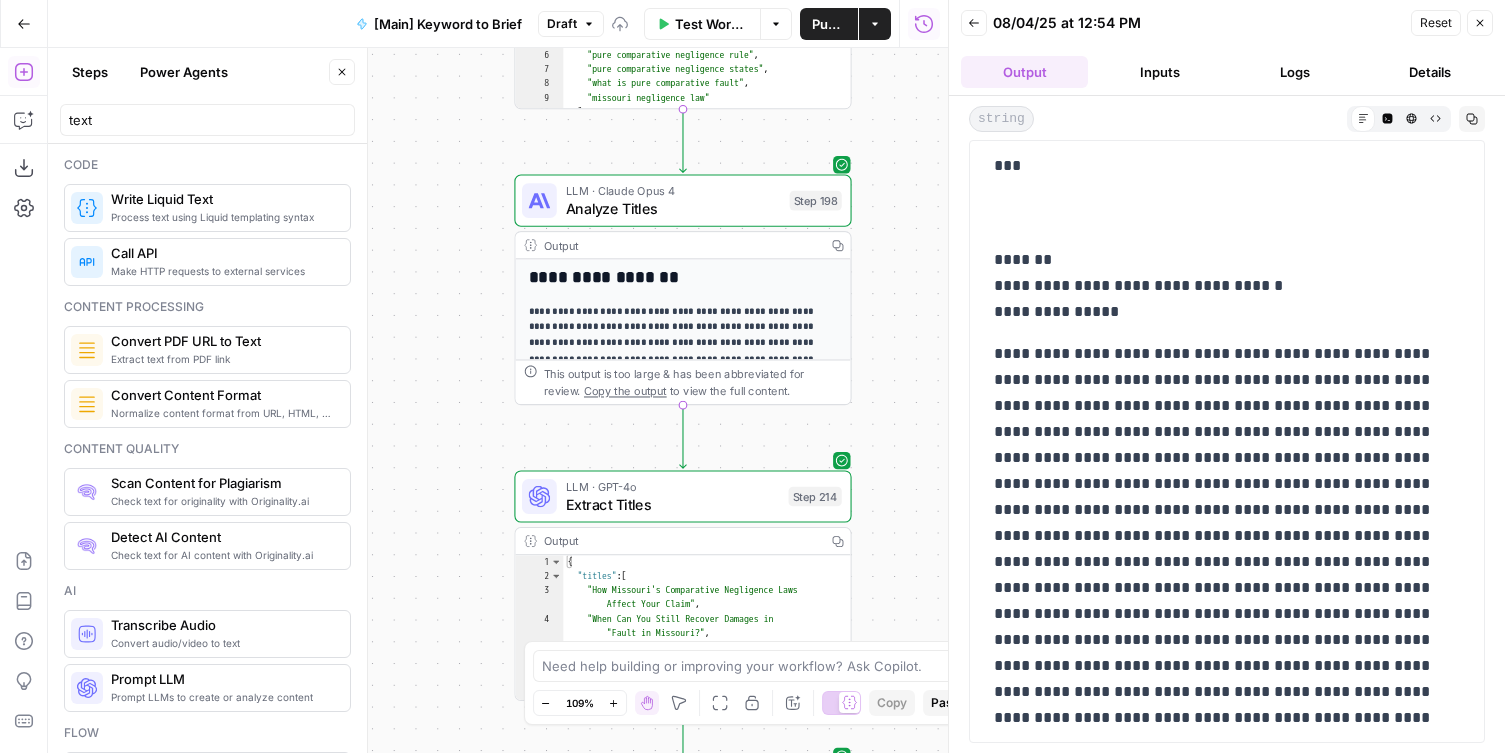 click on "google search in" at bounding box center [498, 400] 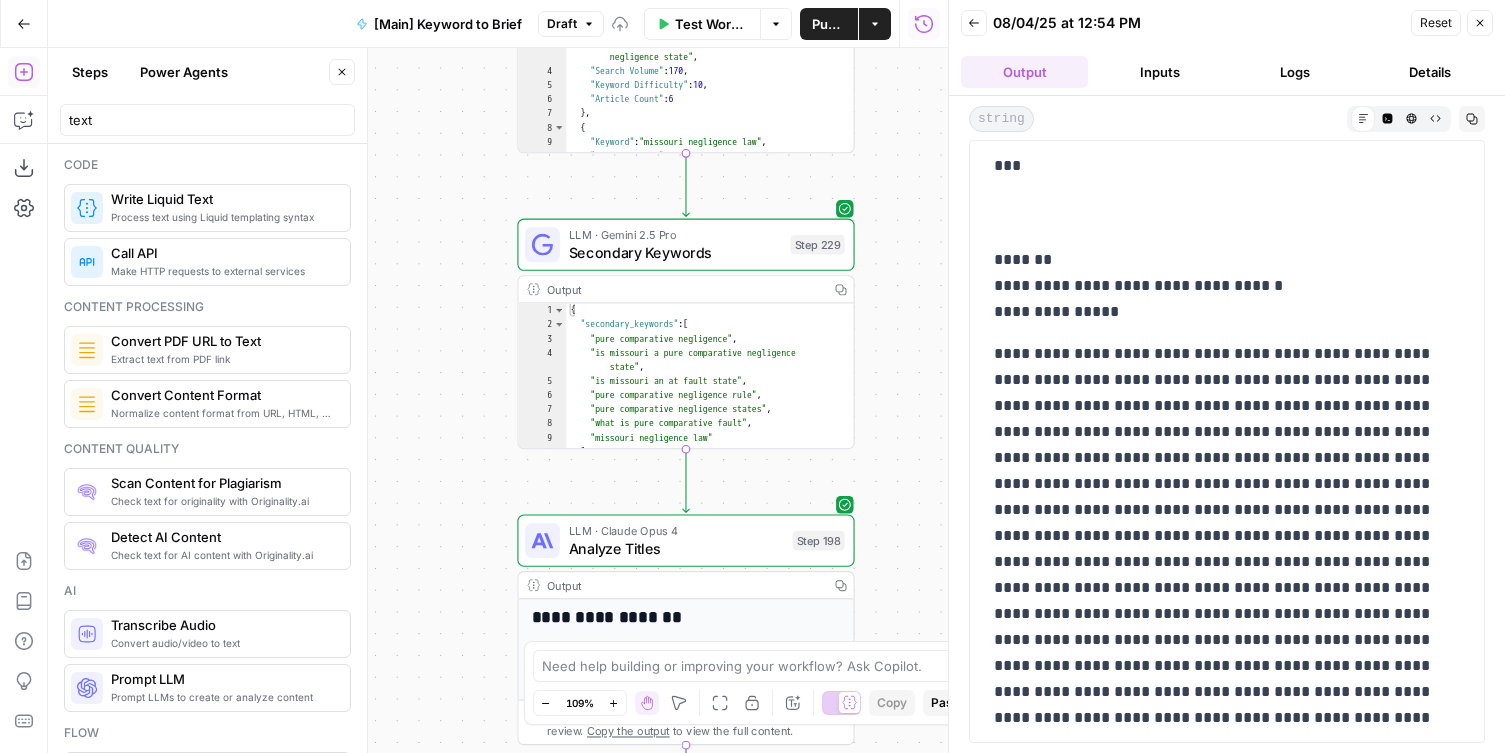 drag, startPoint x: 453, startPoint y: 456, endPoint x: 459, endPoint y: 596, distance: 140.12851 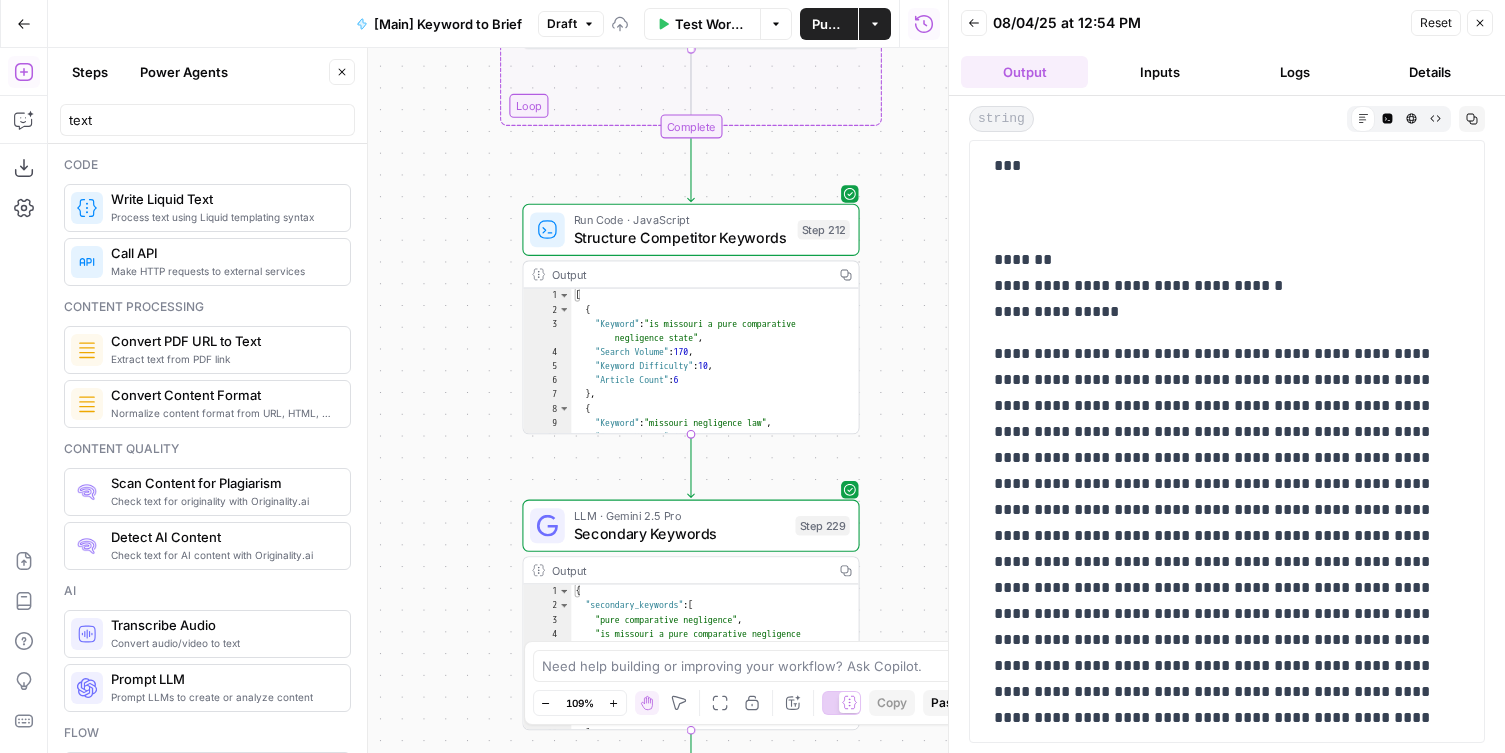 drag, startPoint x: 452, startPoint y: 438, endPoint x: 452, endPoint y: 601, distance: 163 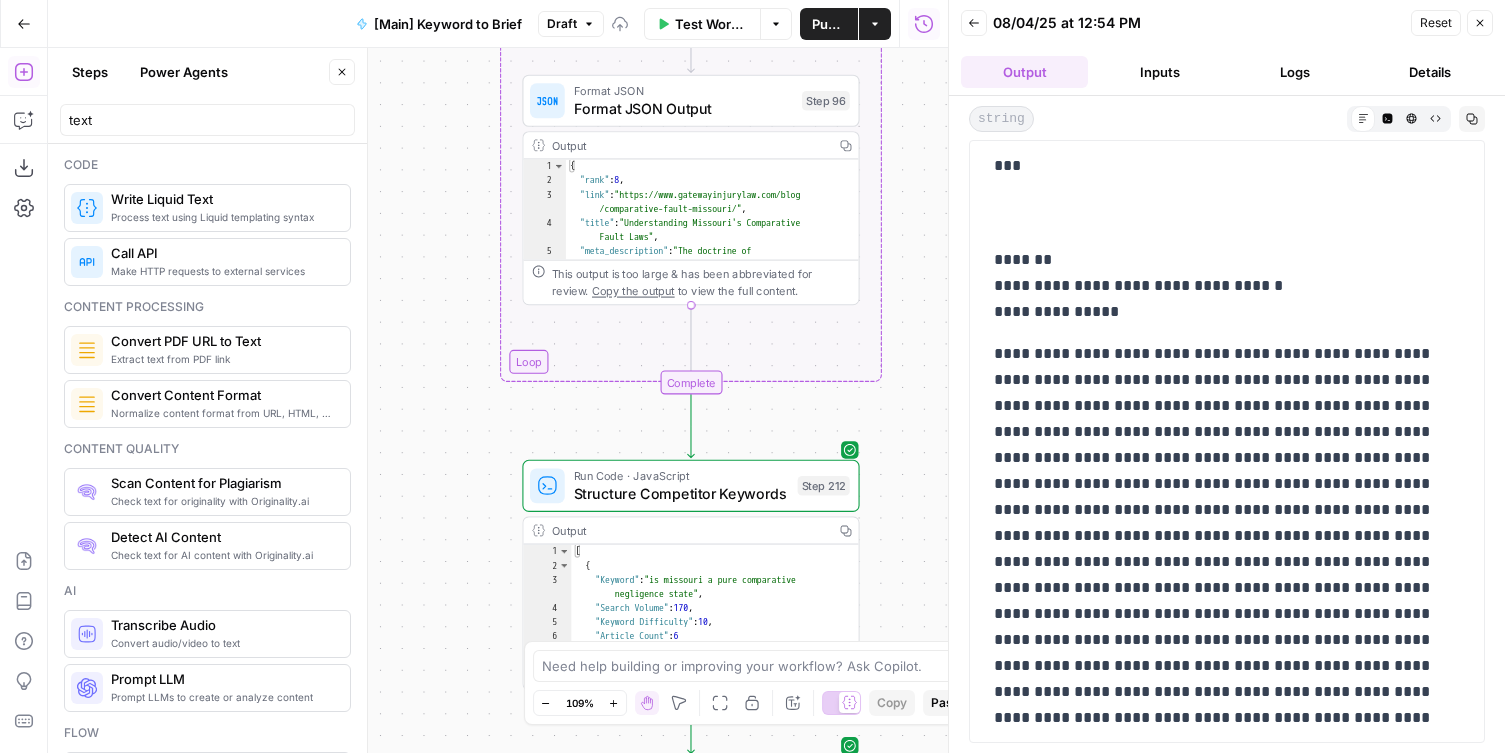 drag, startPoint x: 449, startPoint y: 400, endPoint x: 449, endPoint y: 570, distance: 170 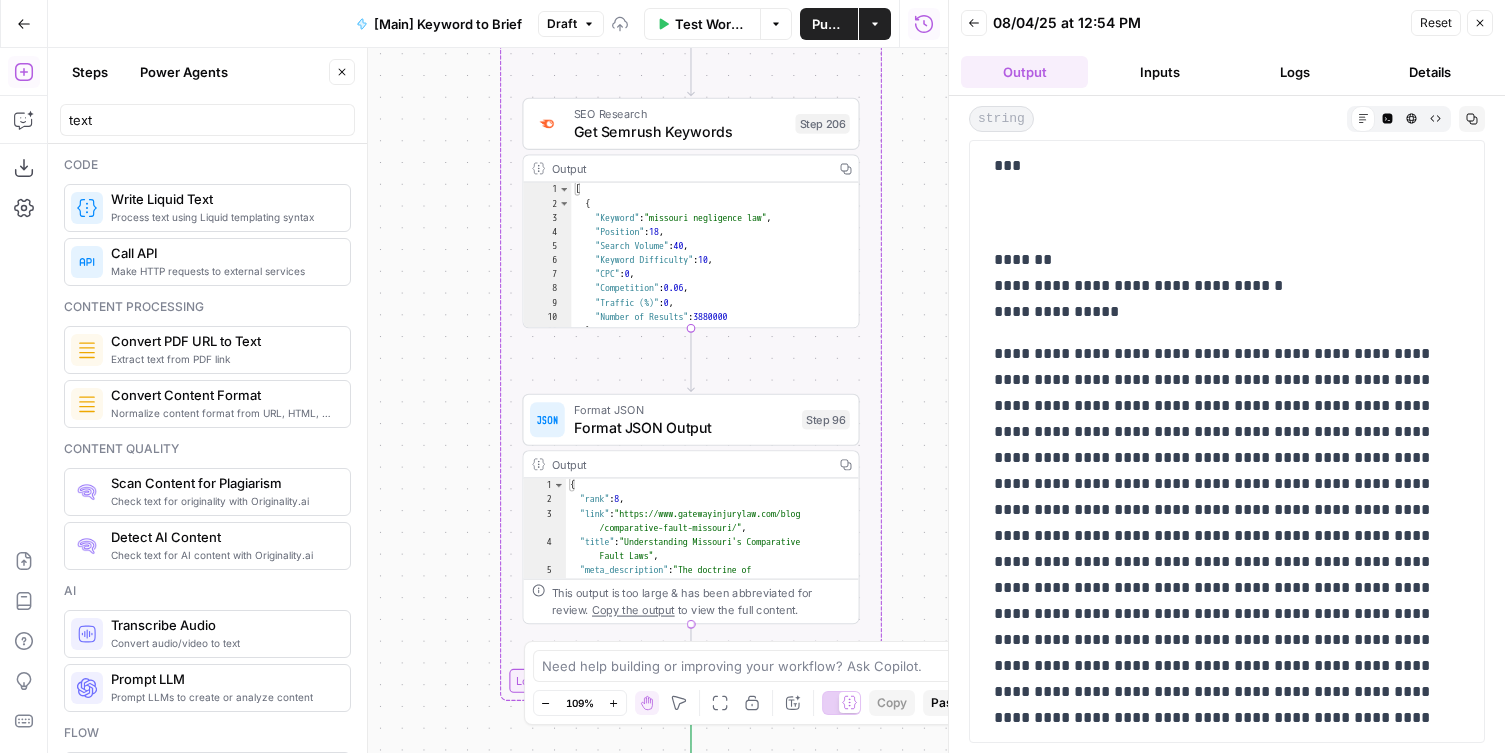 drag, startPoint x: 449, startPoint y: 392, endPoint x: 449, endPoint y: 498, distance: 106 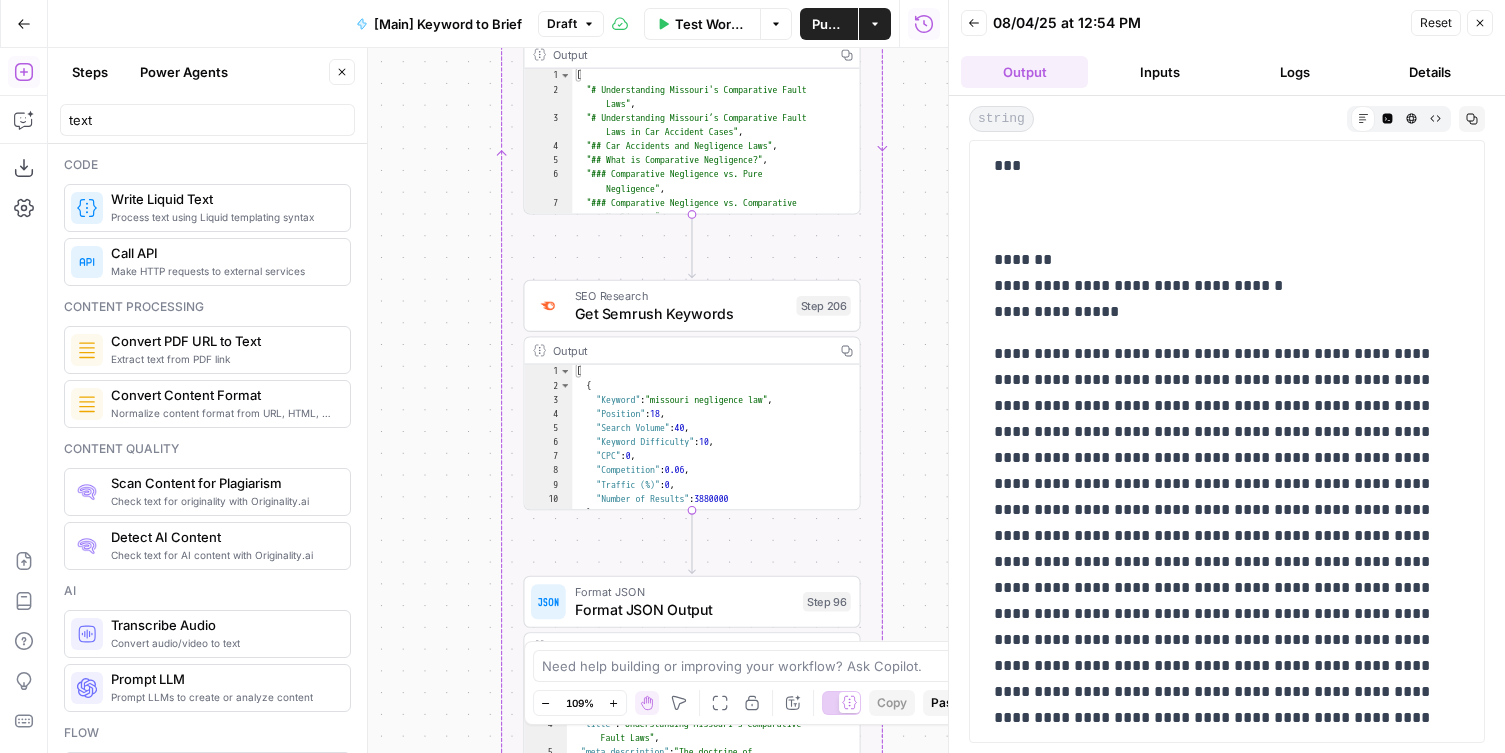 drag, startPoint x: 452, startPoint y: 260, endPoint x: 453, endPoint y: 655, distance: 395.00125 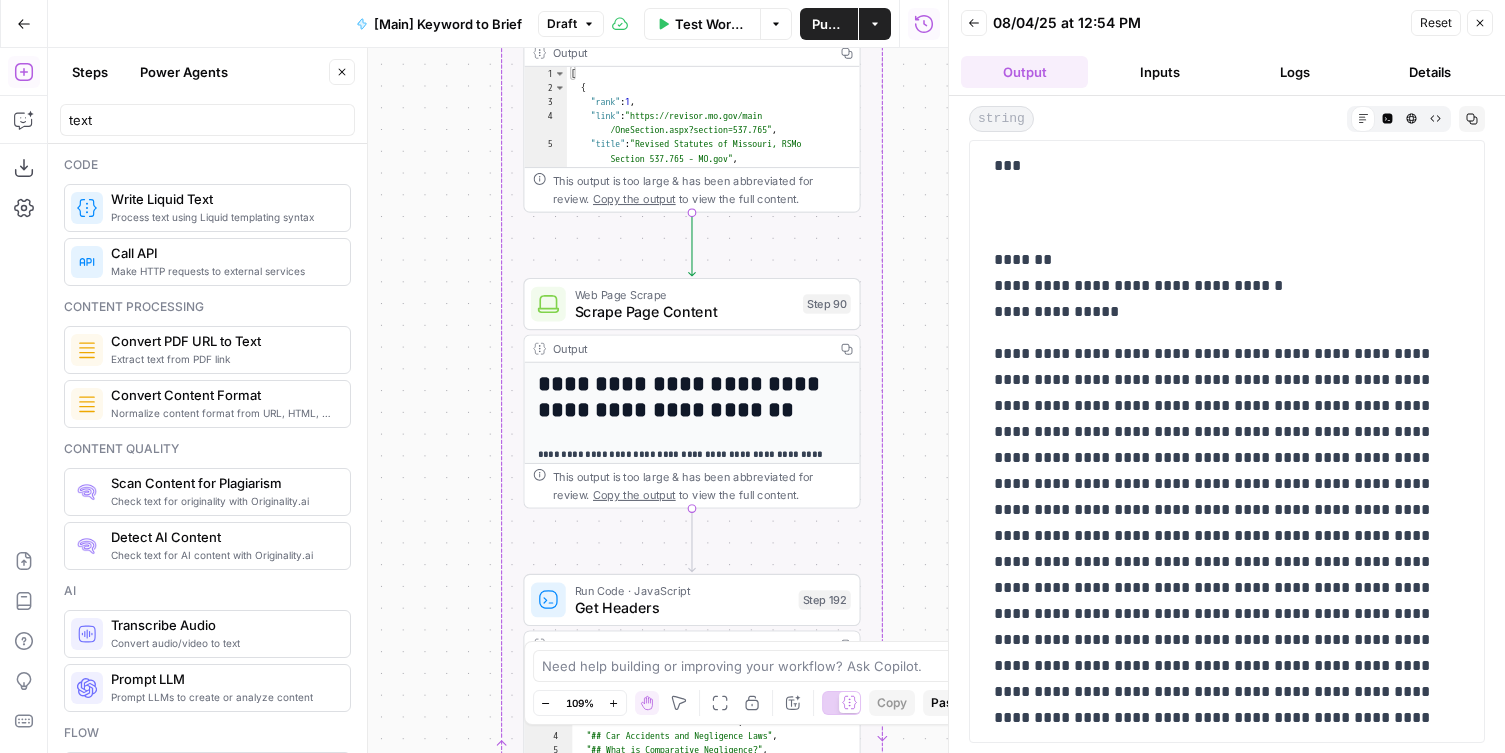 drag, startPoint x: 447, startPoint y: 364, endPoint x: 447, endPoint y: 655, distance: 291 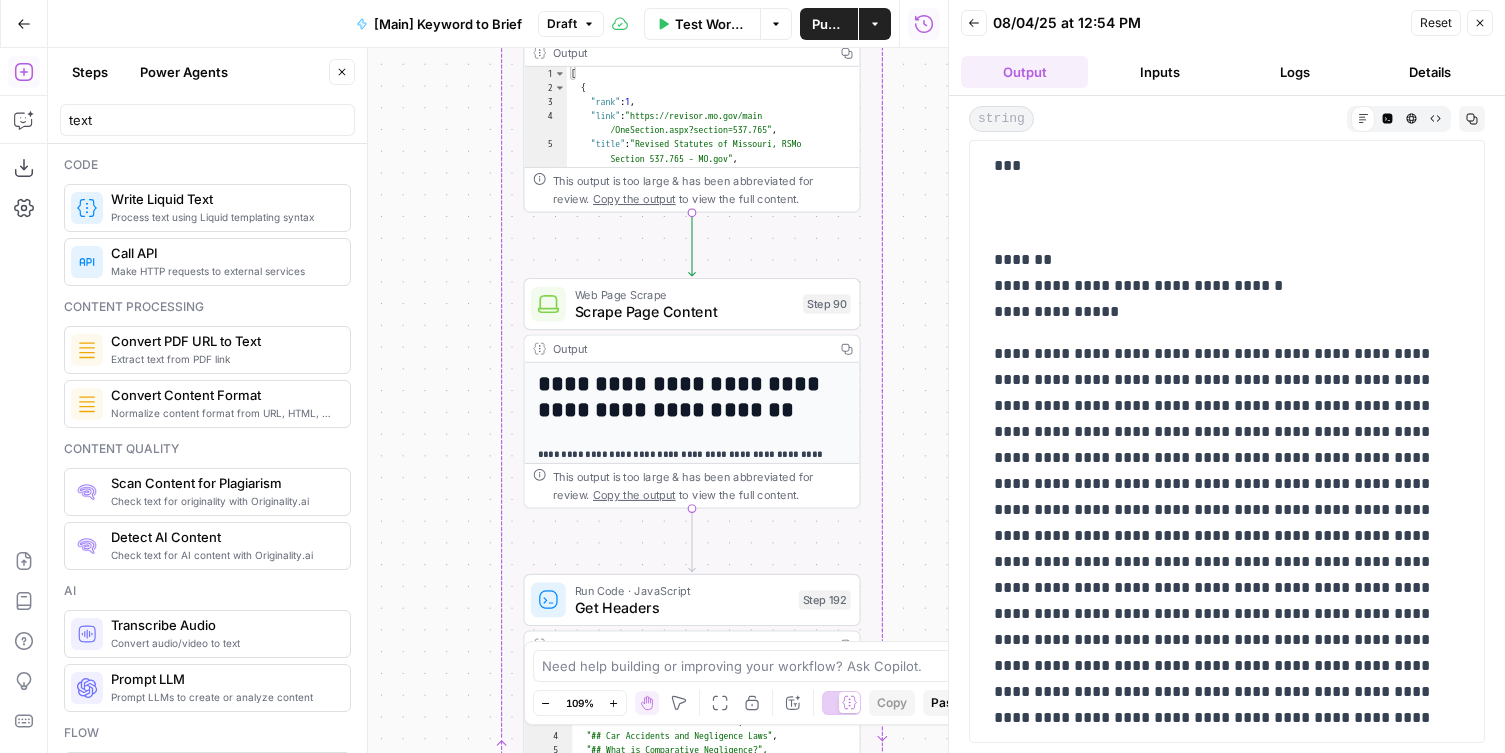 click on "google search in" at bounding box center [498, 400] 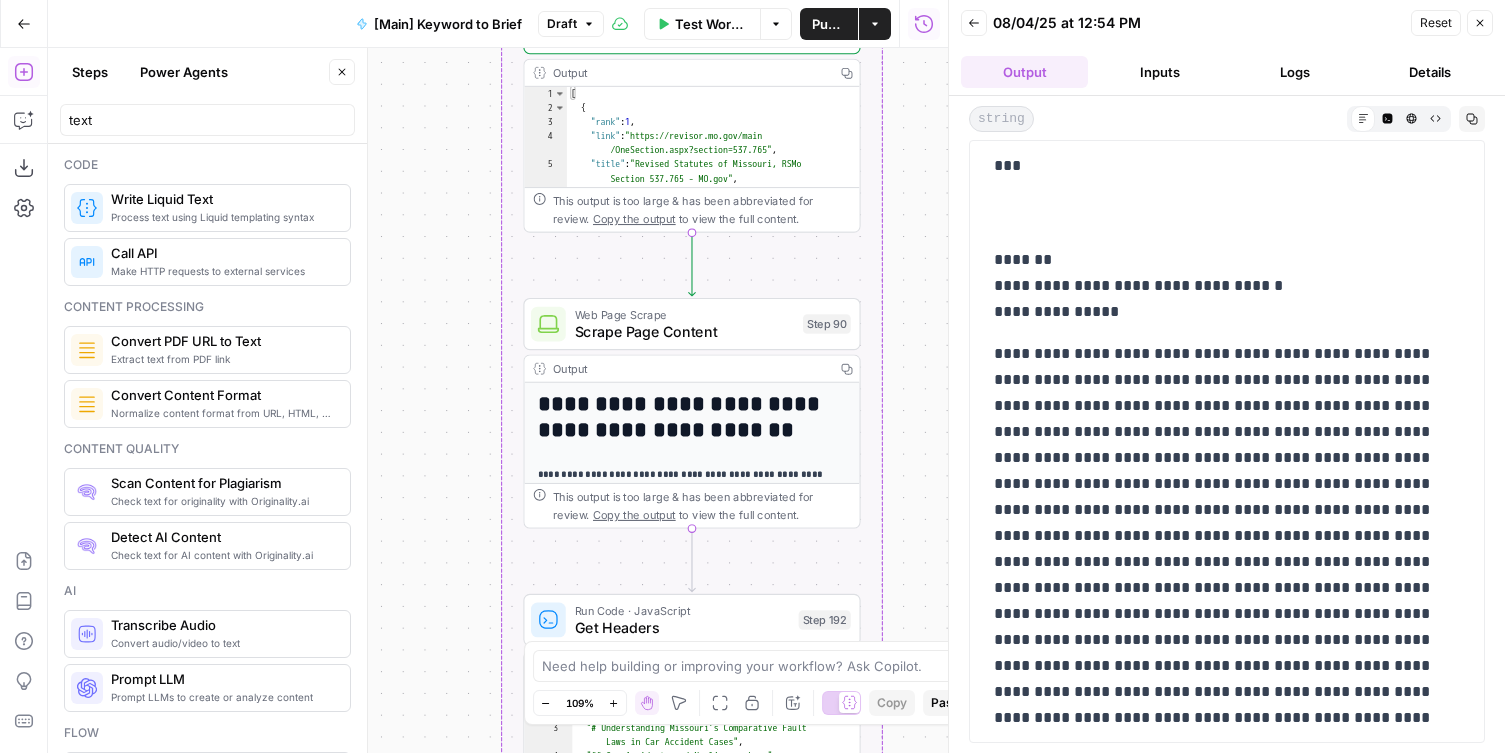 drag, startPoint x: 451, startPoint y: 368, endPoint x: 451, endPoint y: 455, distance: 87 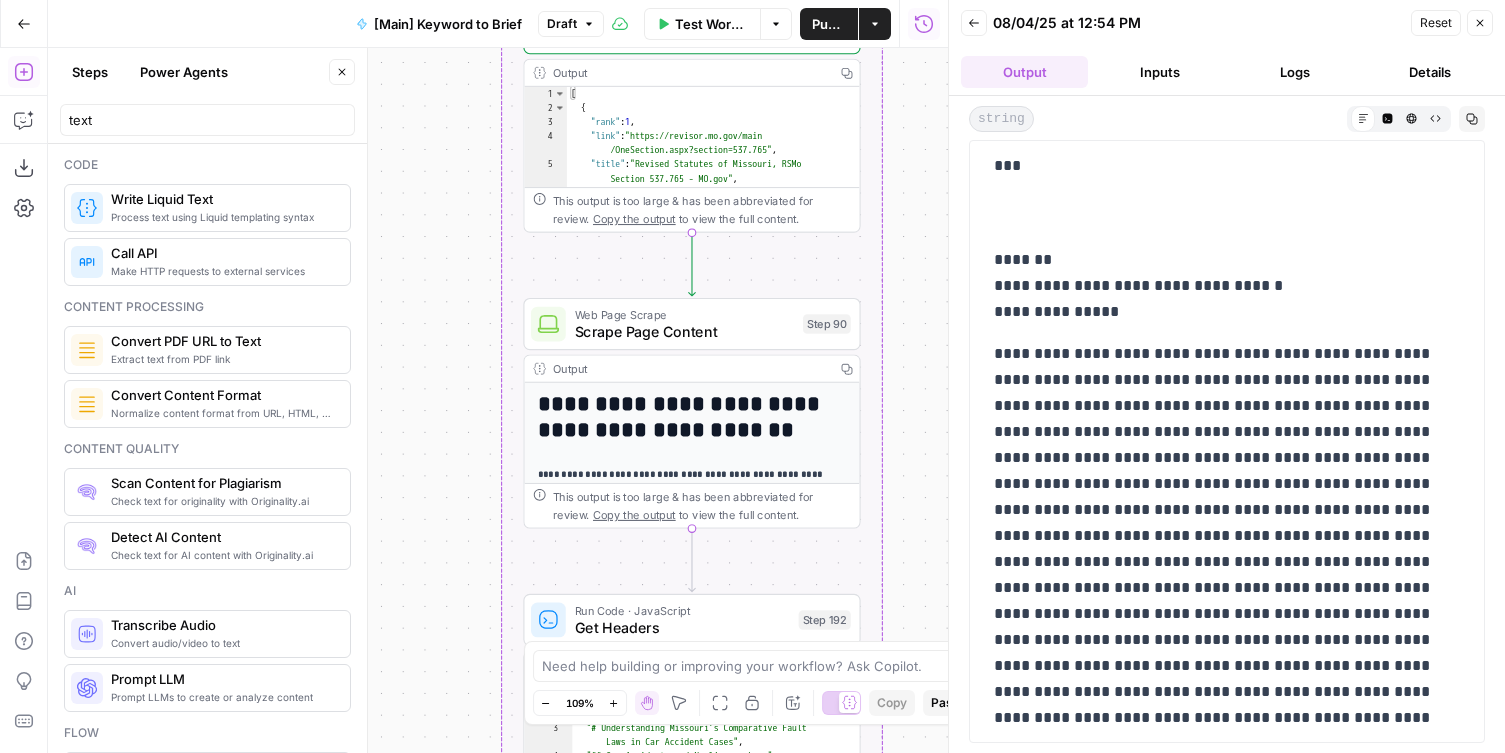click on "google search in" at bounding box center (498, 400) 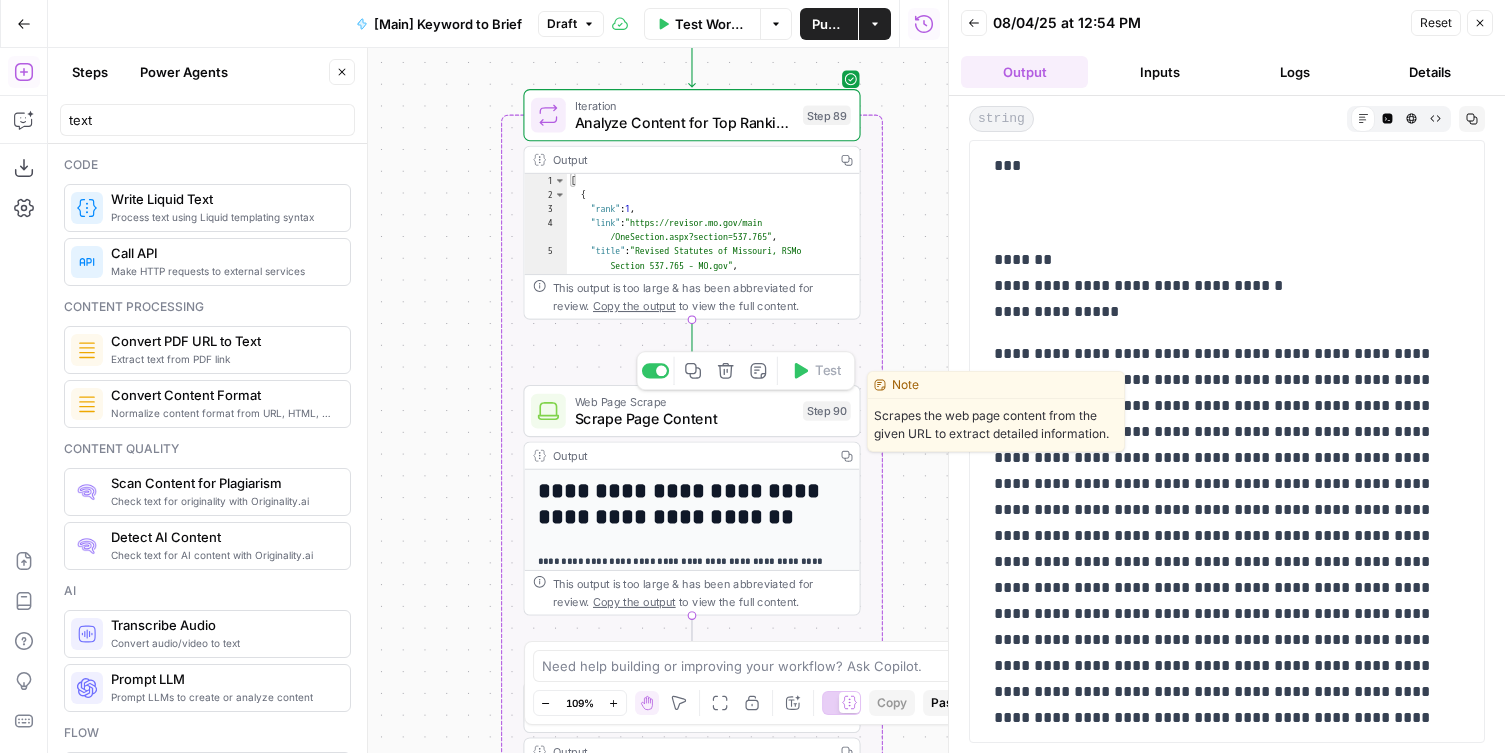 click on "Scrape Page Content" at bounding box center [685, 419] 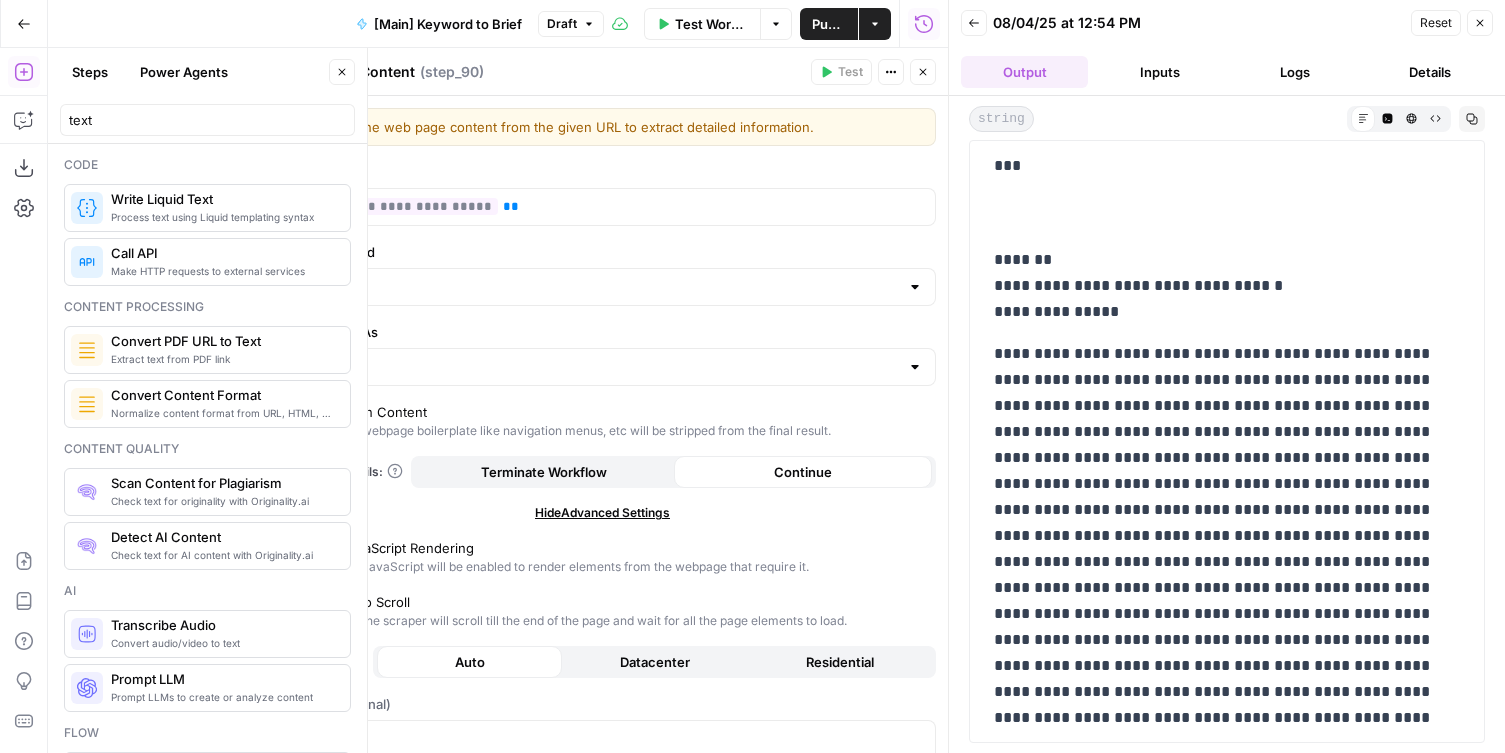 scroll, scrollTop: 498, scrollLeft: 0, axis: vertical 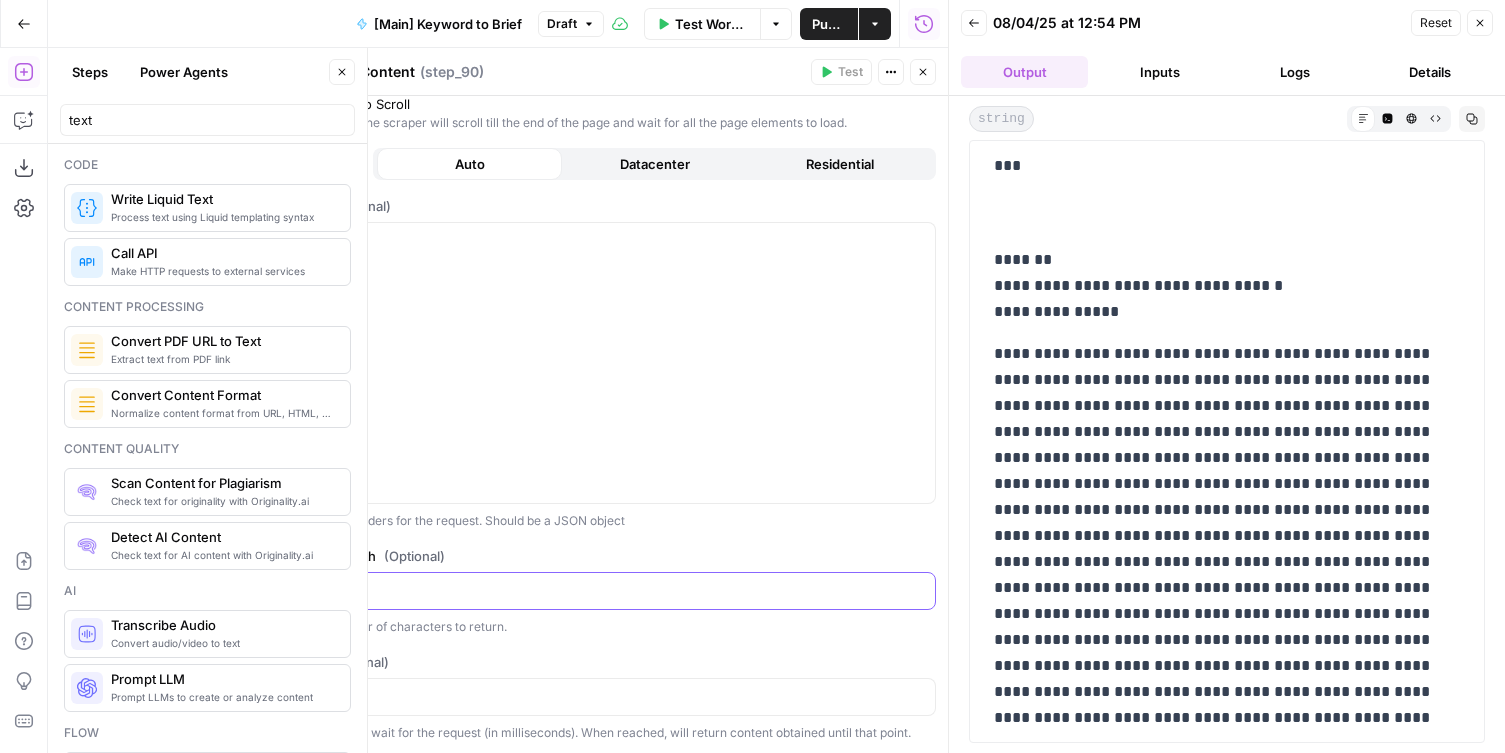 click on "Maximum Length   (Optional)" at bounding box center (602, 591) 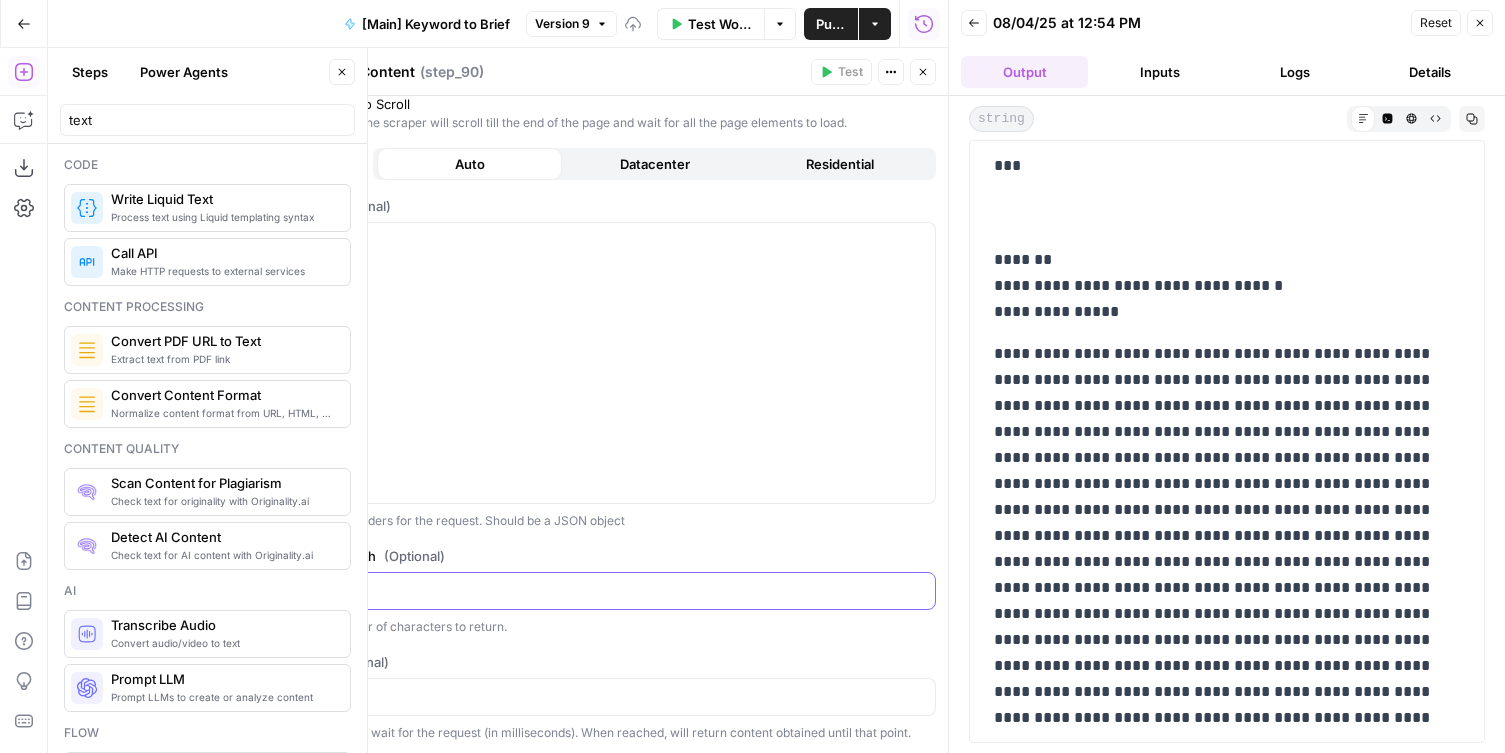 scroll, scrollTop: 0, scrollLeft: 0, axis: both 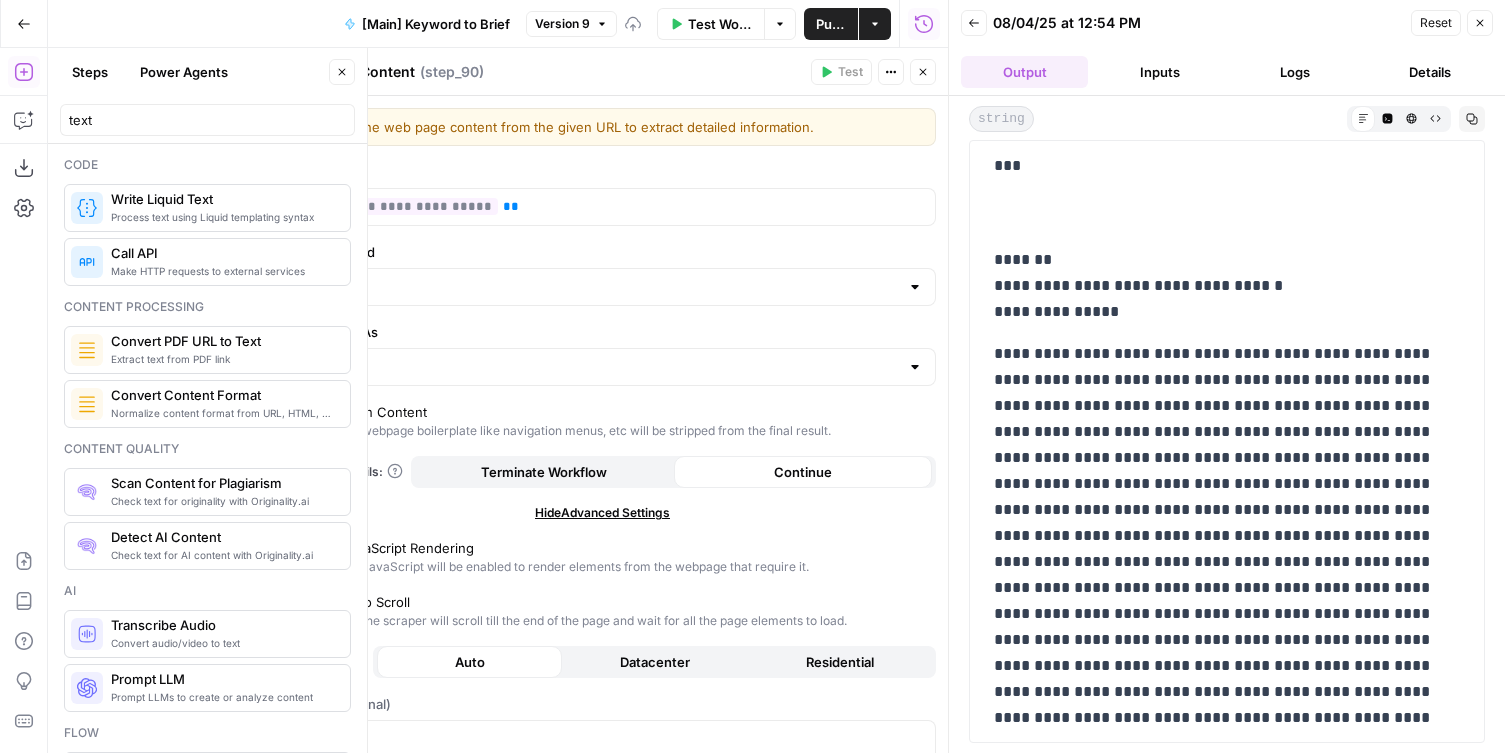 type on "50000" 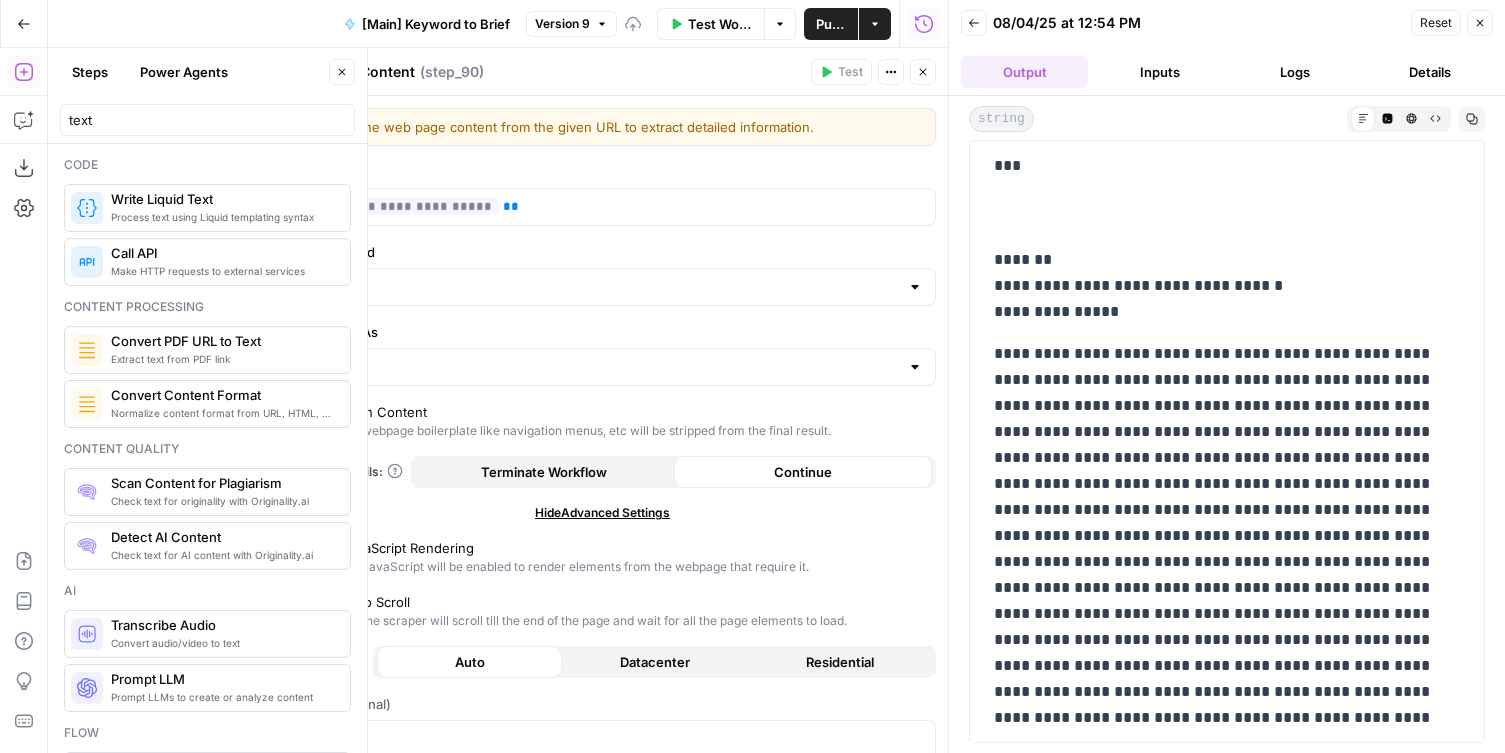 click 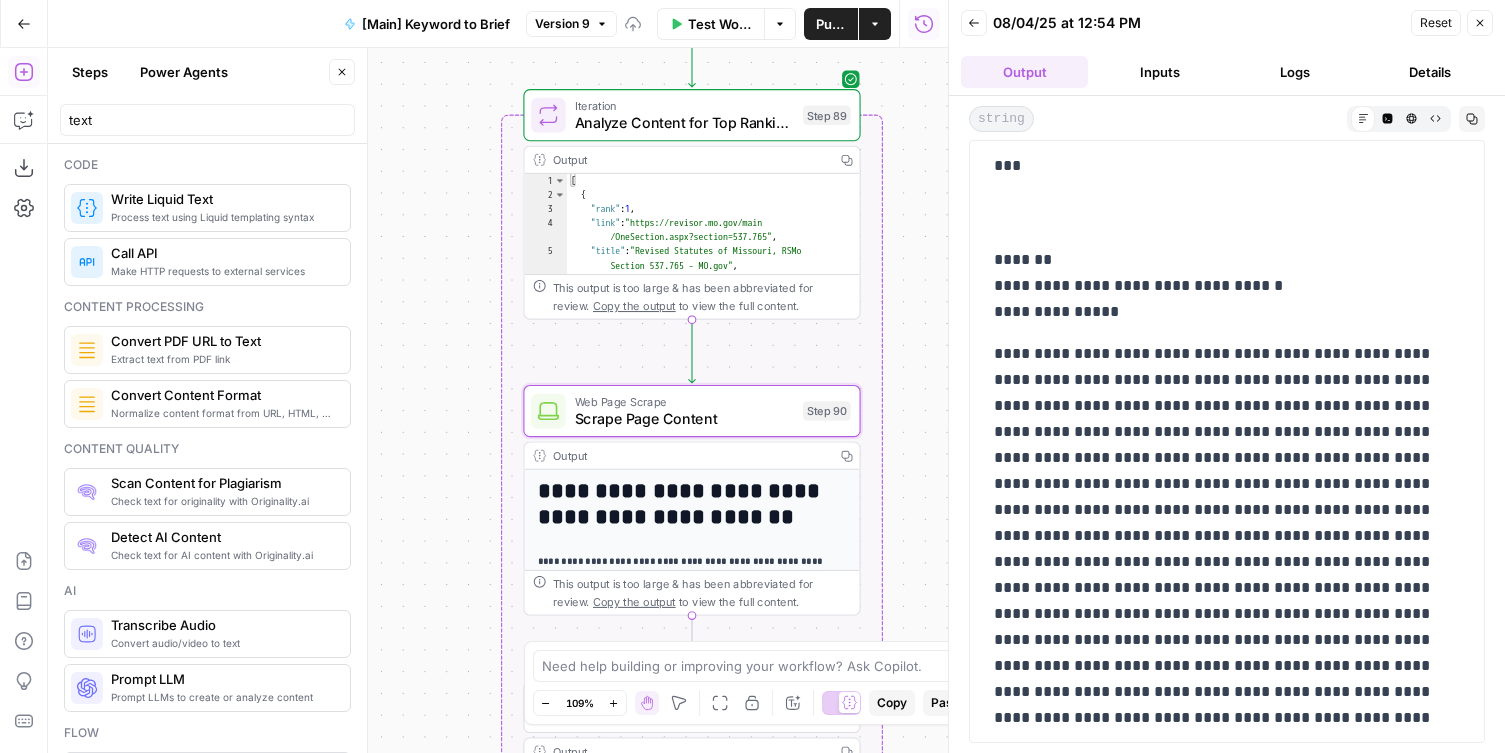 click on "Publish" at bounding box center [831, 24] 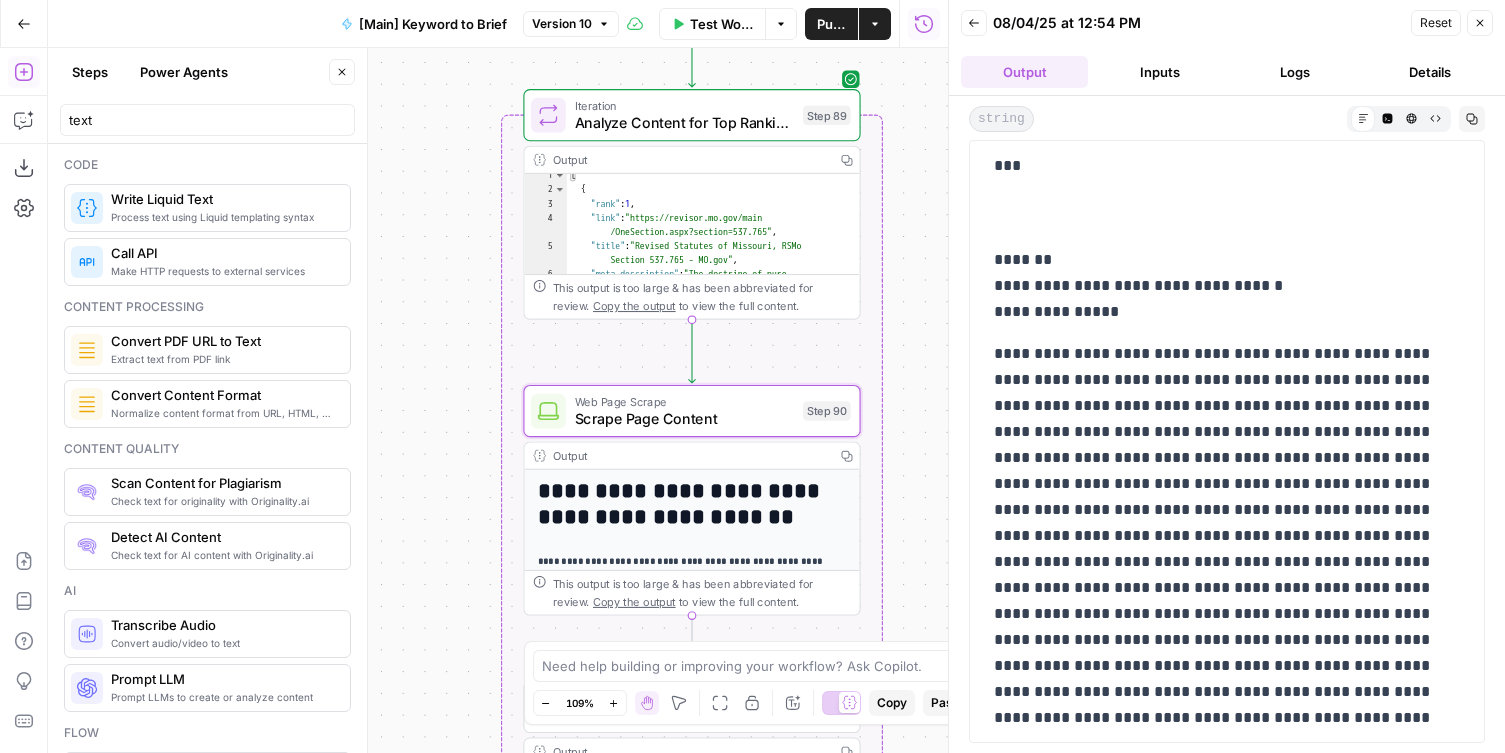 scroll, scrollTop: 10, scrollLeft: 0, axis: vertical 